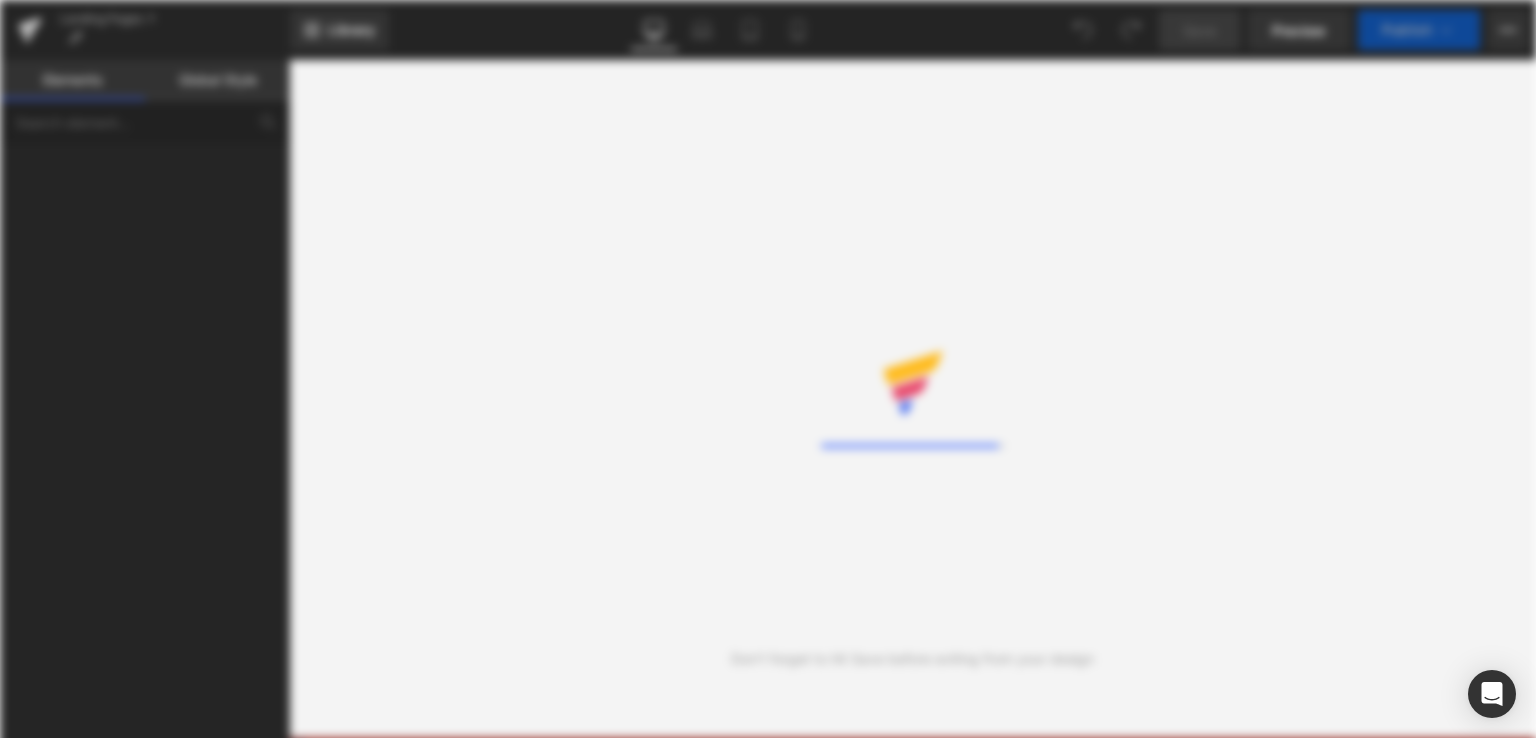 scroll, scrollTop: 0, scrollLeft: 0, axis: both 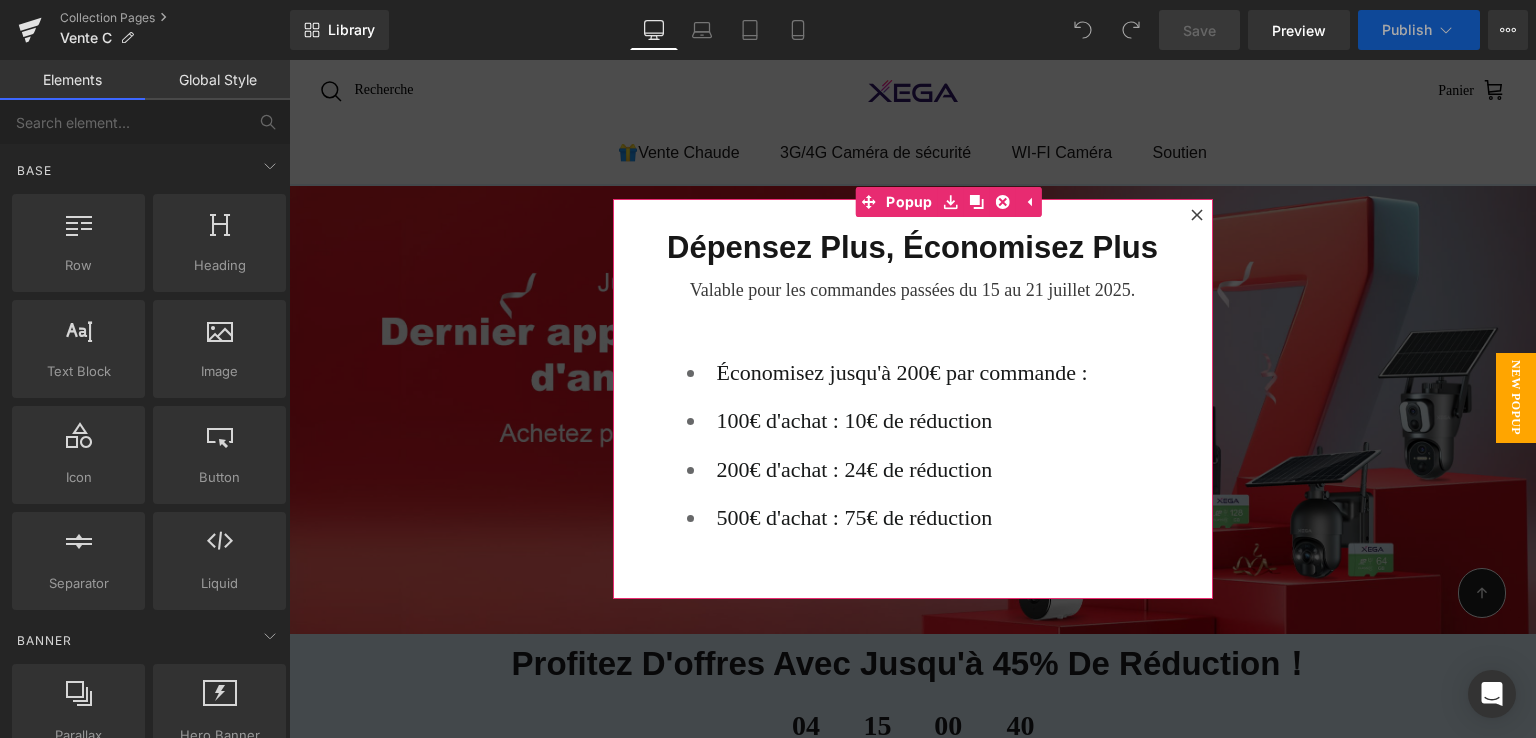 click 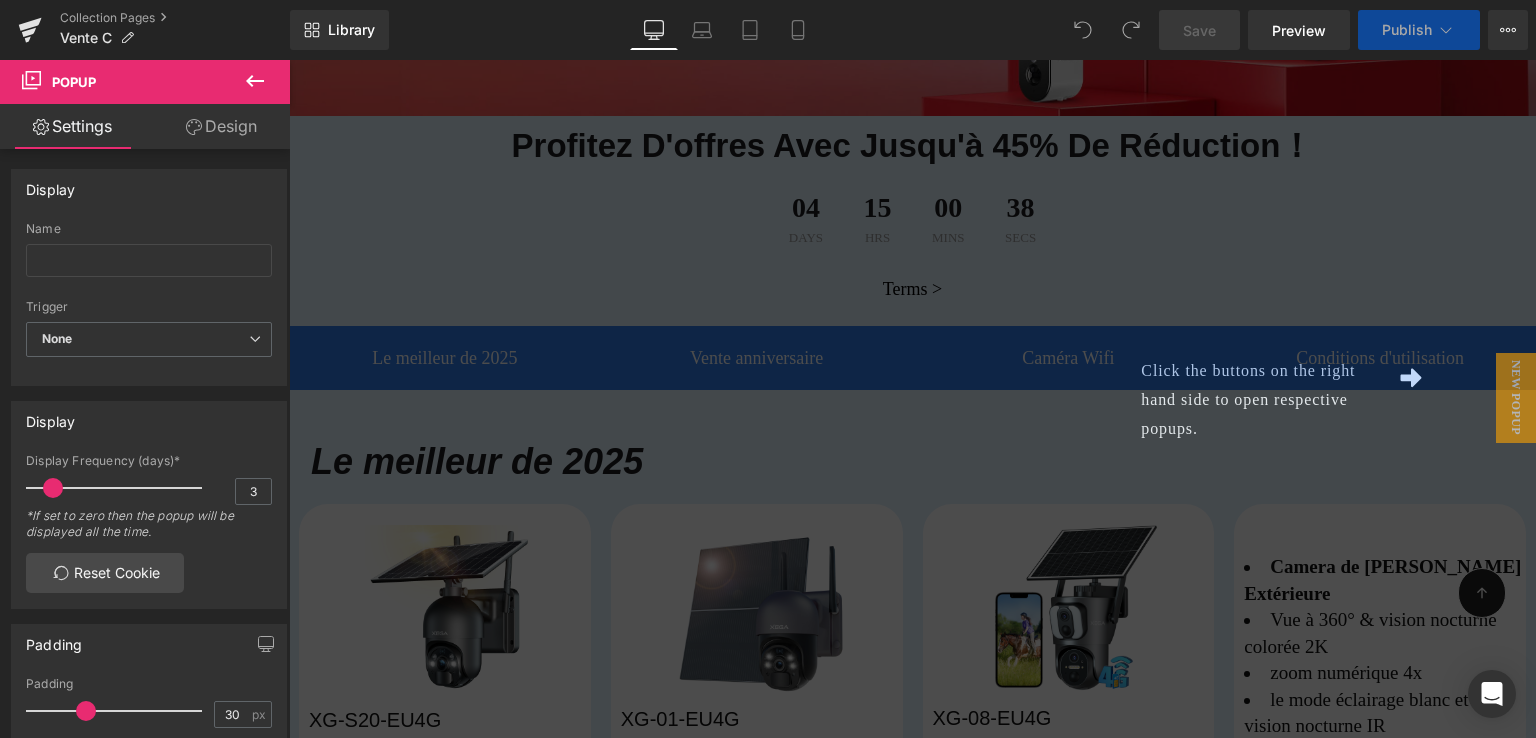 scroll, scrollTop: 700, scrollLeft: 0, axis: vertical 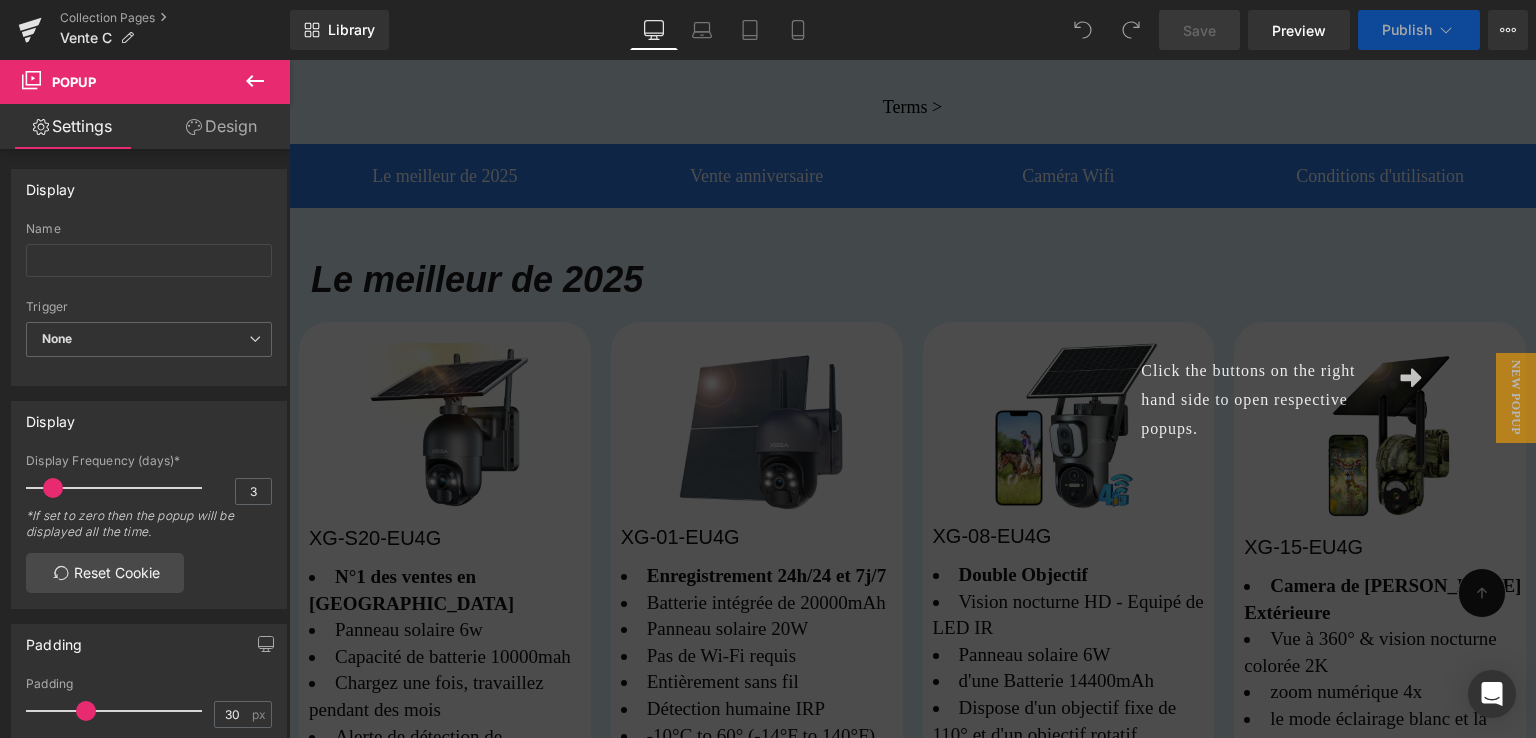 click on "Click the buttons on the right hand side to open respective popups." at bounding box center (912, 399) 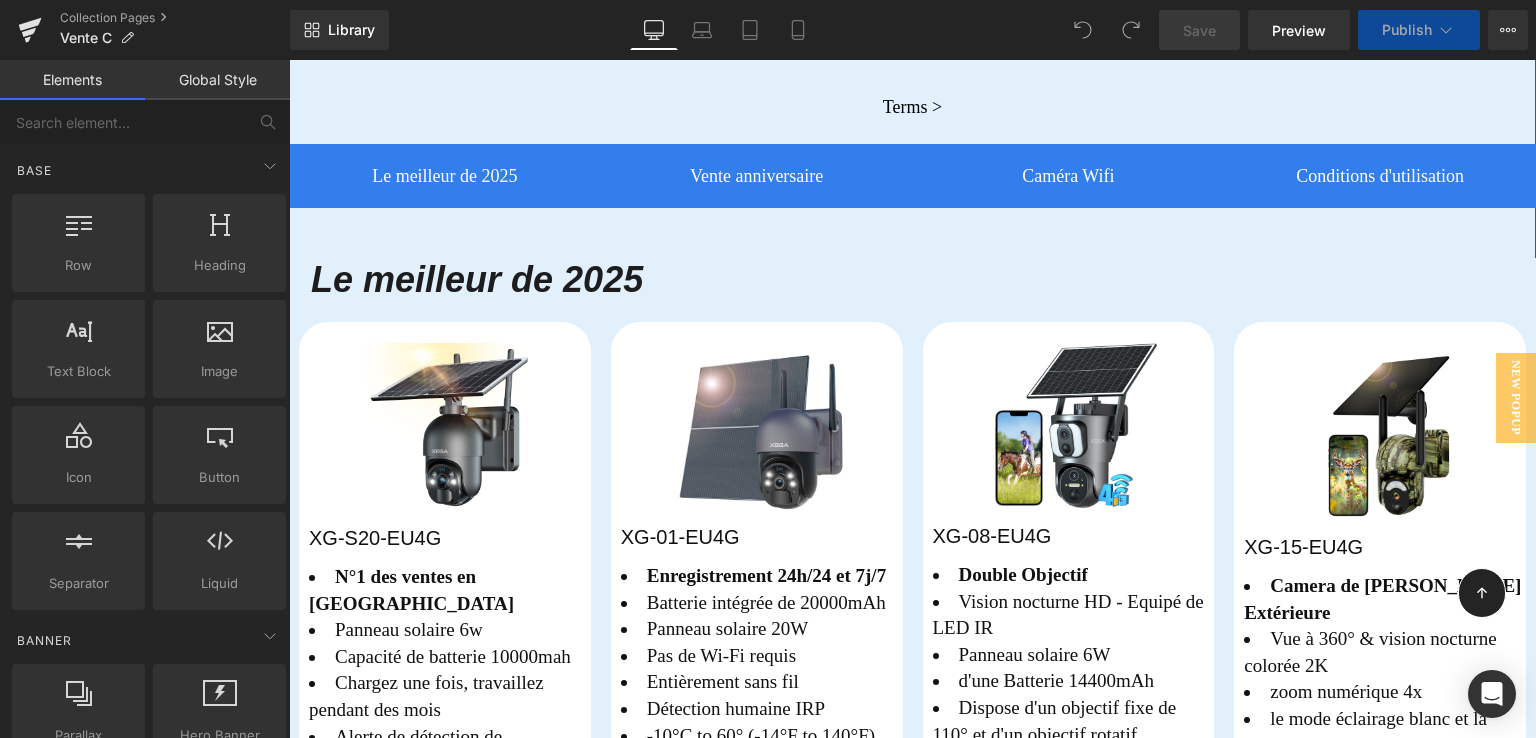 click on "Le meilleur de 2025" at bounding box center [445, 176] 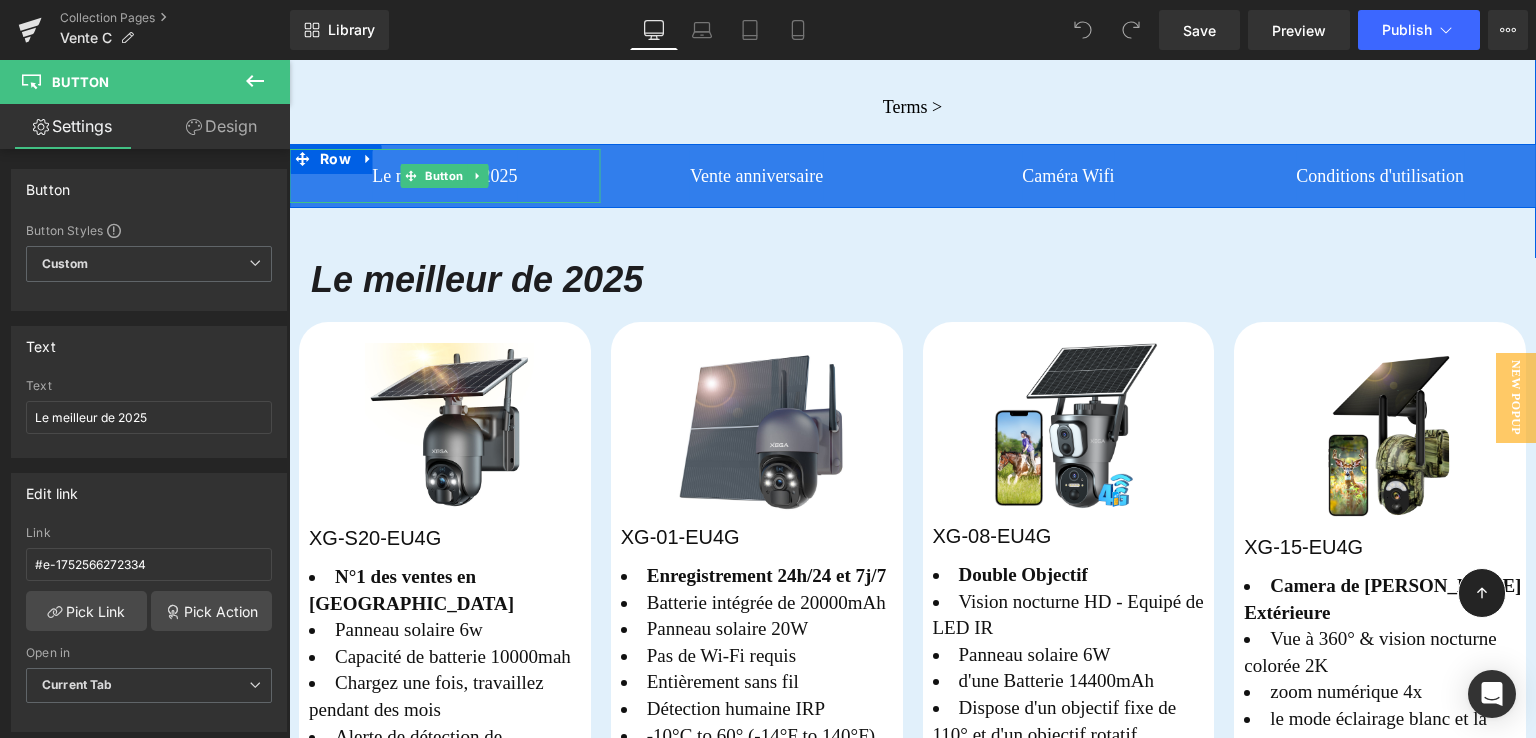 click on "Le meilleur de 2025" at bounding box center [445, 176] 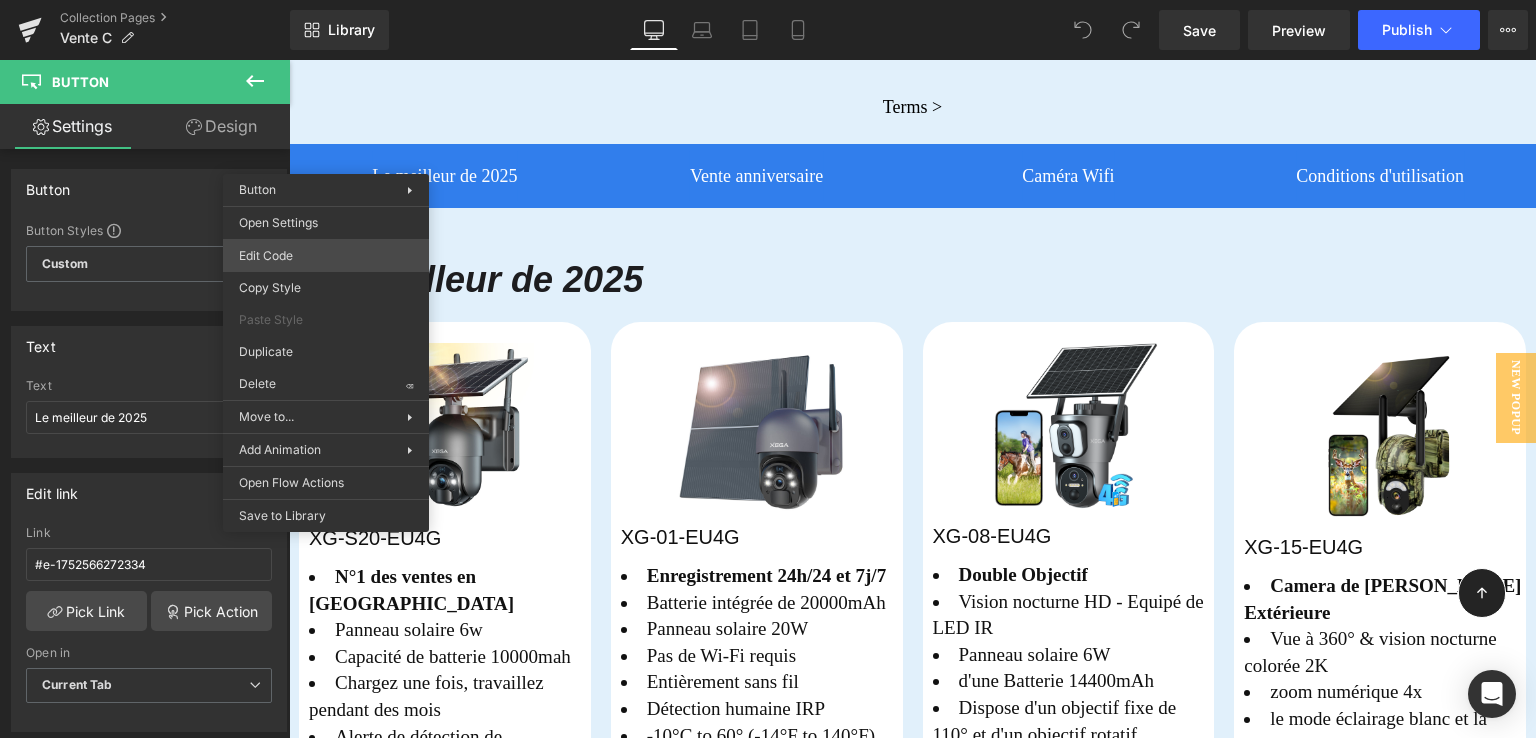 click on "You are previewing how the   will restyle your page. You can not edit Elements in Preset Preview Mode.  Collection Pages Vente C Library Desktop Desktop Laptop Tablet Mobile Save Preview Publish Scheduled View Live Page View with current Template Save Template to Library Schedule Publish  Optimize  Publish Settings Shortcuts  Your page can’t be published   You've reached the maximum number of published pages on your plan  (0/0).  You need to upgrade your plan or unpublish all your pages to get 1 publish slot.   Unpublish pages   Upgrade plan  Elements Global Style Base Row  rows, columns, layouts, div Heading  headings, titles, h1,h2,h3,h4,h5,h6 Text Block  texts, paragraphs, contents, blocks Image  images, photos, alts, uploads Icon  icons, symbols Button  button, call to action, cta Separator  separators, dividers, horizontal lines Liquid  liquid, custom code, html, javascript, css, reviews, apps, applications, embeded, iframe Banner Parallax  banner, slideshow, hero, image, cover, parallax, effect Stack" at bounding box center [768, 0] 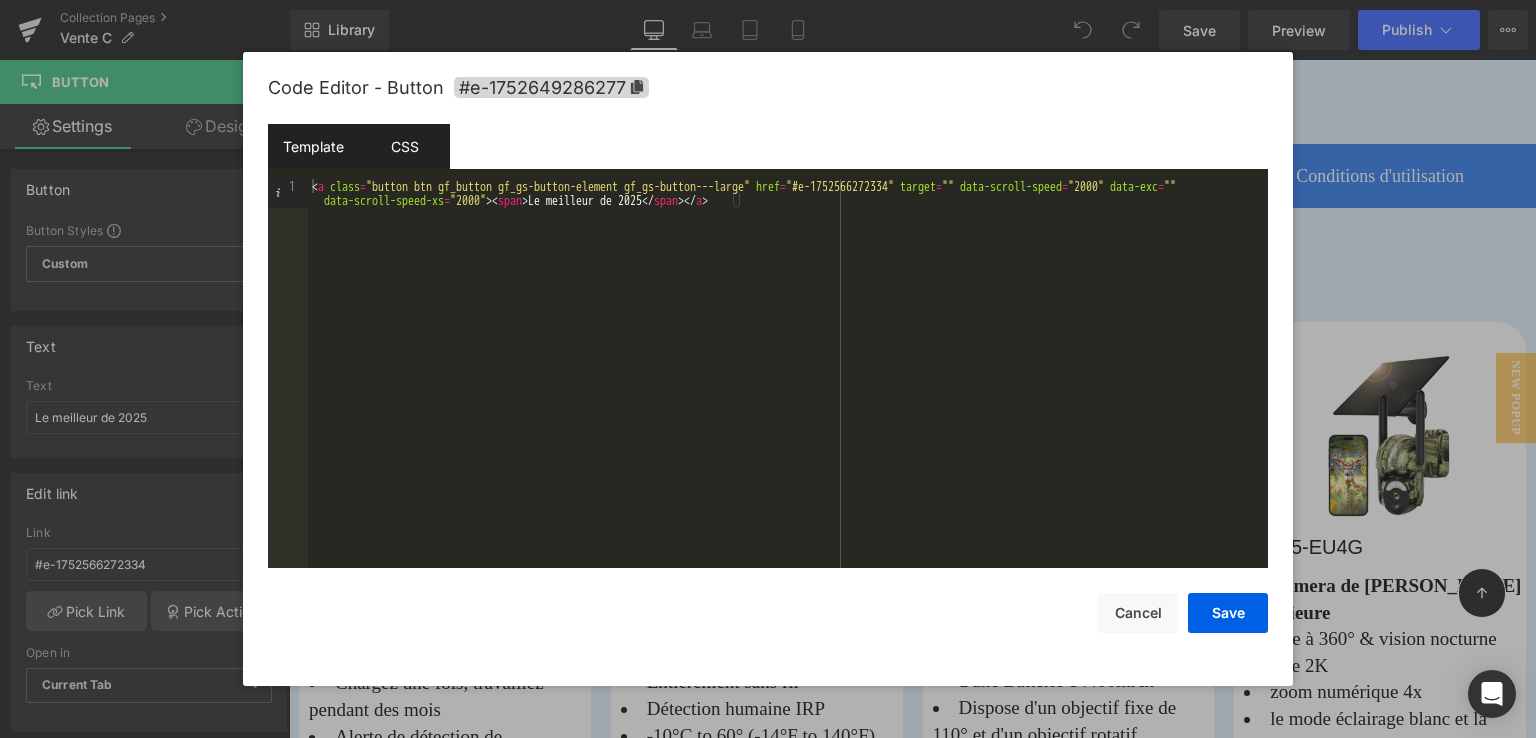 click on "CSS" at bounding box center [404, 146] 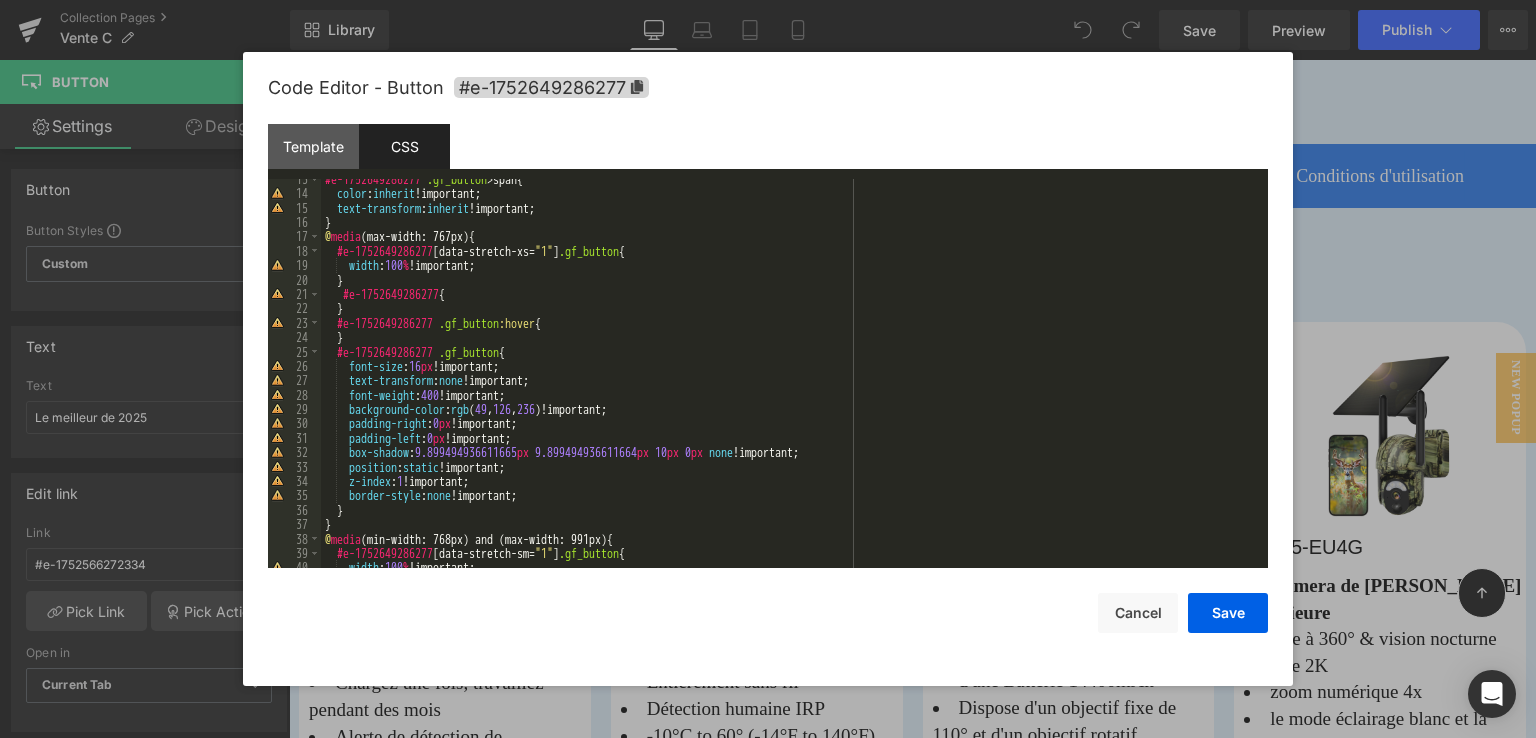 scroll, scrollTop: 120, scrollLeft: 0, axis: vertical 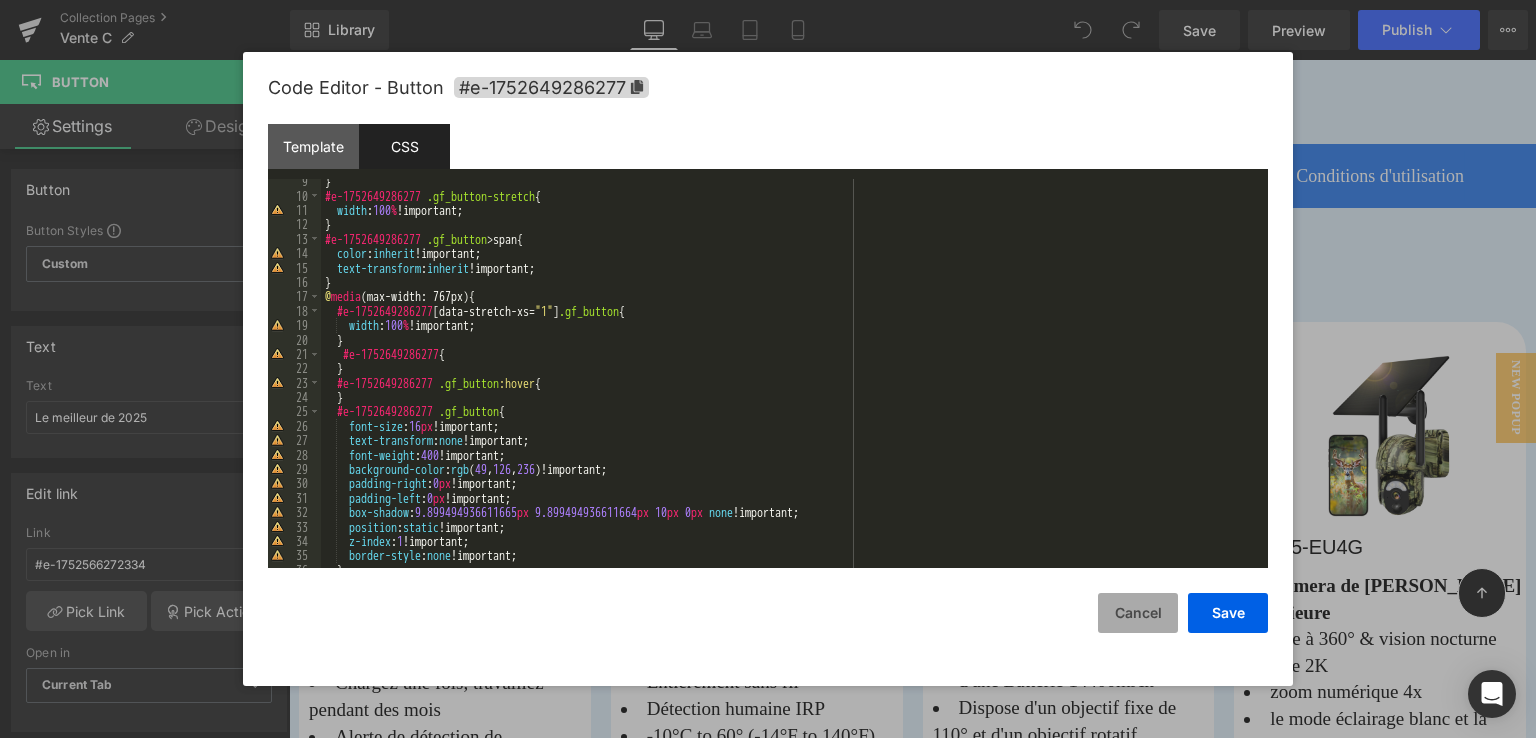 click on "Cancel" at bounding box center (1138, 613) 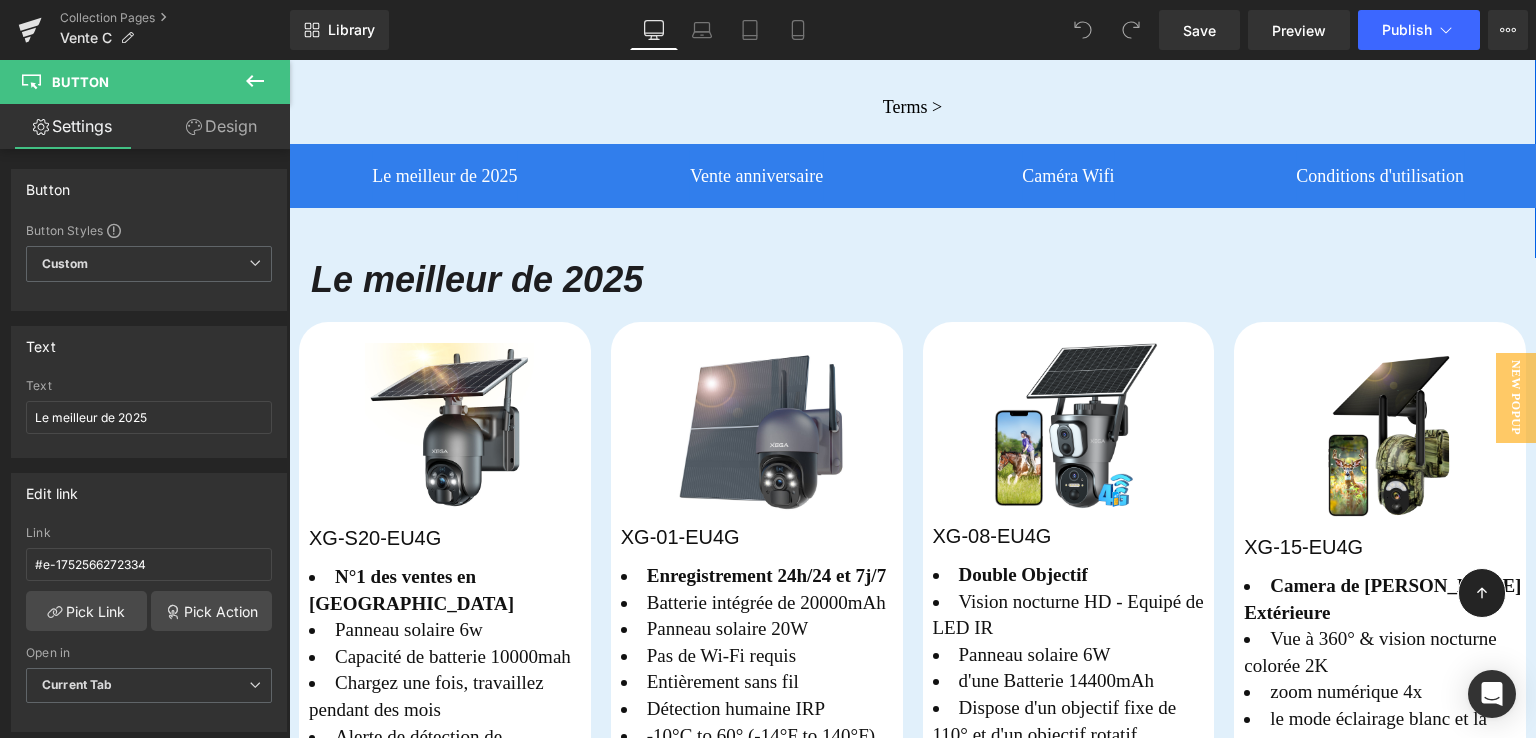 click on "Image         Profitez d'offres avec jusqu'à 45% de réduction！ Heading
04 Days
14 Hrs
58 Mins
38 Secs
Countdown Timer         Row         Terms > Button         Le meilleur de 2025 Button         Vente anniversaire Button         Caméra Wifi Button         Conditions d'utilisation Button         Row         Le meilleur de 2025 Heading
%" at bounding box center [912, 272] 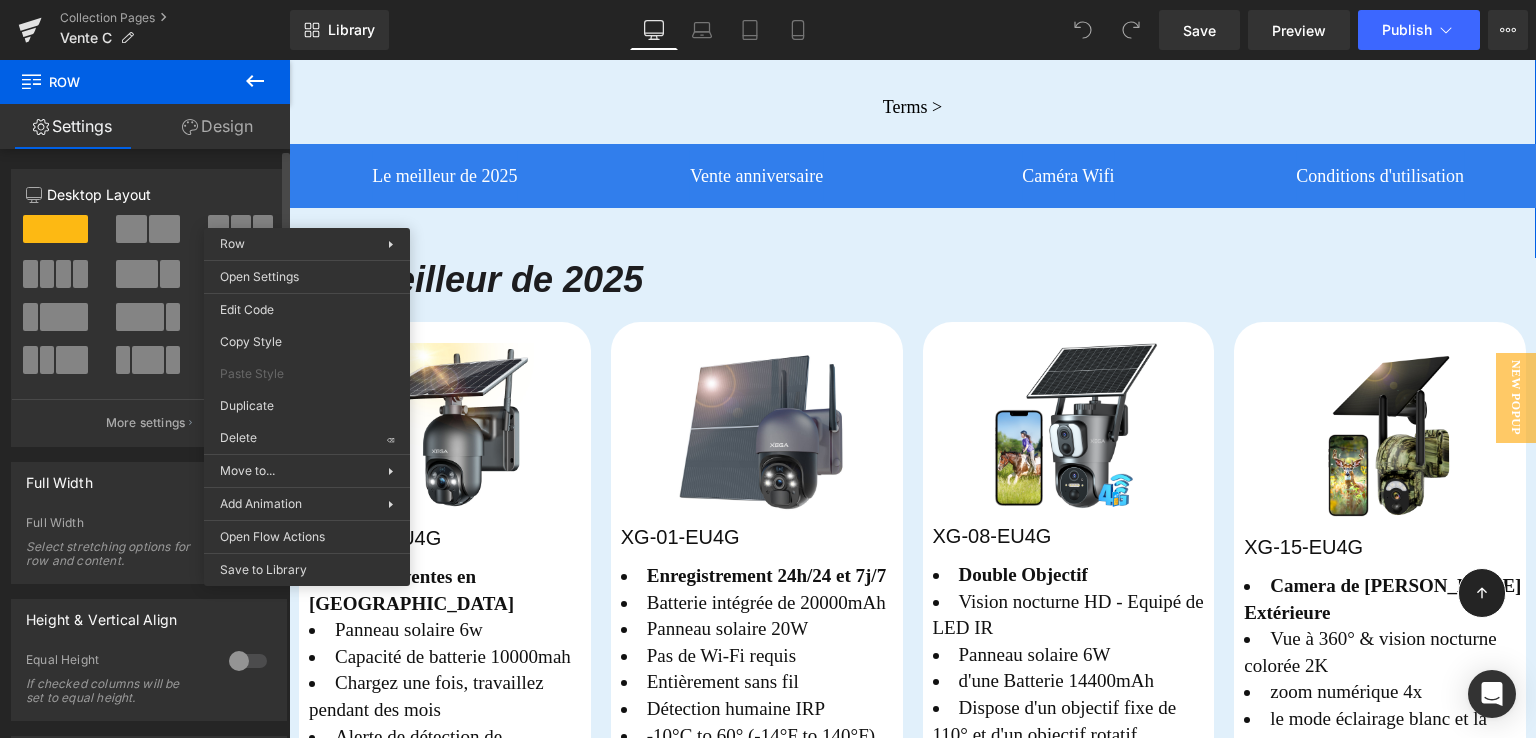 click at bounding box center [55, 229] 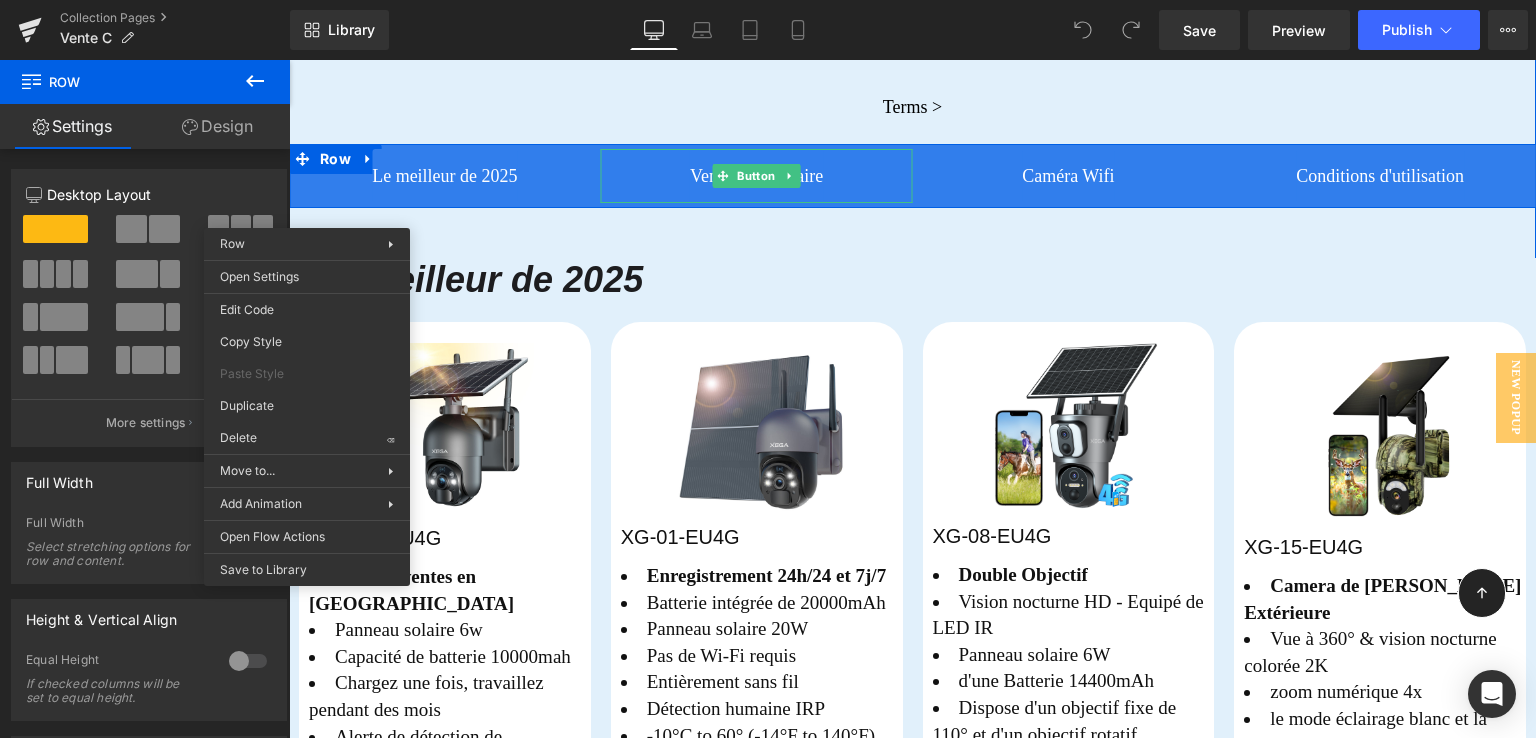 click on "Vente anniversaire" at bounding box center (757, 176) 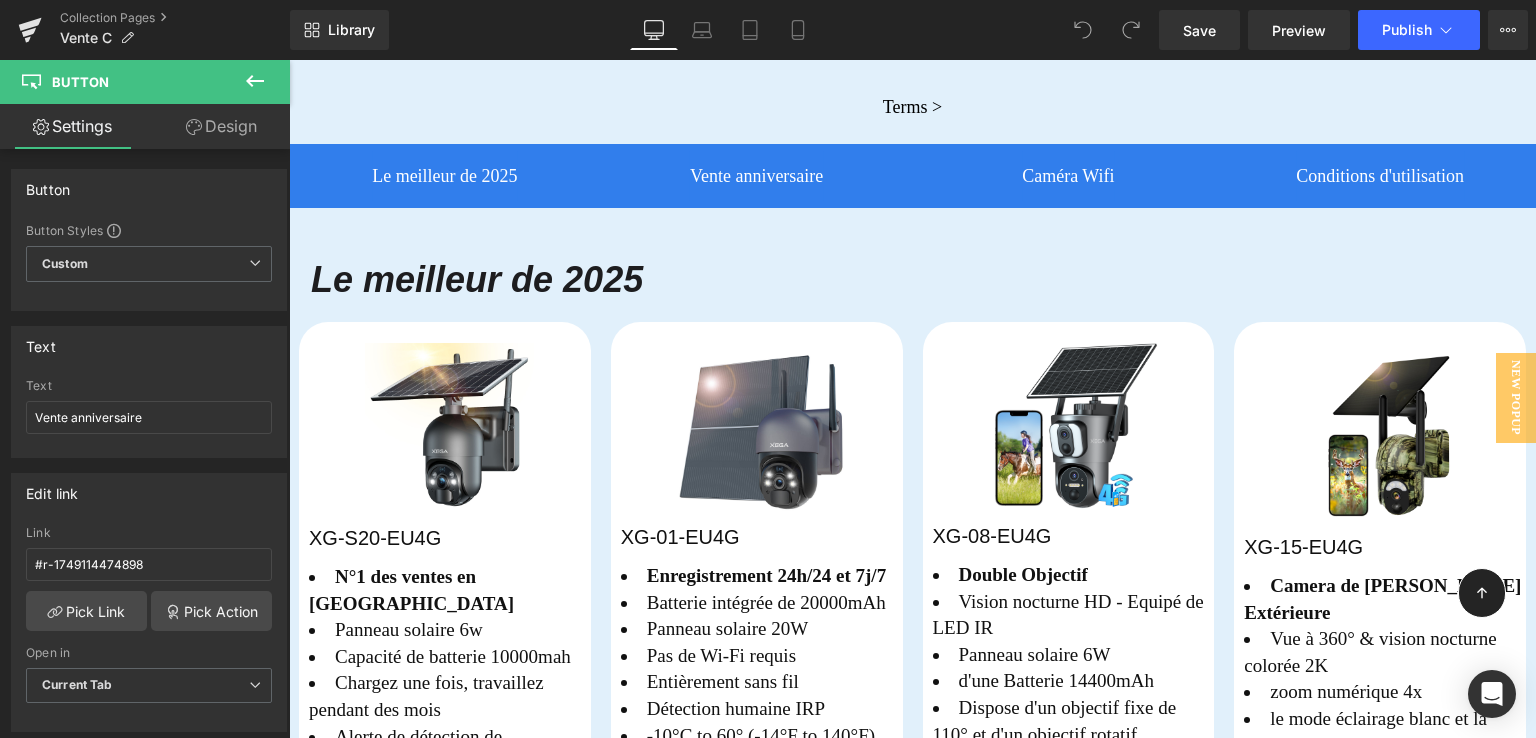 click 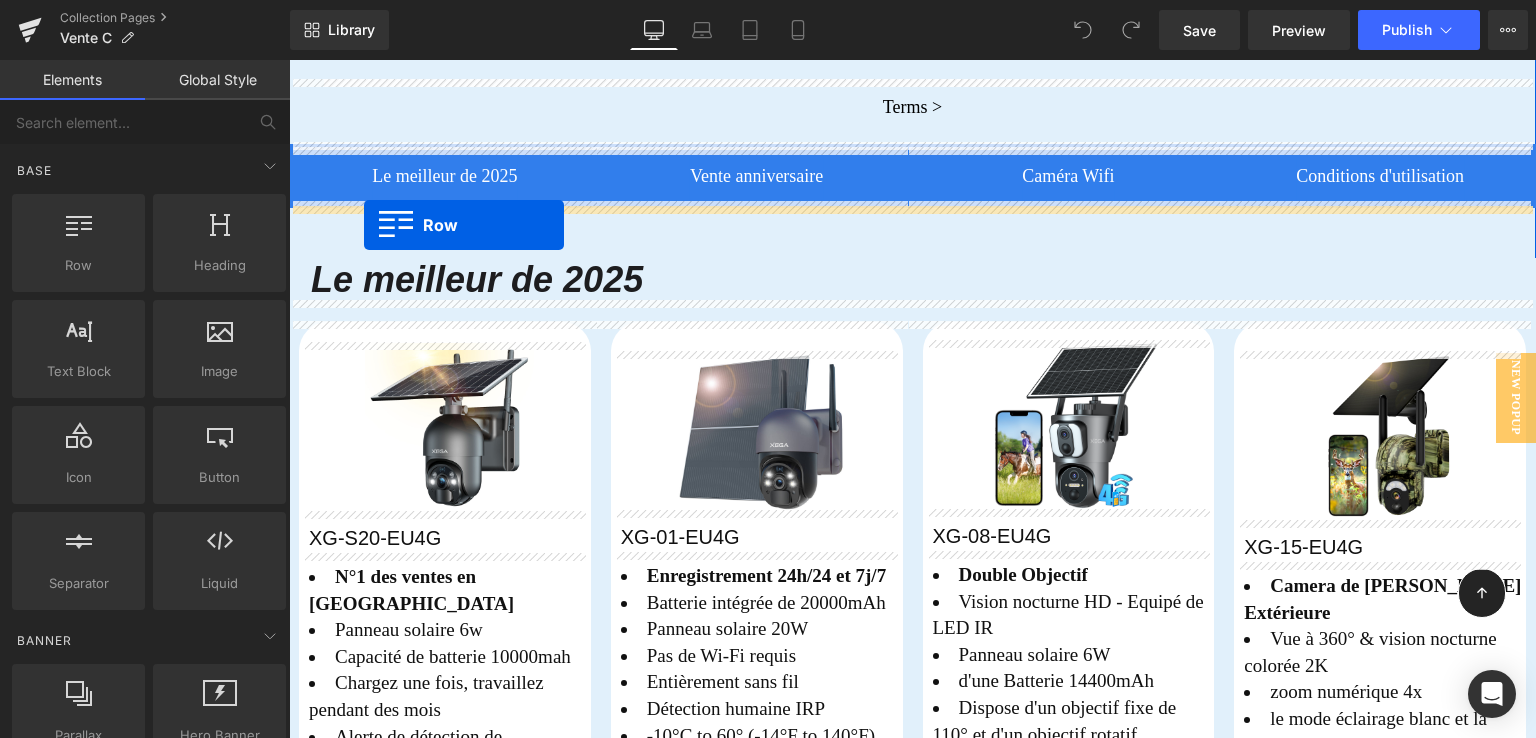 drag, startPoint x: 345, startPoint y: 294, endPoint x: 364, endPoint y: 225, distance: 71.568146 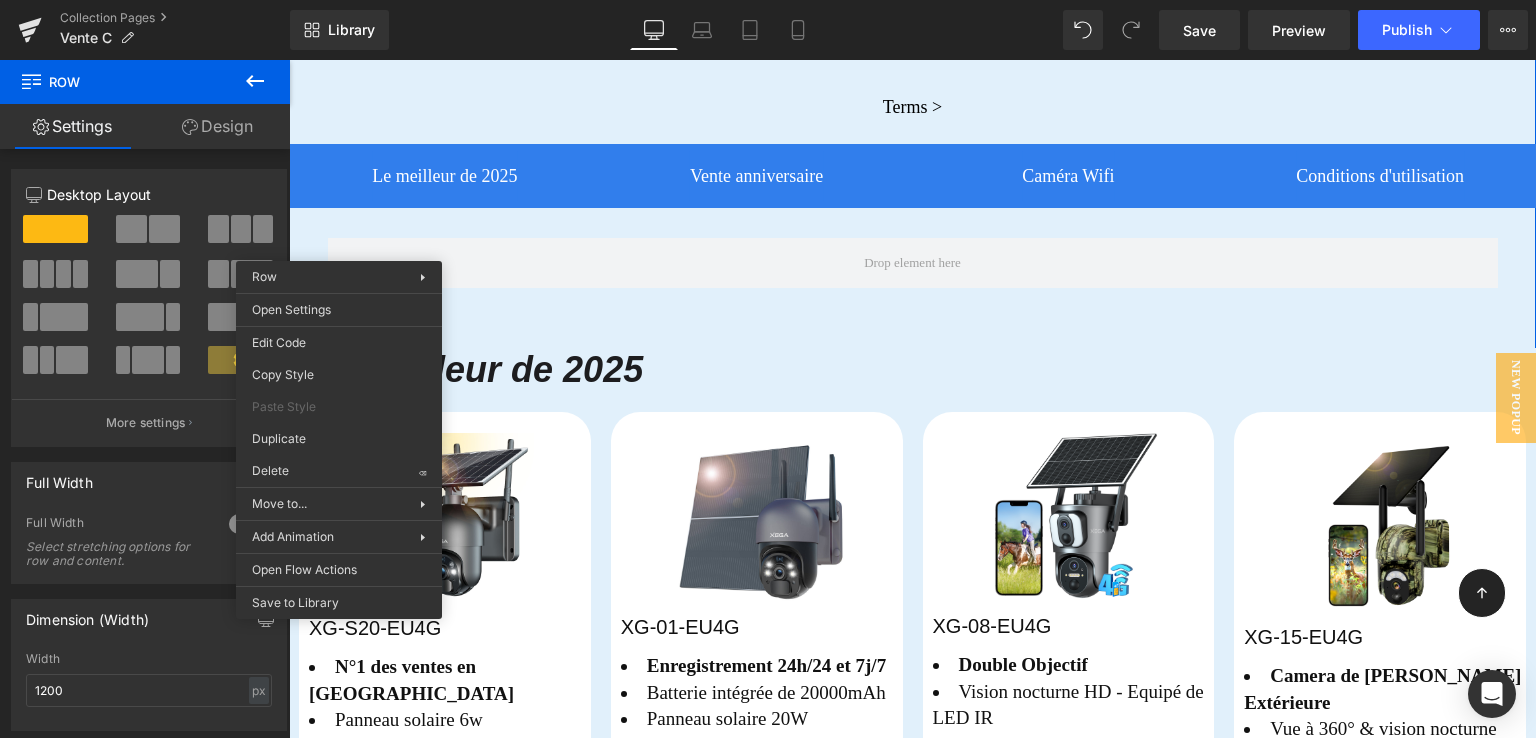 click on "Row" at bounding box center (913, 253) 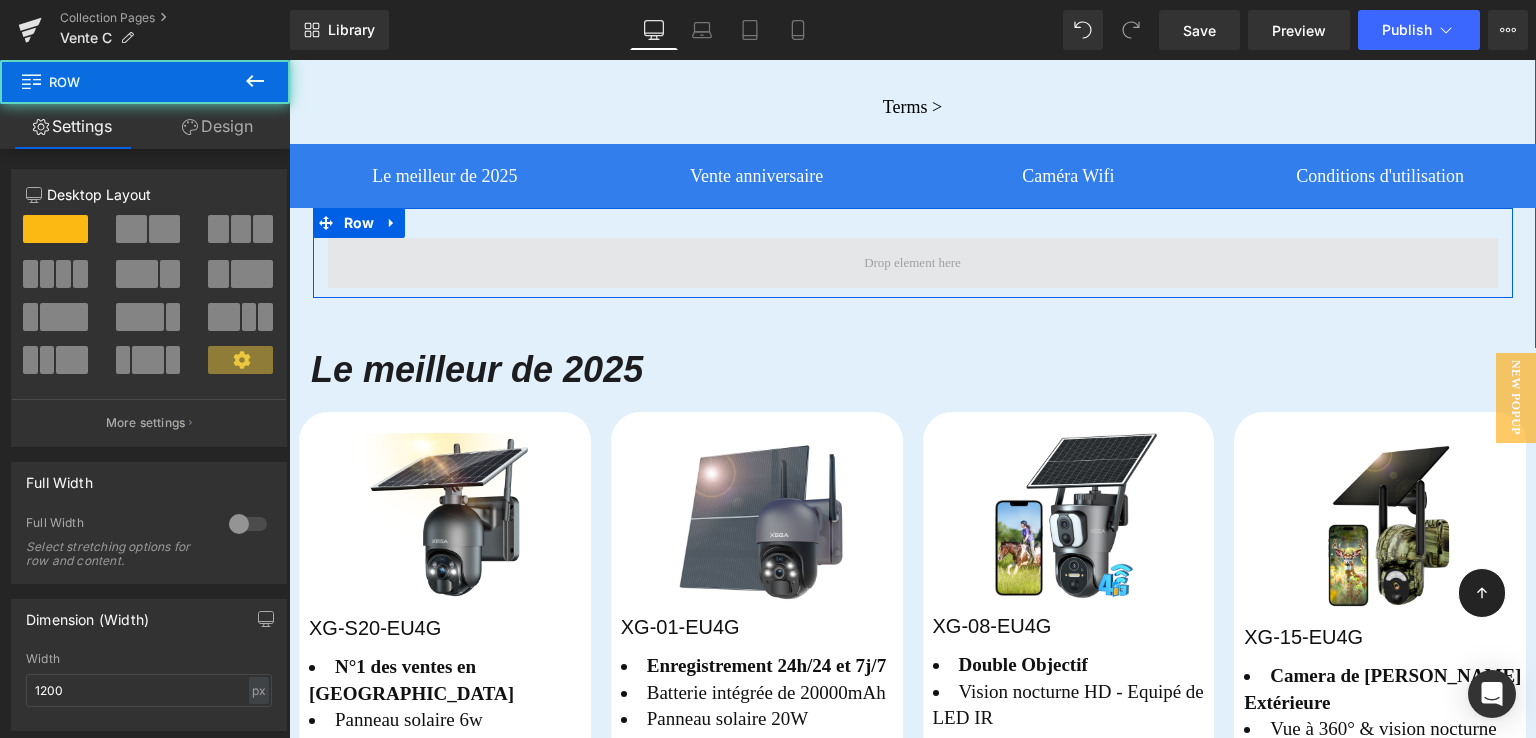 click at bounding box center [913, 263] 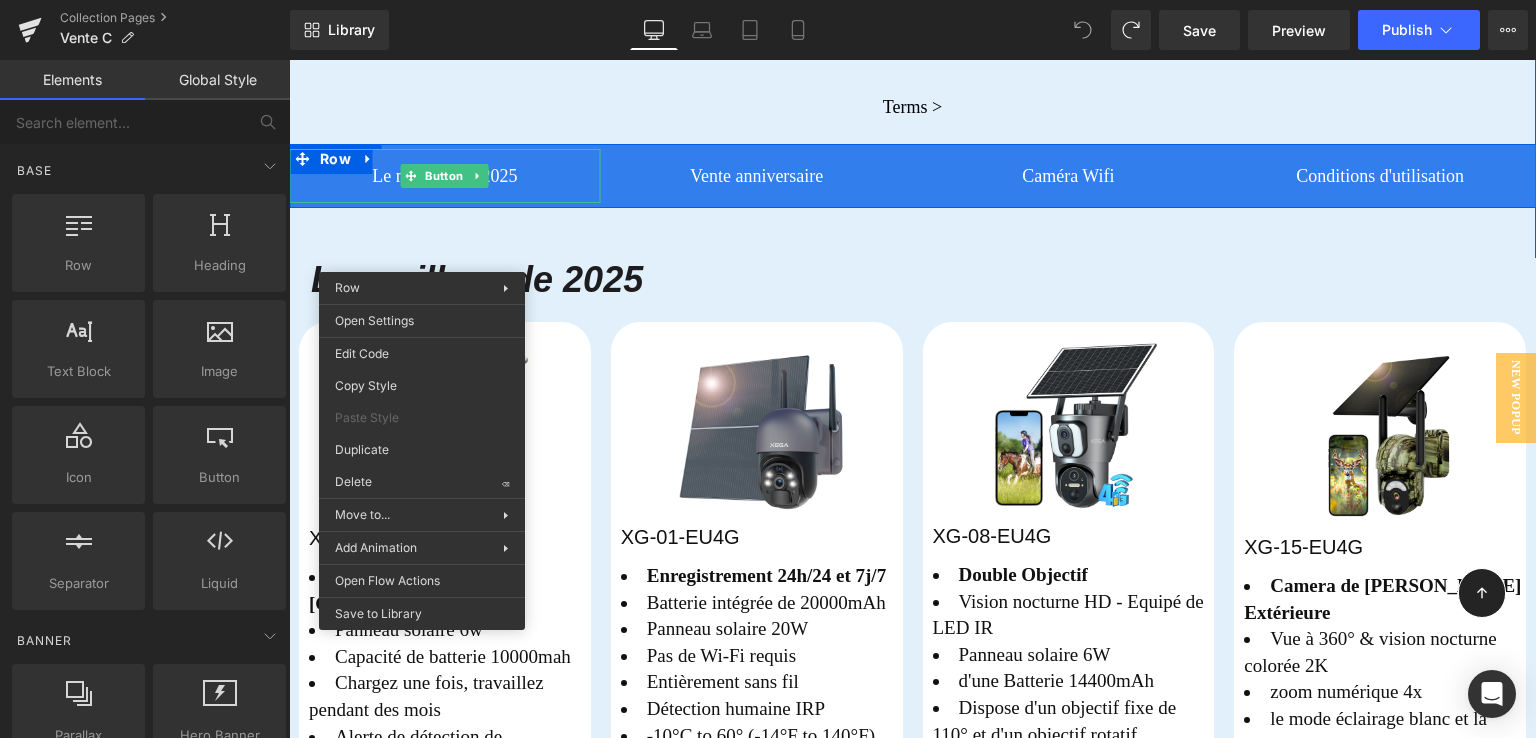 click on "Le meilleur de 2025" at bounding box center (445, 176) 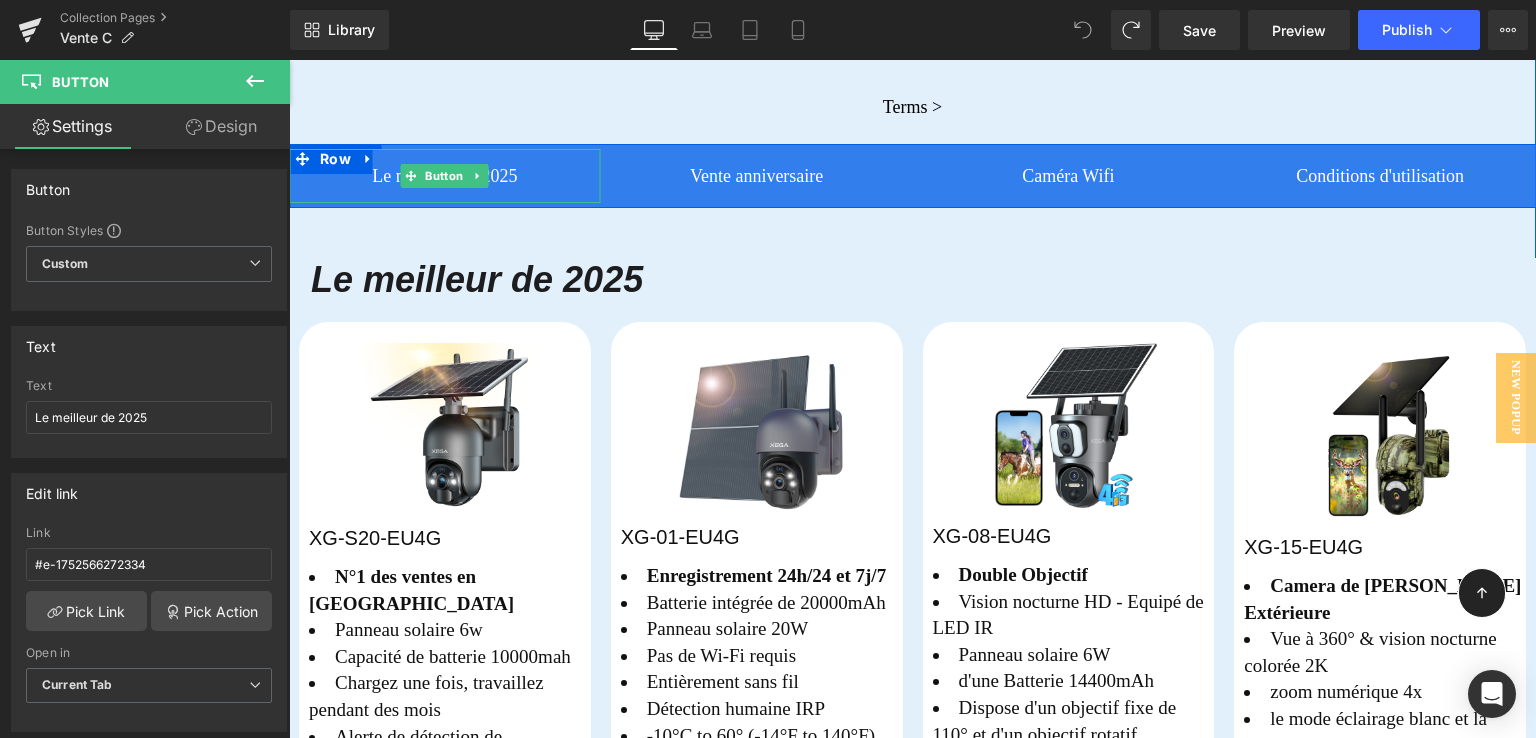 click on "Le meilleur de 2025" at bounding box center [445, 176] 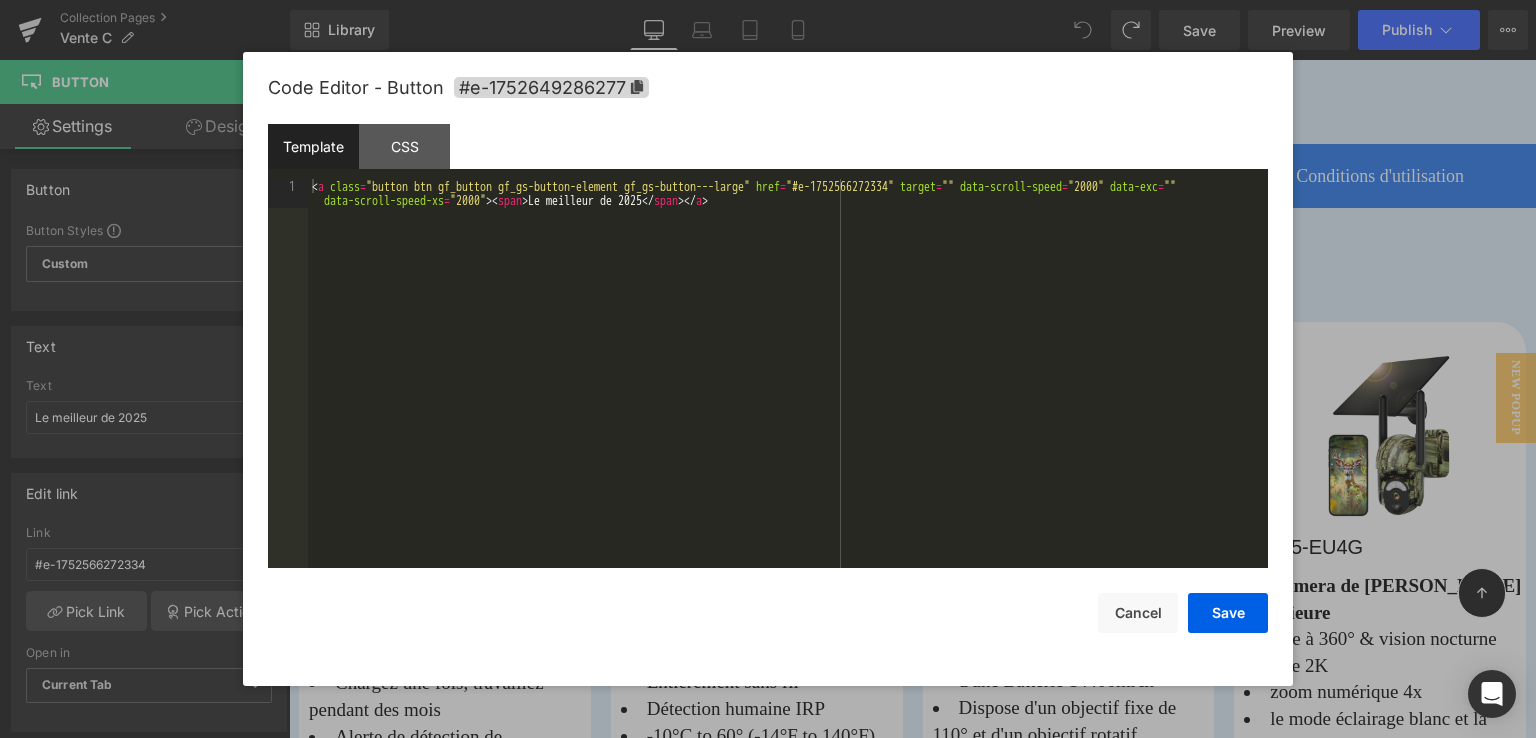 click on "Row  You are previewing how the   will restyle your page. You can not edit Elements in Preset Preview Mode.  Collection Pages Vente C Library Desktop Desktop Laptop Tablet Mobile Save Preview Publish Scheduled View Live Page View with current Template Save Template to Library Schedule Publish  Optimize  Publish Settings Shortcuts  Your page can’t be published   You've reached the maximum number of published pages on your plan  (0/0).  You need to upgrade your plan or unpublish all your pages to get 1 publish slot.   Unpublish pages   Upgrade plan  Elements Global Style Base Row  rows, columns, layouts, div Heading  headings, titles, h1,h2,h3,h4,h5,h6 Text Block  texts, paragraphs, contents, blocks Image  images, photos, alts, uploads Icon  icons, symbols Button  button, call to action, cta Separator  separators, dividers, horizontal lines Liquid  liquid, custom code, html, javascript, css, reviews, apps, applications, embeded, iframe Banner Parallax  banner, slideshow, hero, image, cover, parallax, effect" at bounding box center (768, 0) 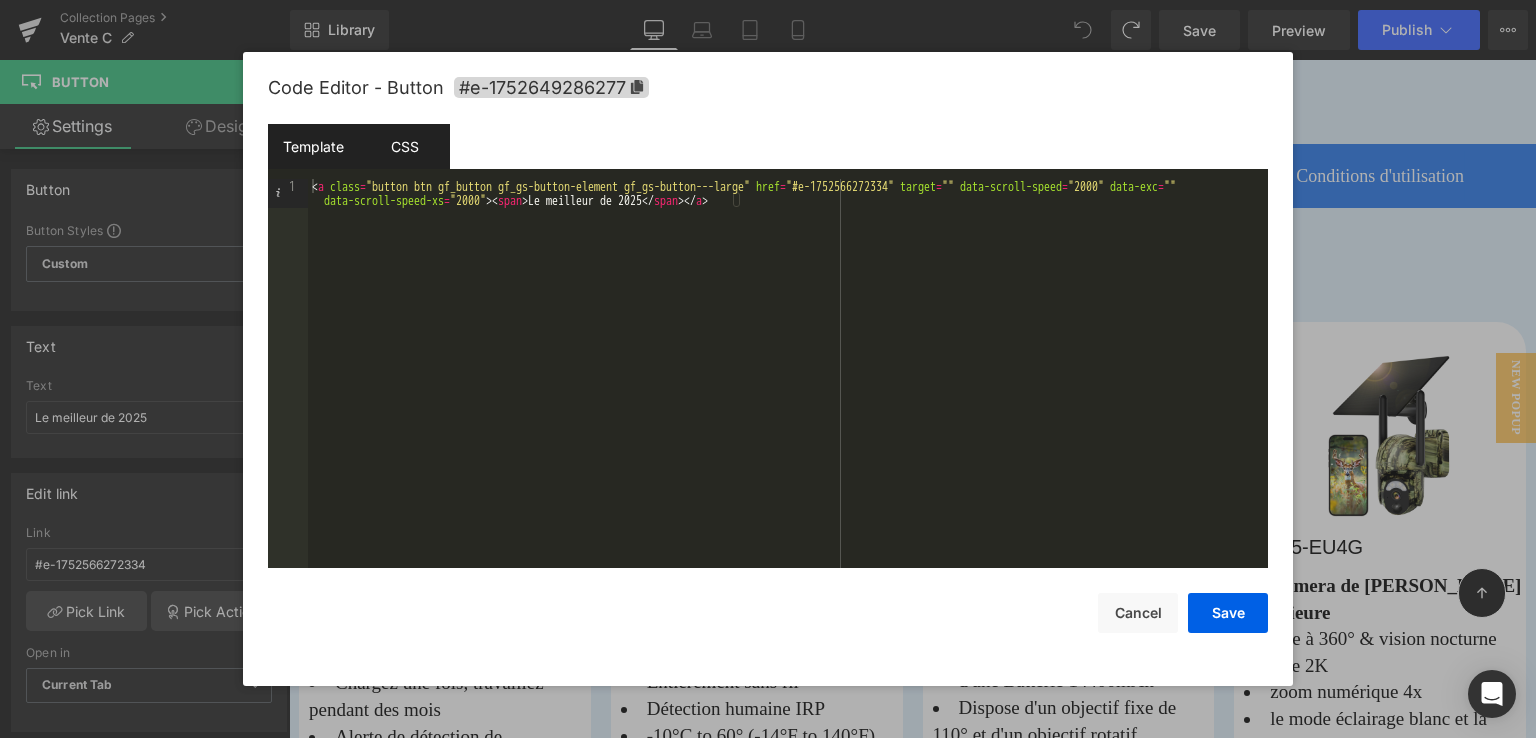click on "CSS" at bounding box center [404, 146] 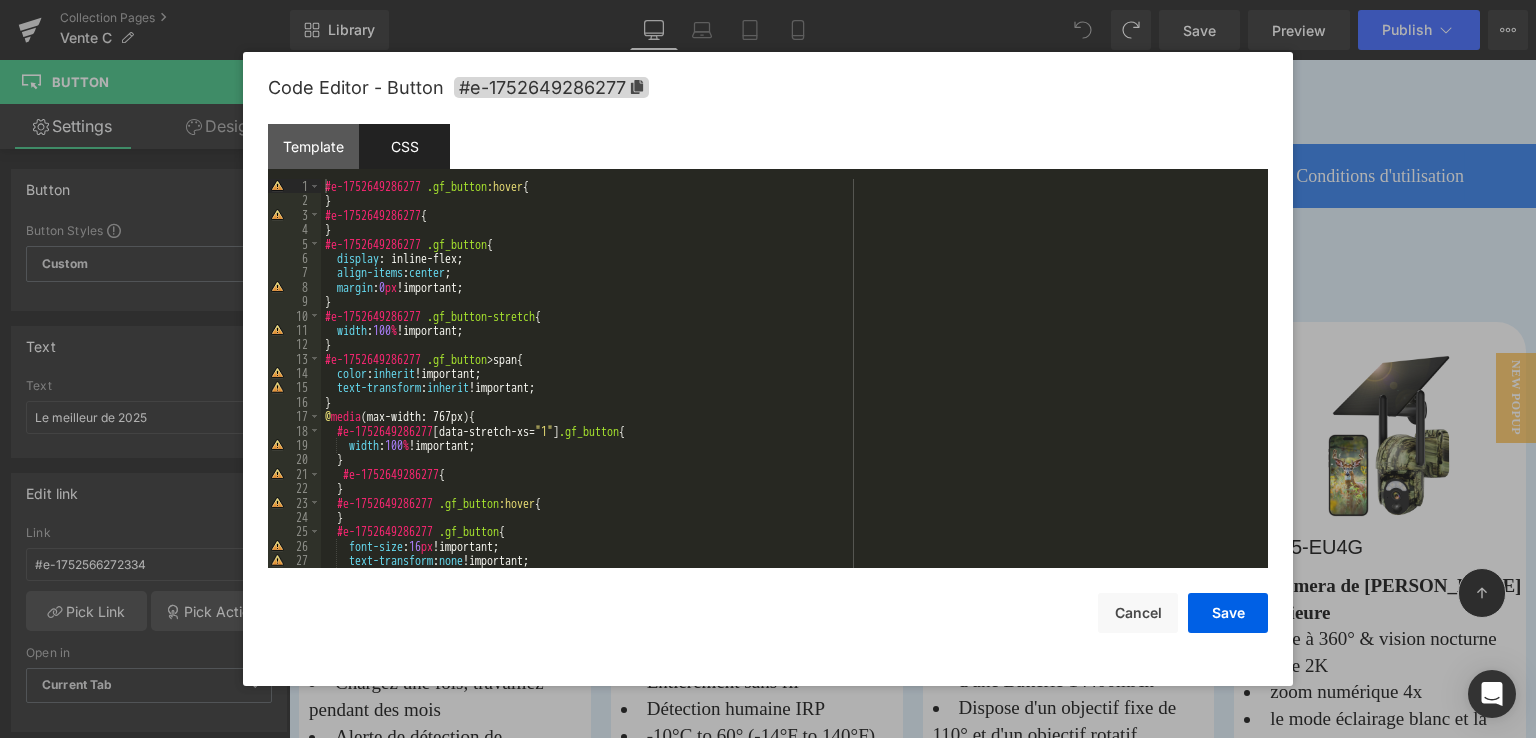 click at bounding box center [768, 369] 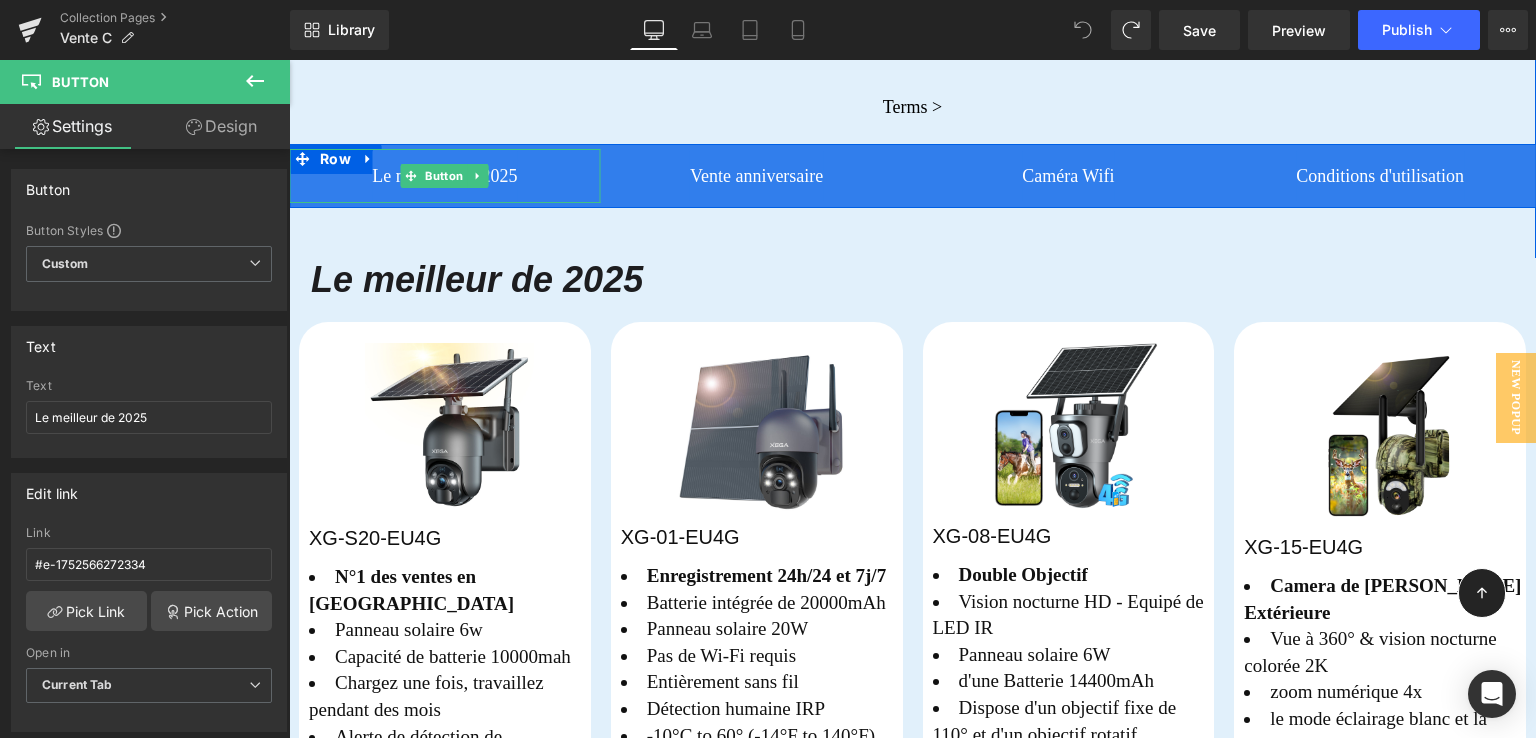 click on "Le meilleur de 2025" at bounding box center [445, 176] 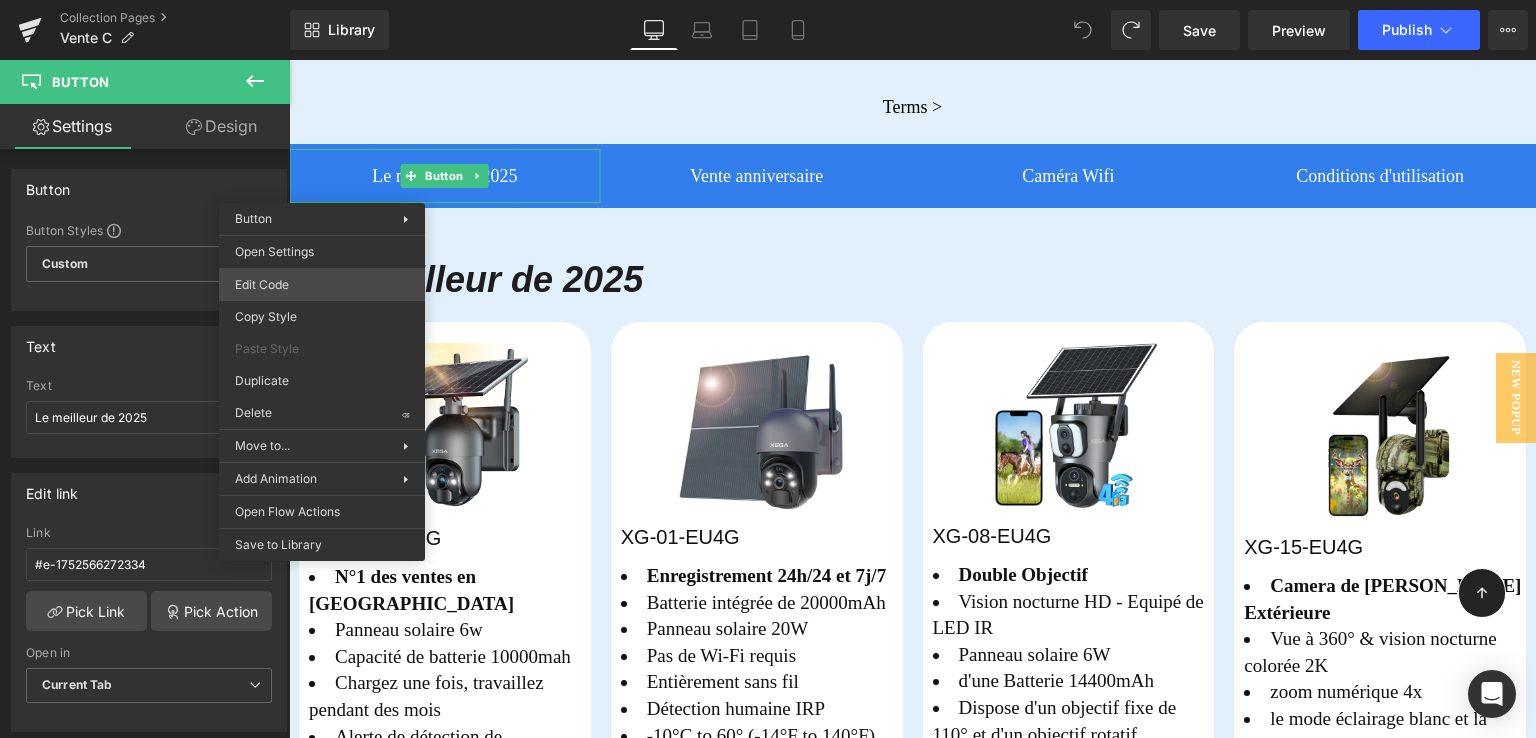 click on "Row  You are previewing how the   will restyle your page. You can not edit Elements in Preset Preview Mode.  Collection Pages Vente C Library Desktop Desktop Laptop Tablet Mobile Save Preview Publish Scheduled View Live Page View with current Template Save Template to Library Schedule Publish  Optimize  Publish Settings Shortcuts  Your page can’t be published   You've reached the maximum number of published pages on your plan  (0/0).  You need to upgrade your plan or unpublish all your pages to get 1 publish slot.   Unpublish pages   Upgrade plan  Elements Global Style Base Row  rows, columns, layouts, div Heading  headings, titles, h1,h2,h3,h4,h5,h6 Text Block  texts, paragraphs, contents, blocks Image  images, photos, alts, uploads Icon  icons, symbols Button  button, call to action, cta Separator  separators, dividers, horizontal lines Liquid  liquid, custom code, html, javascript, css, reviews, apps, applications, embeded, iframe Banner Parallax  banner, slideshow, hero, image, cover, parallax, effect" at bounding box center (768, 0) 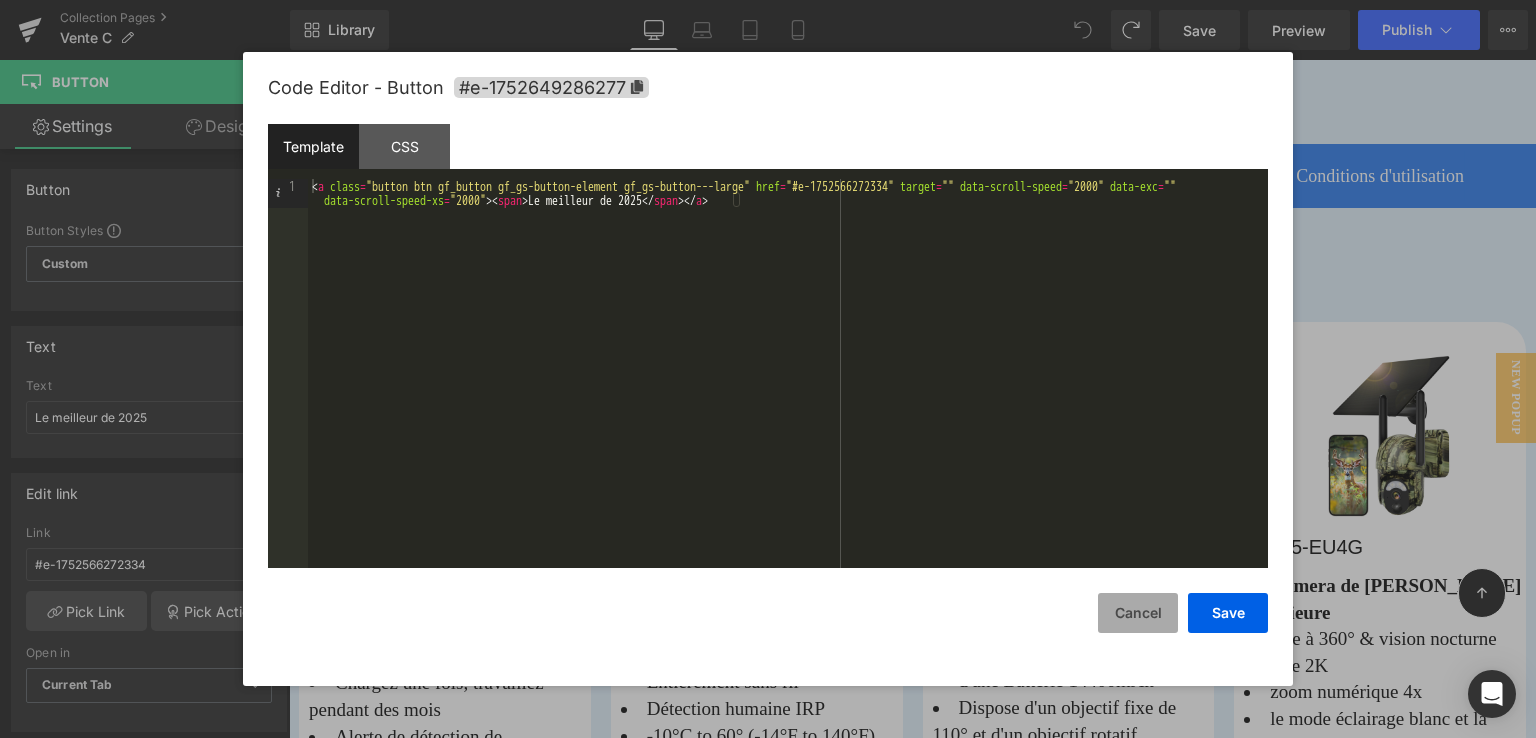 click on "Cancel" at bounding box center (1138, 613) 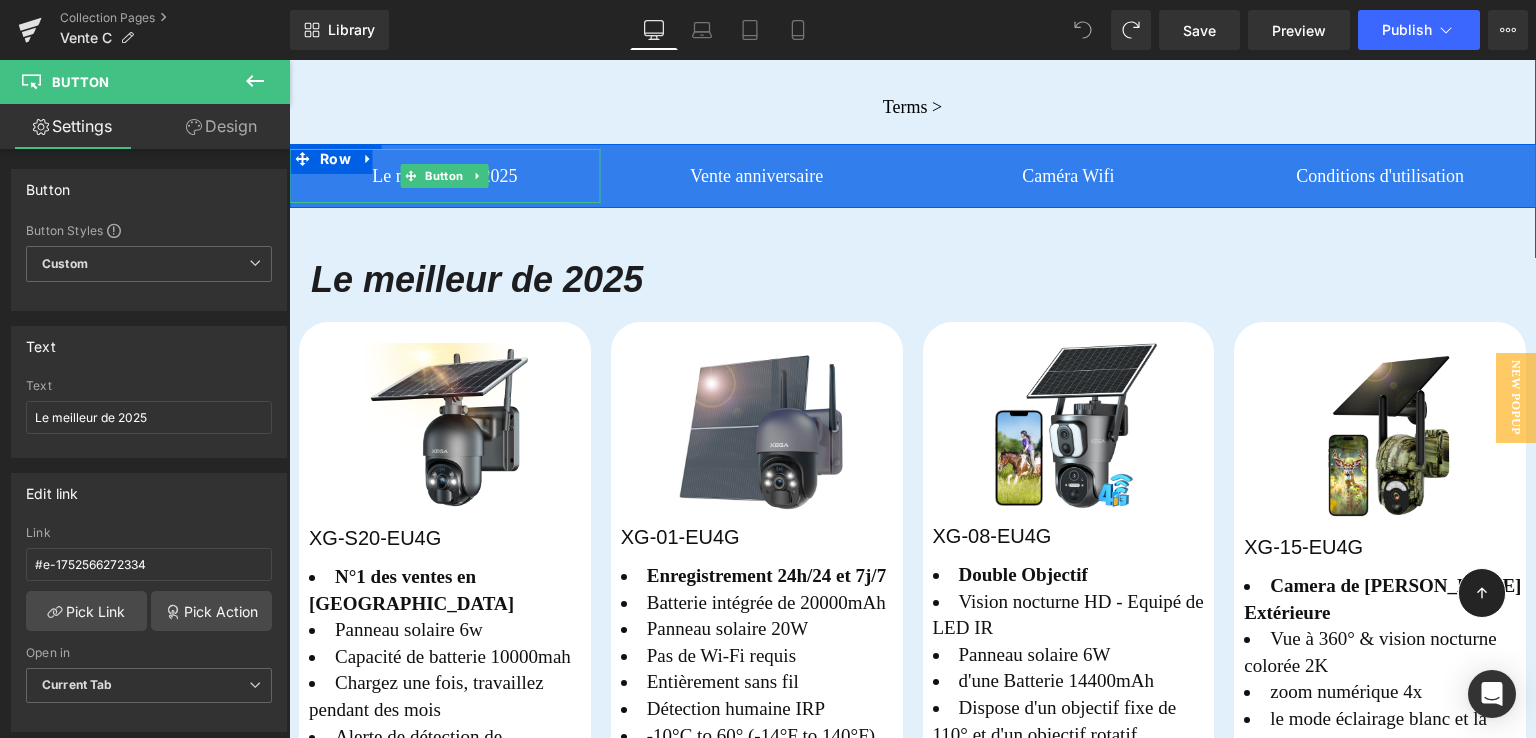 click on "Le meilleur de 2025" at bounding box center (445, 176) 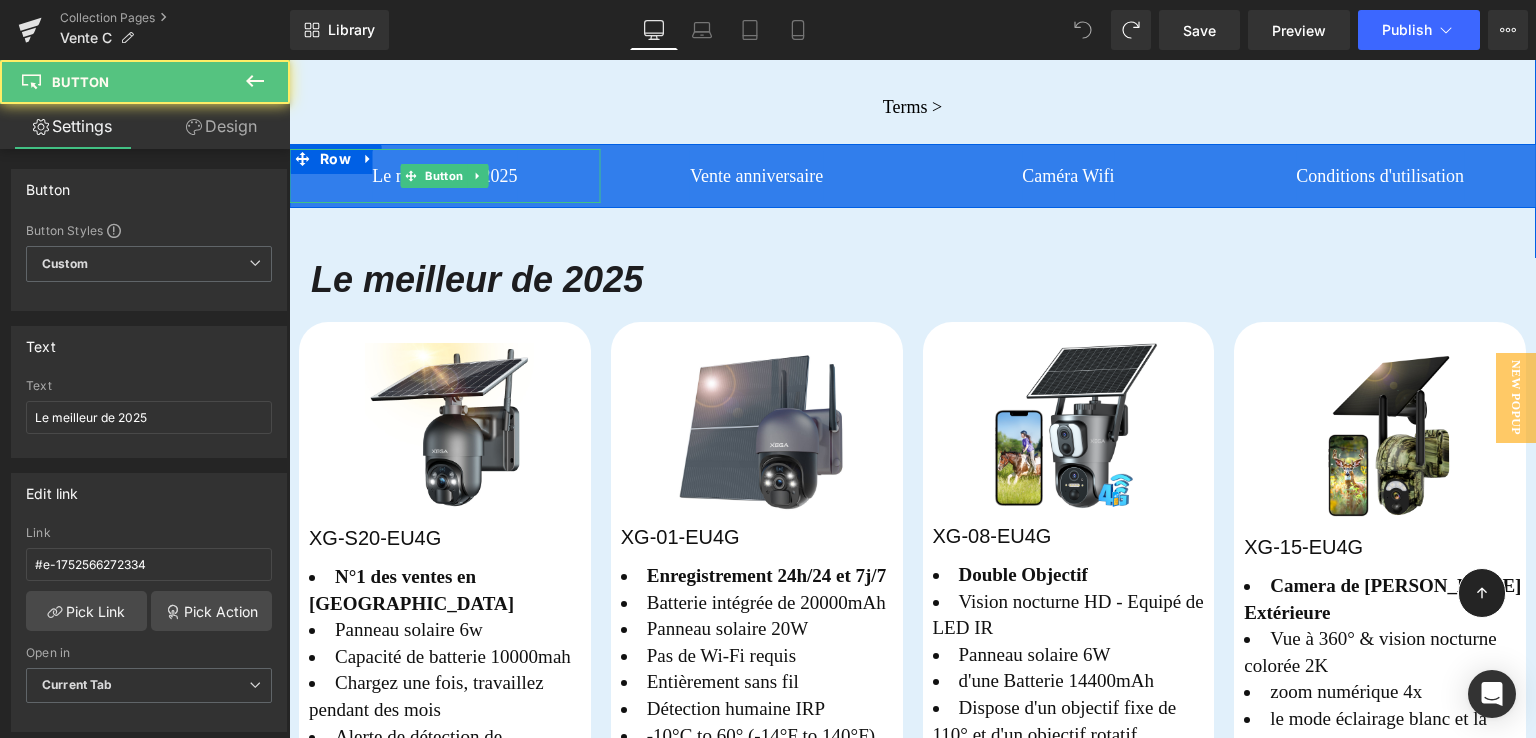 click on "Le meilleur de 2025" at bounding box center (445, 176) 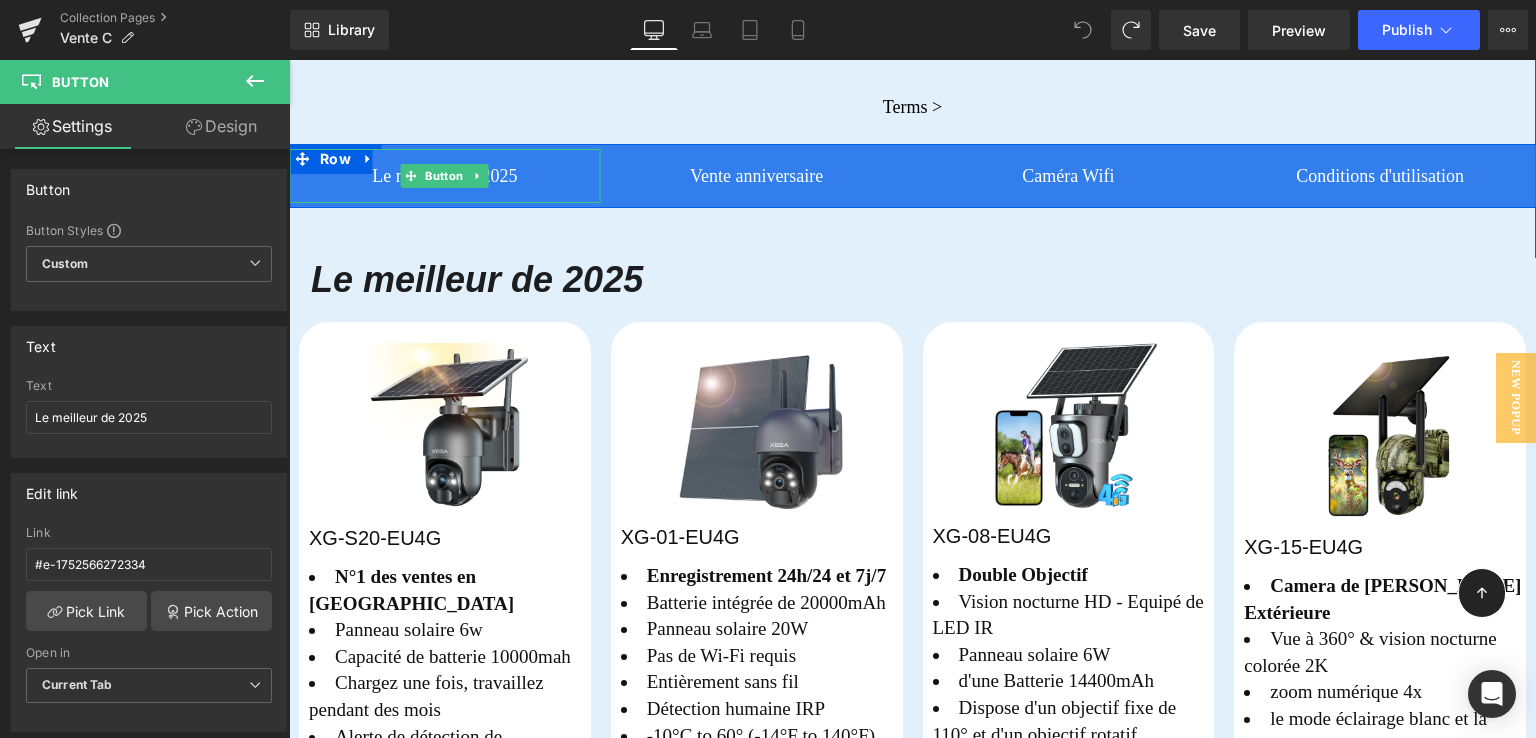 click on "Le meilleur de 2025" at bounding box center [445, 176] 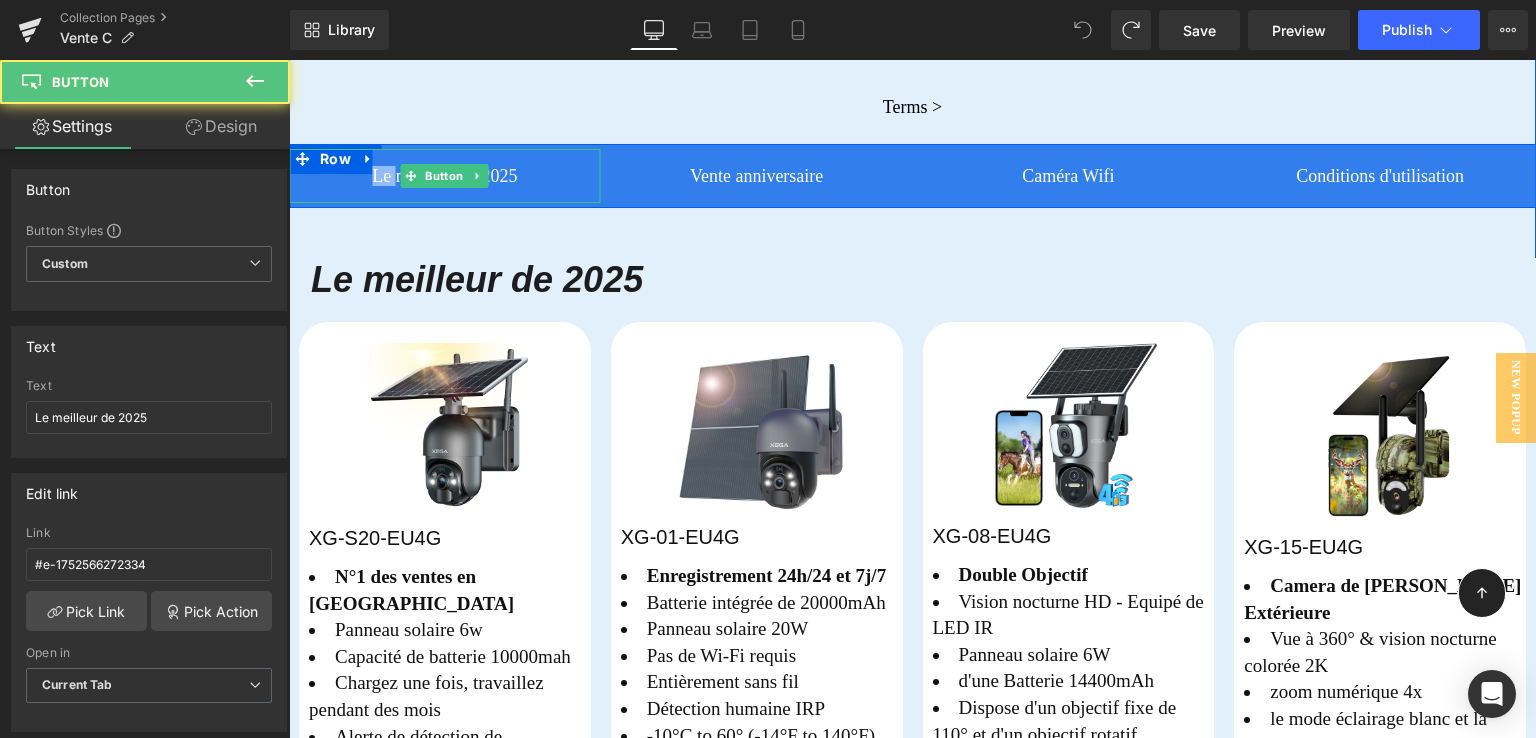 click on "Le meilleur de 2025" at bounding box center [445, 176] 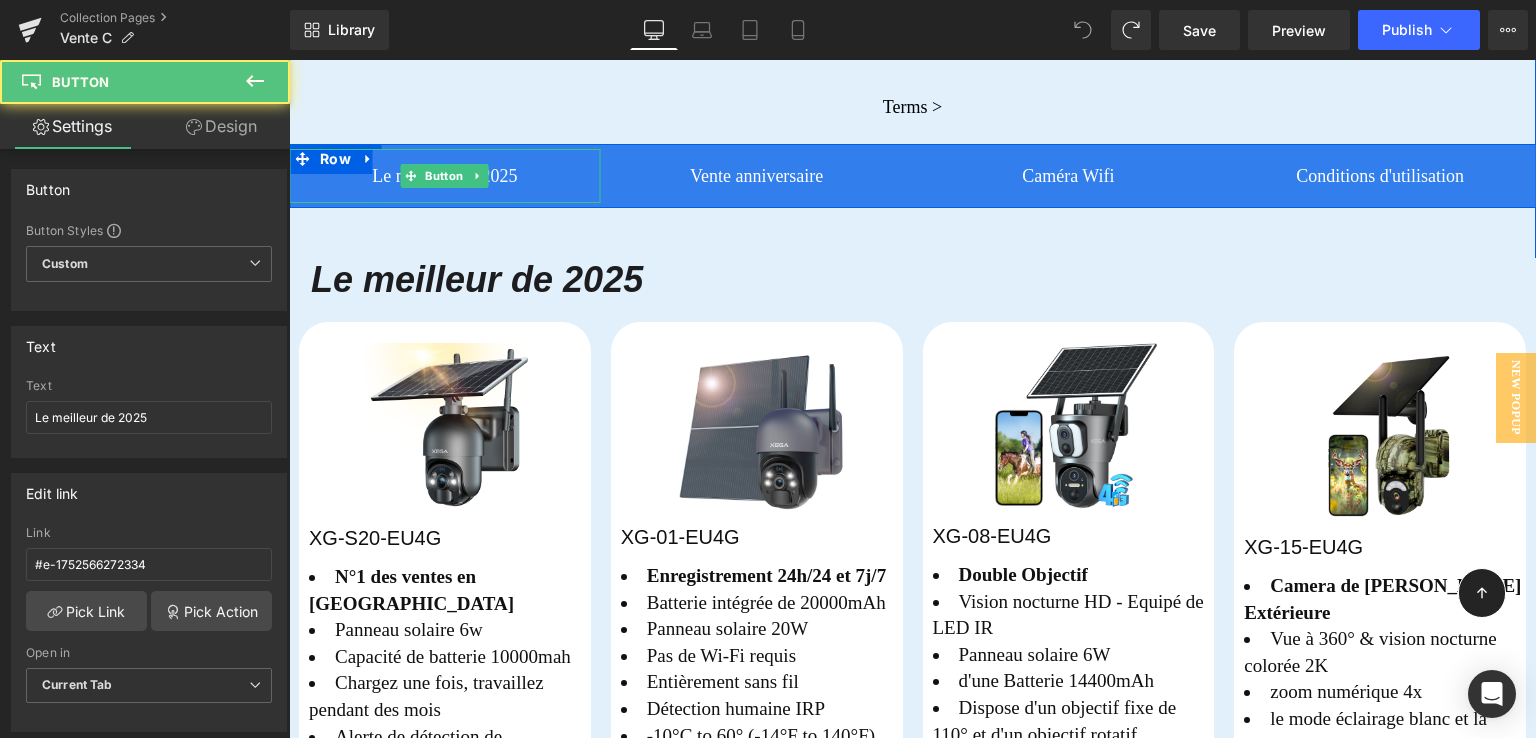 click on "Le meilleur de 2025" at bounding box center [445, 176] 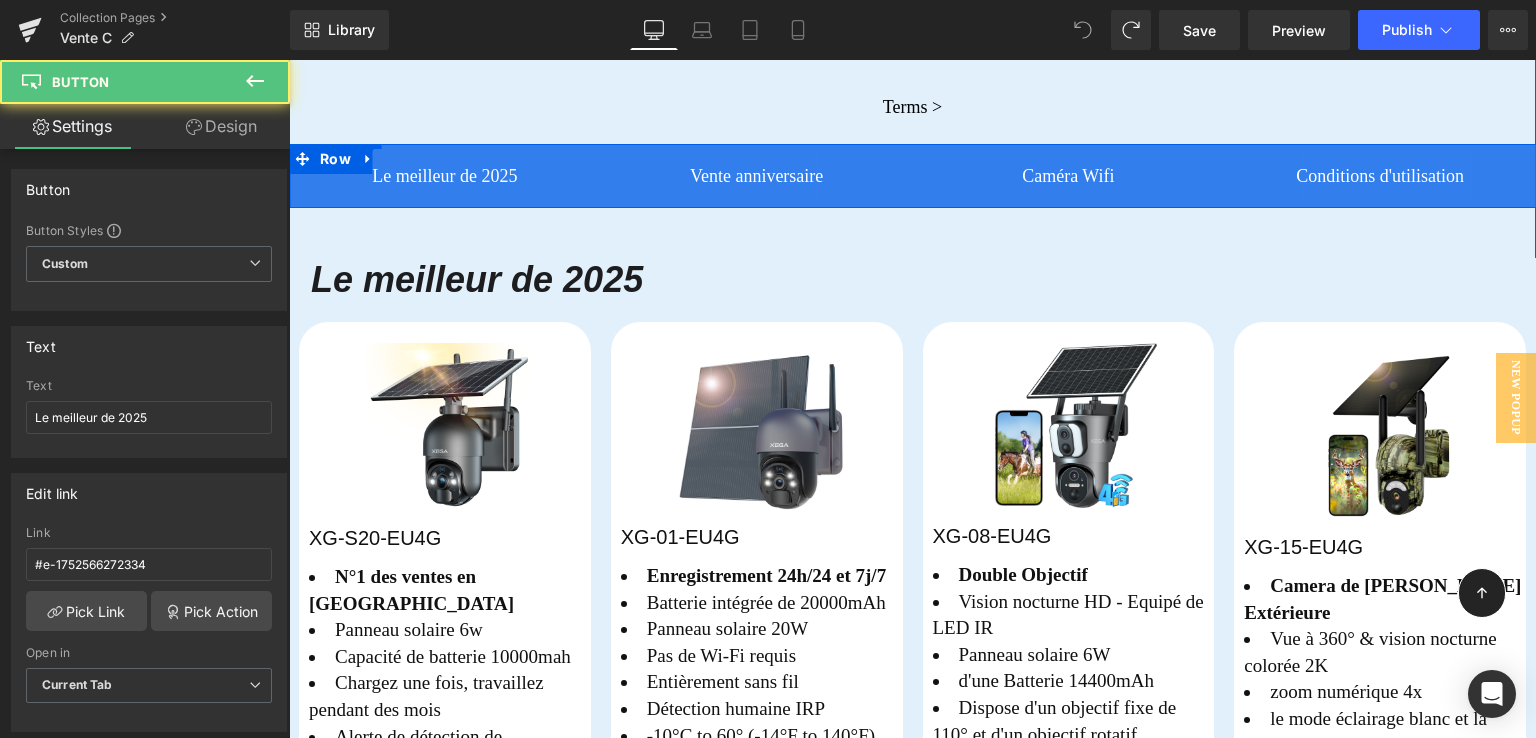 click on "Le meilleur de 2025 Button" at bounding box center (445, 176) 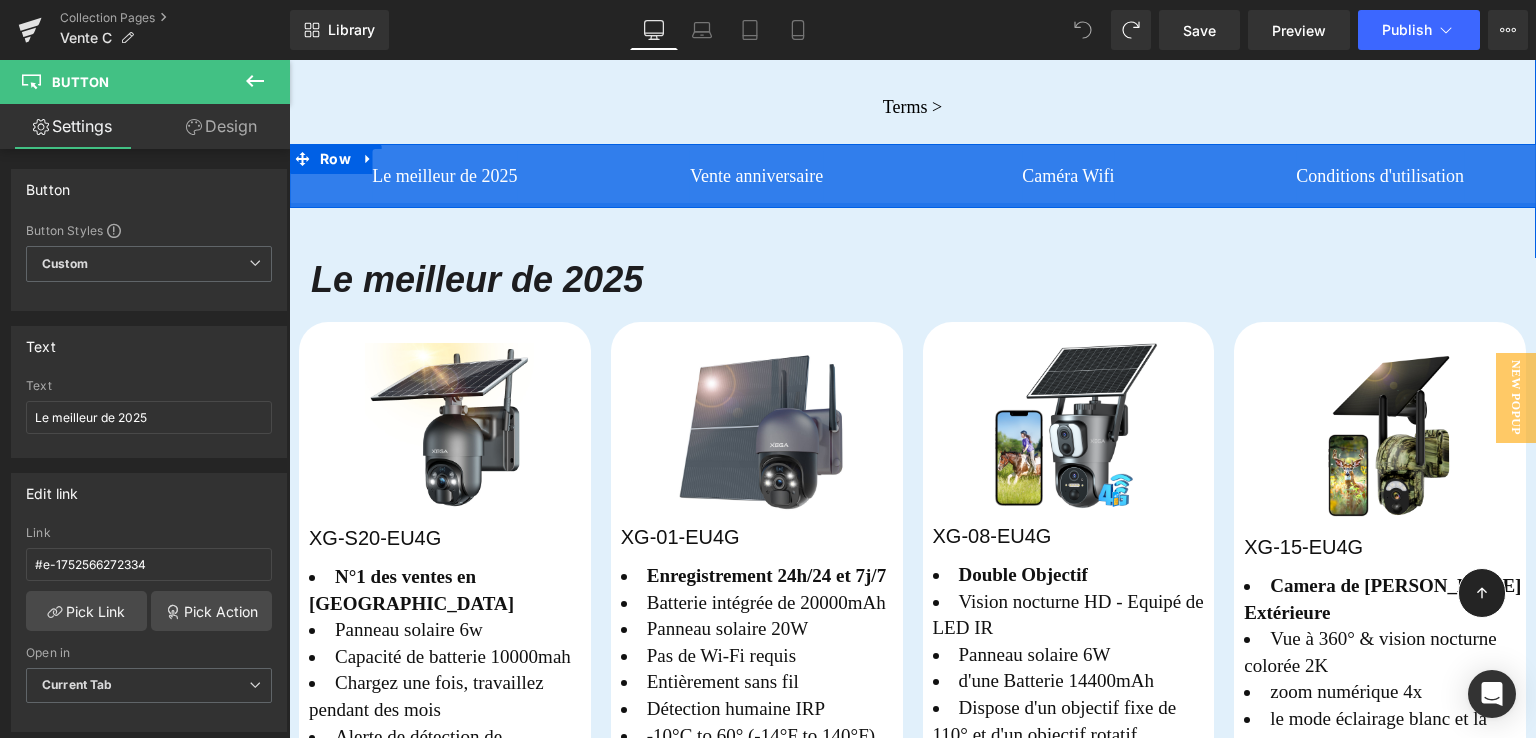 click at bounding box center (912, 205) 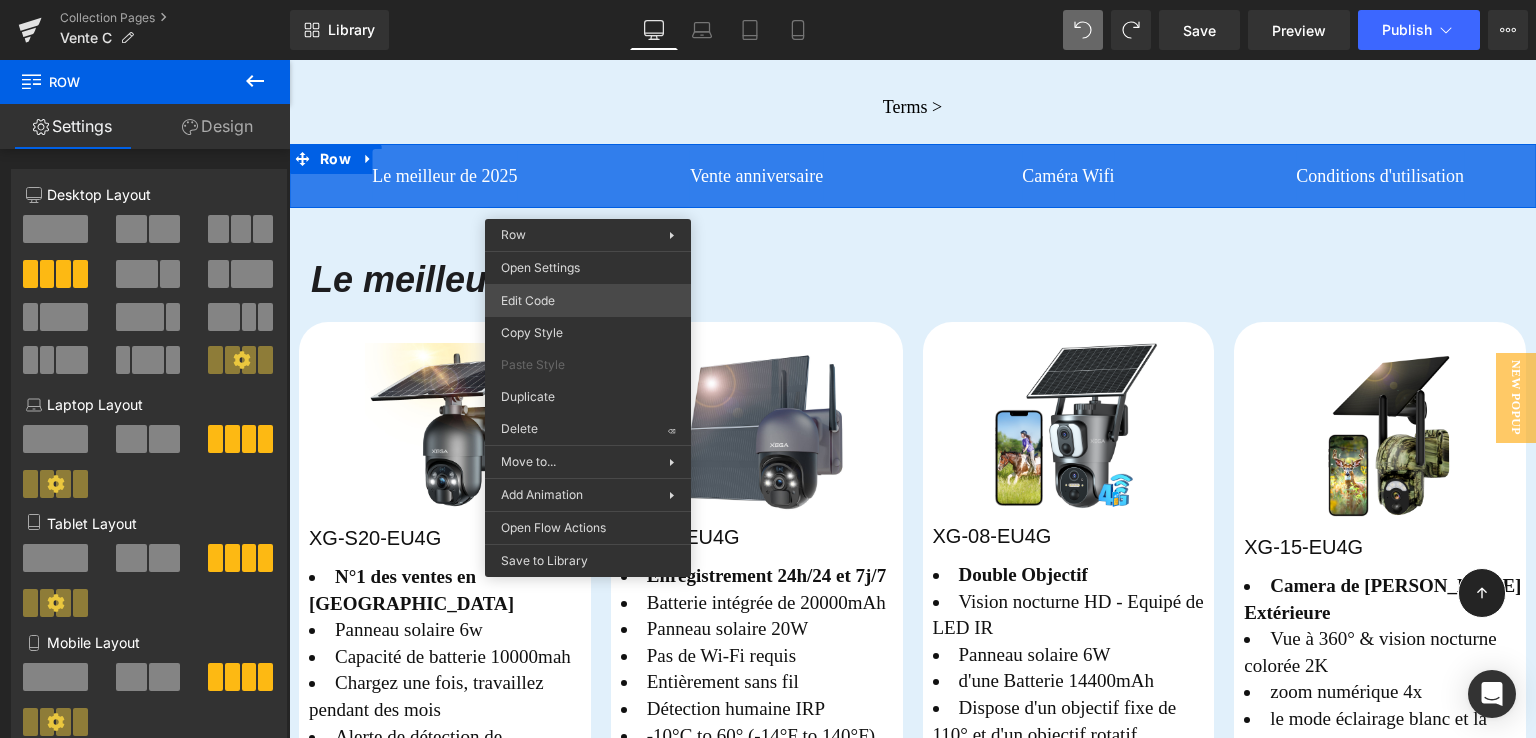 click on "Row  You are previewing how the   will restyle your page. You can not edit Elements in Preset Preview Mode.  Collection Pages Vente C Library Desktop Desktop Laptop Tablet Mobile Save Preview Publish Scheduled View Live Page View with current Template Save Template to Library Schedule Publish  Optimize  Publish Settings Shortcuts  Your page can’t be published   You've reached the maximum number of published pages on your plan  (0/0).  You need to upgrade your plan or unpublish all your pages to get 1 publish slot.   Unpublish pages   Upgrade plan  Elements Global Style Base Row  rows, columns, layouts, div Heading  headings, titles, h1,h2,h3,h4,h5,h6 Text Block  texts, paragraphs, contents, blocks Image  images, photos, alts, uploads Icon  icons, symbols Button  button, call to action, cta Separator  separators, dividers, horizontal lines Liquid  liquid, custom code, html, javascript, css, reviews, apps, applications, embeded, iframe Banner Parallax  banner, slideshow, hero, image, cover, parallax, effect" at bounding box center [768, 0] 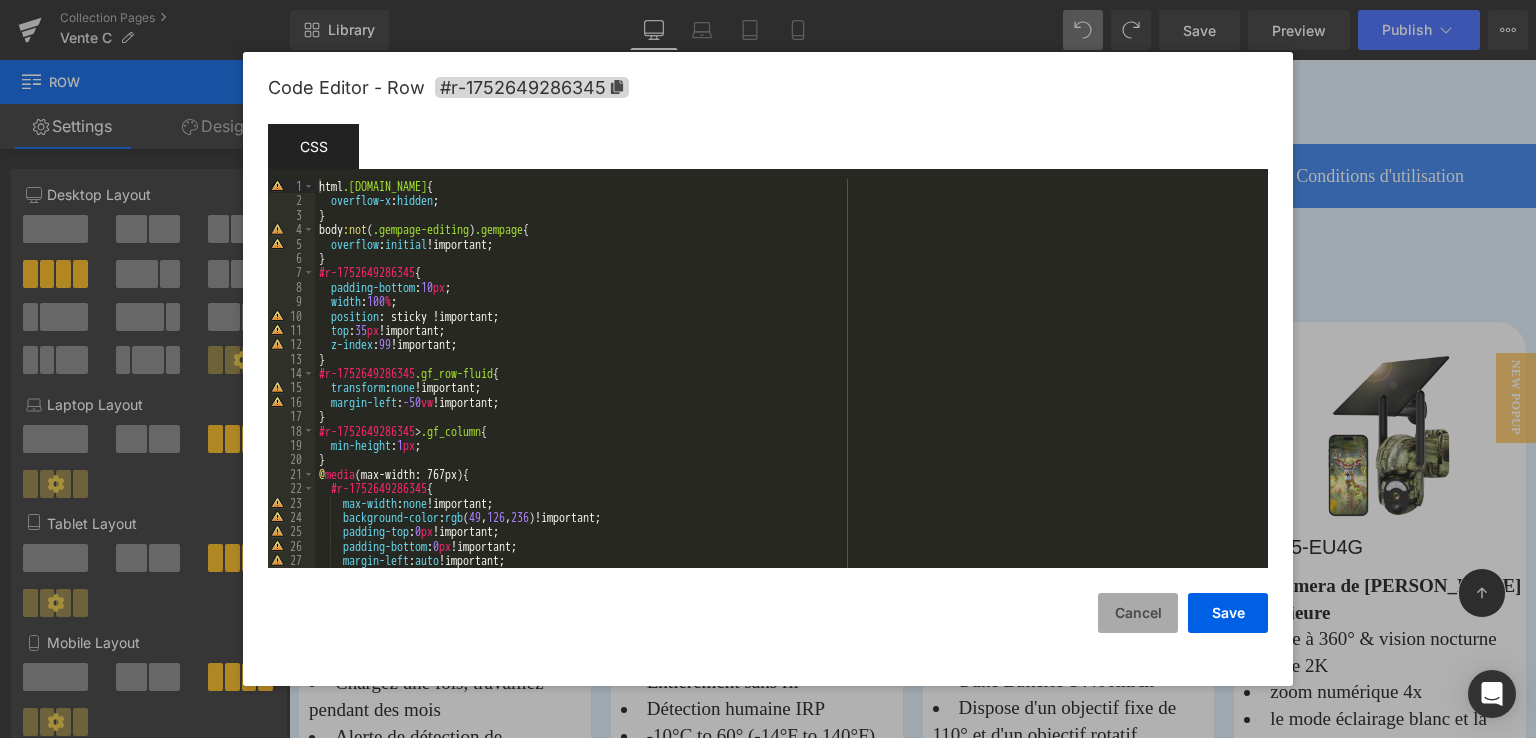 click on "Cancel" at bounding box center [1138, 613] 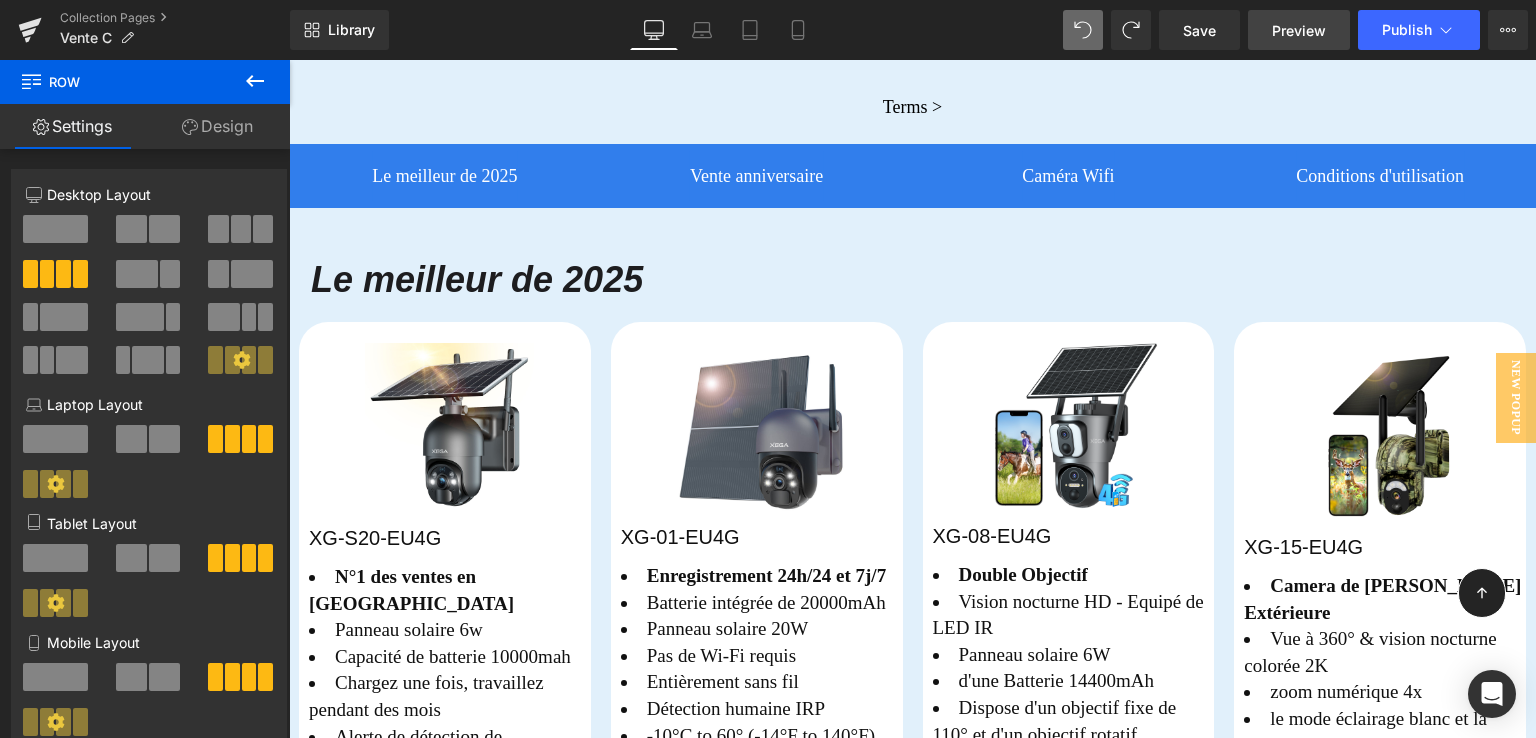 click on "Preview" at bounding box center [1299, 30] 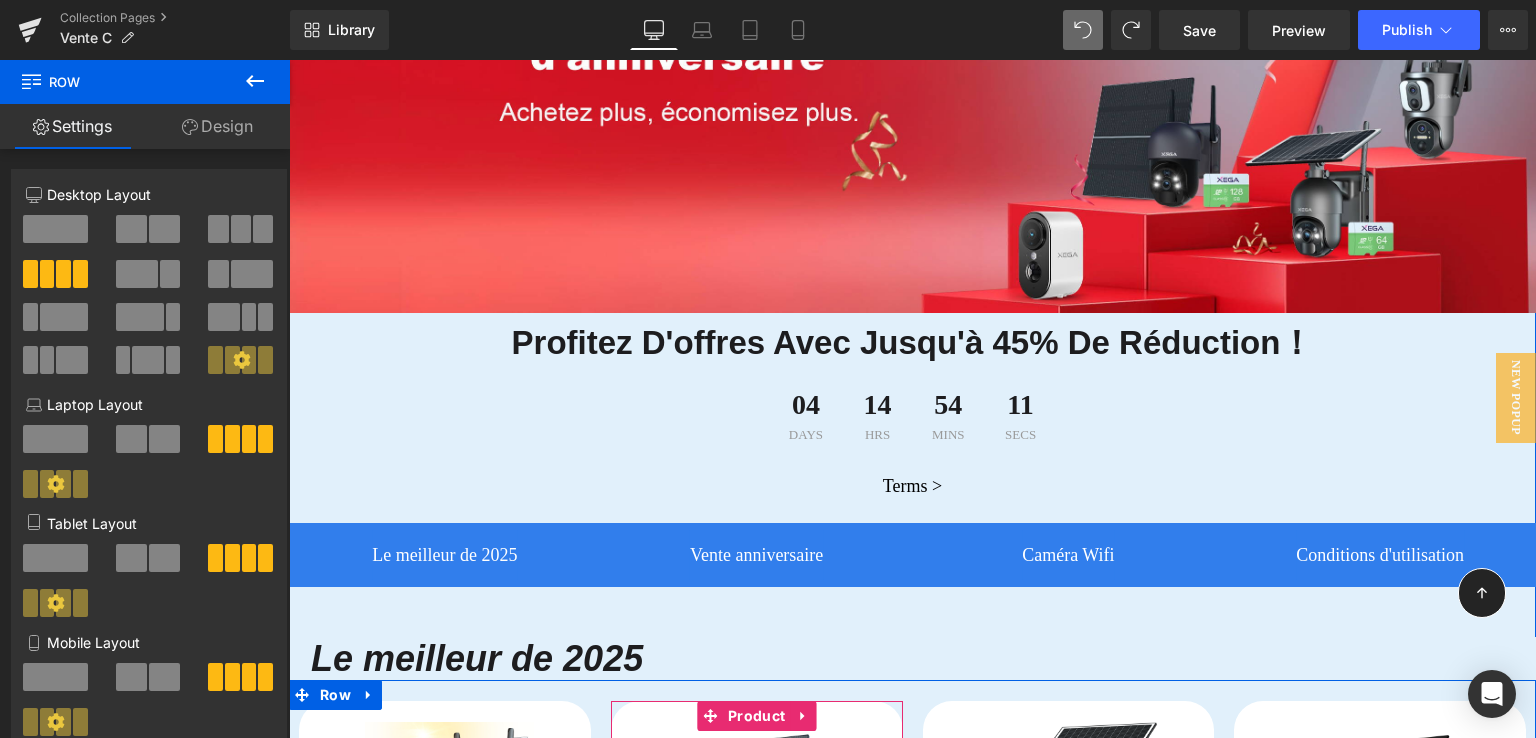 scroll, scrollTop: 300, scrollLeft: 0, axis: vertical 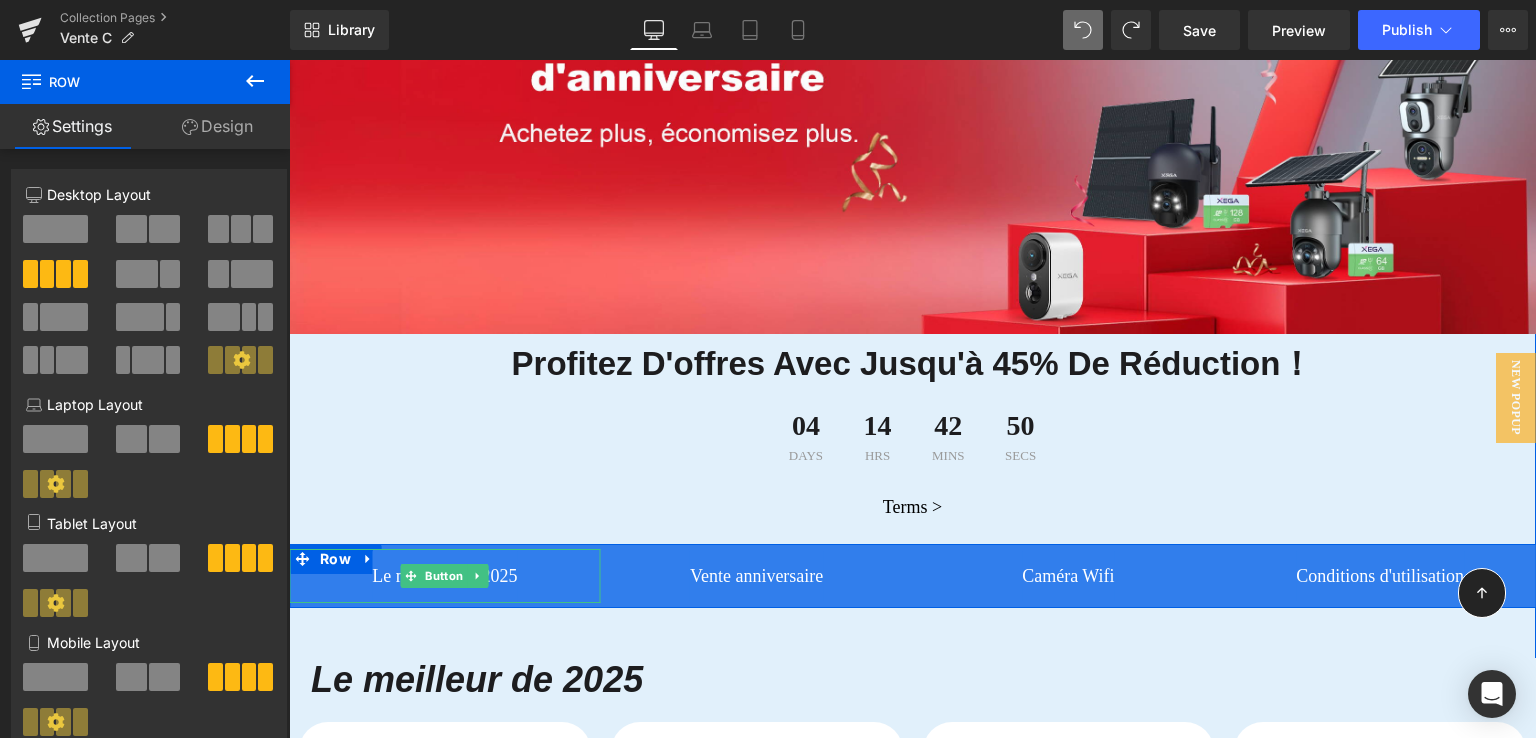 click on "Le meilleur de 2025" at bounding box center [445, 576] 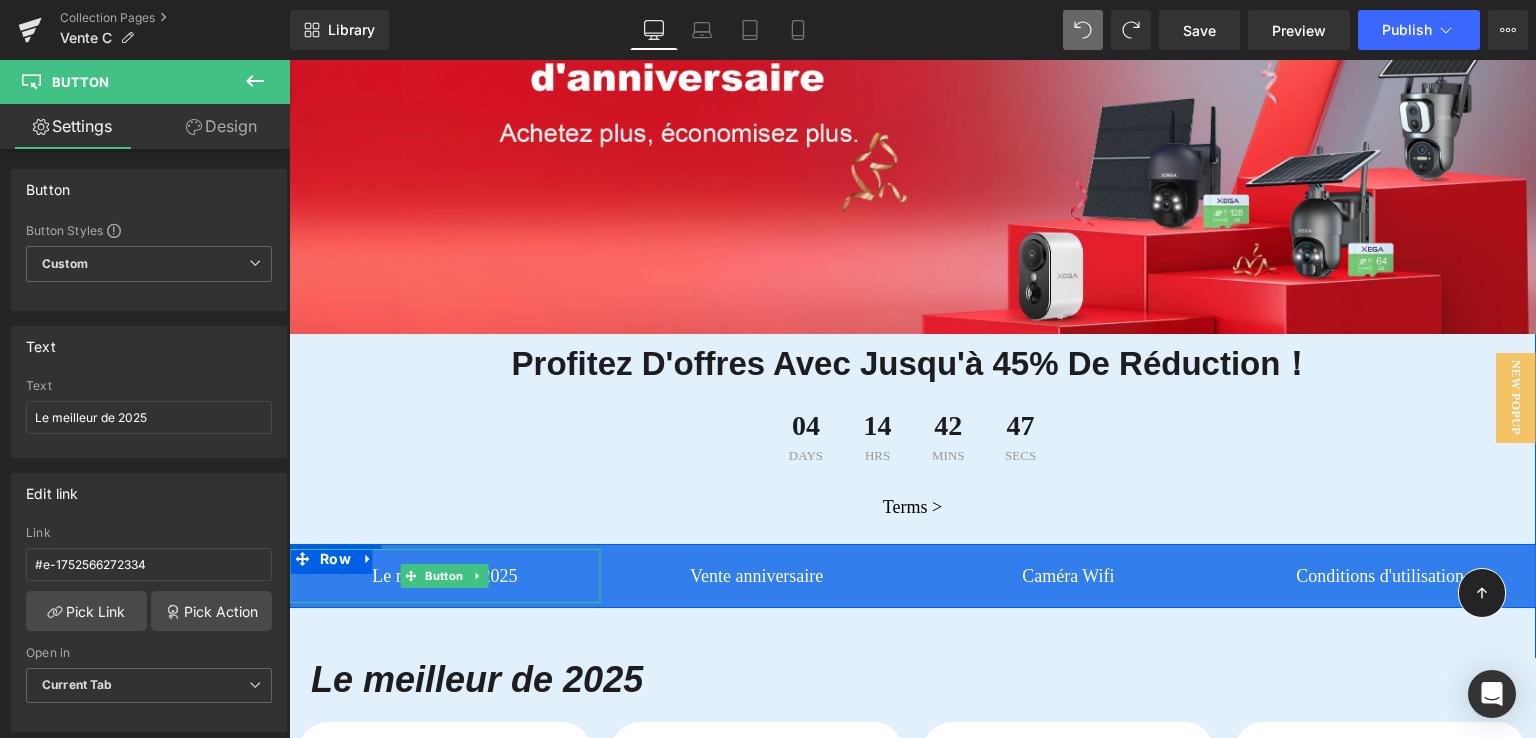 click on "Le meilleur de 2025" at bounding box center (445, 576) 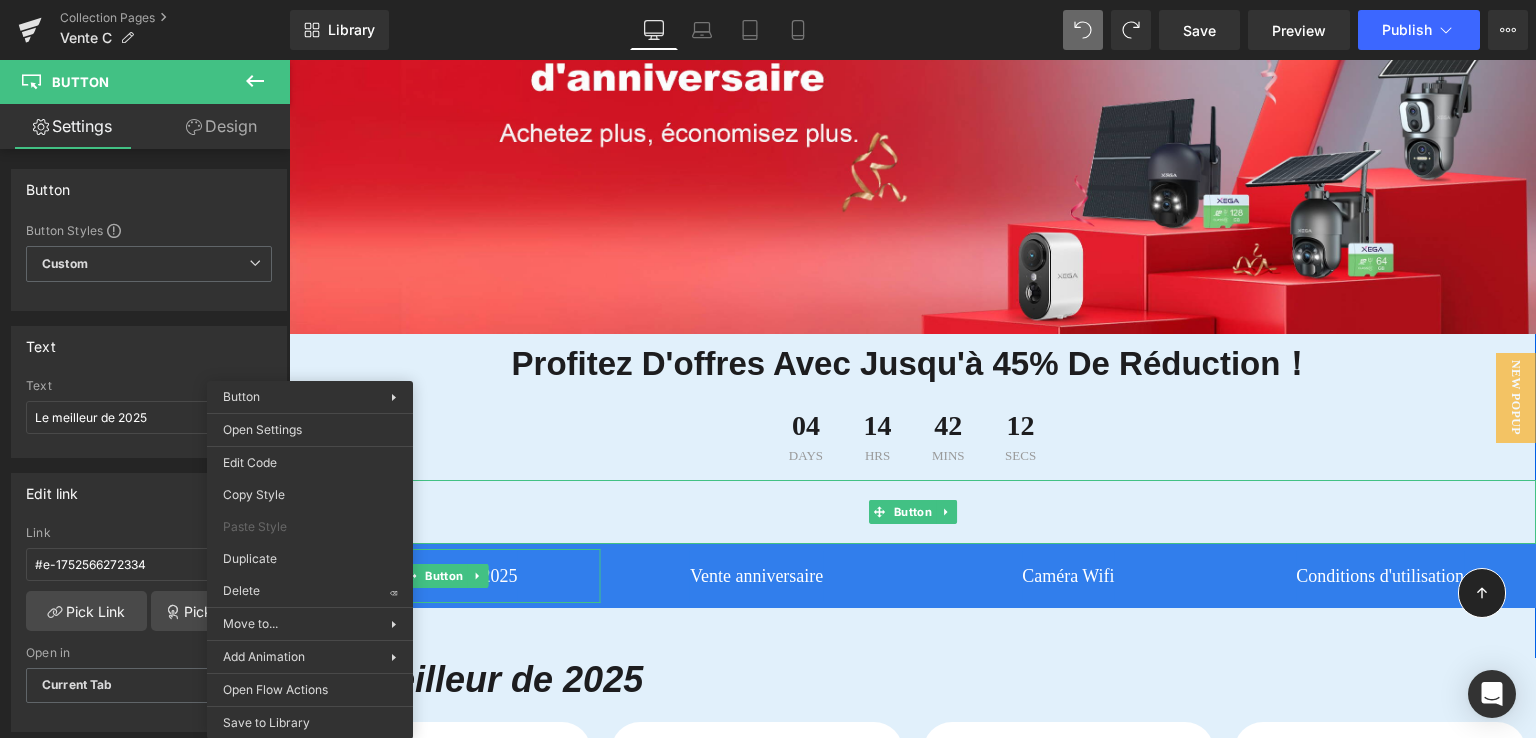 click on "Terms >" at bounding box center [912, 512] 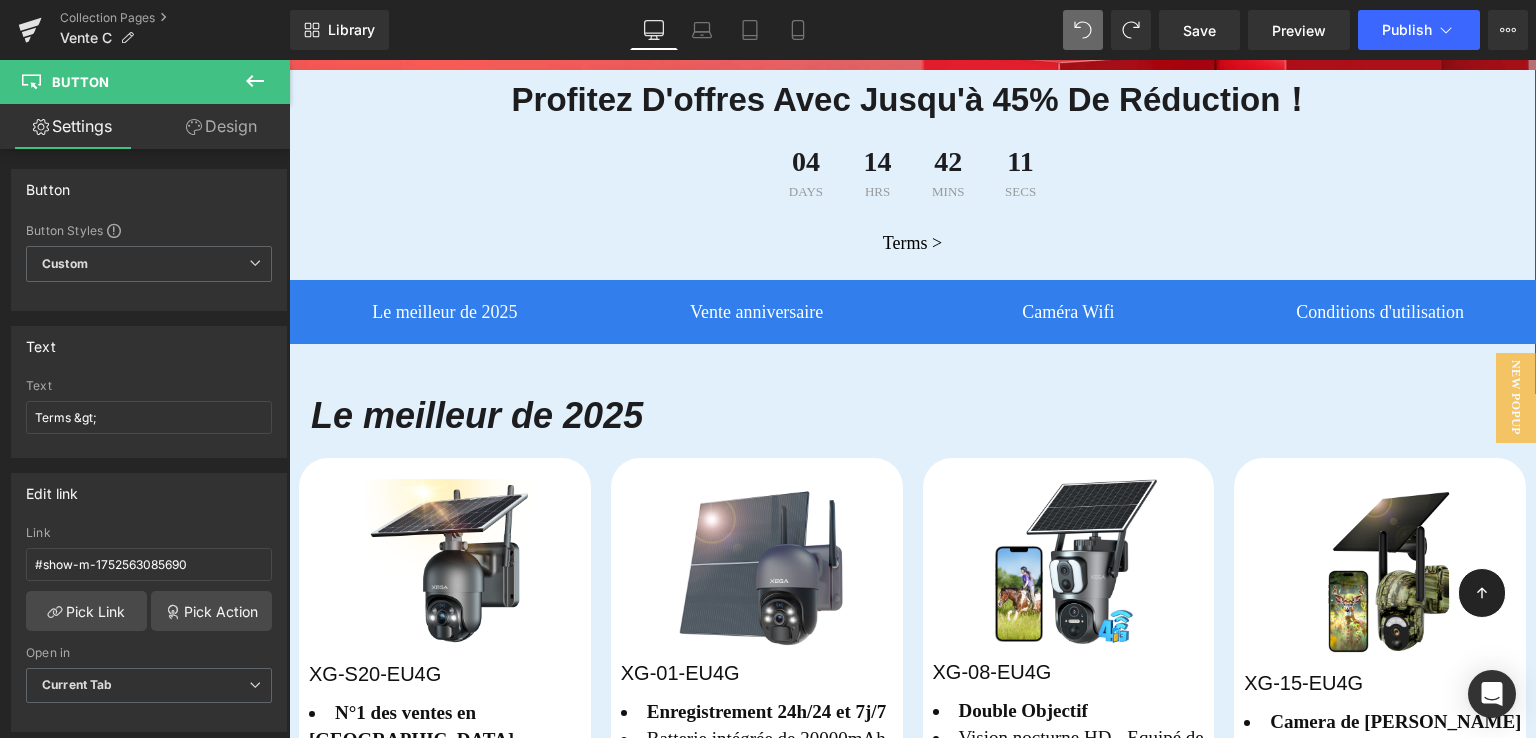 scroll, scrollTop: 600, scrollLeft: 0, axis: vertical 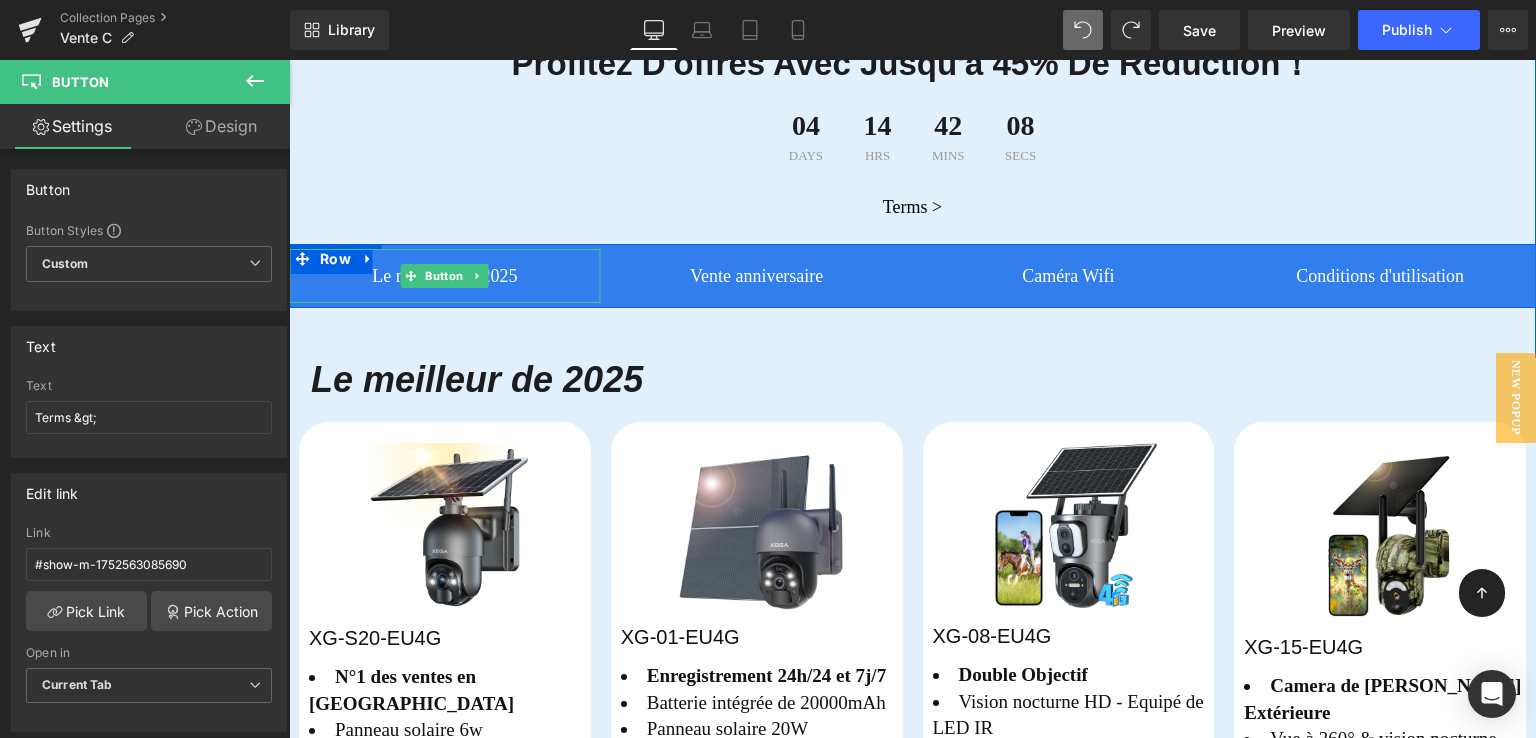 click on "Le meilleur de 2025" at bounding box center [445, 276] 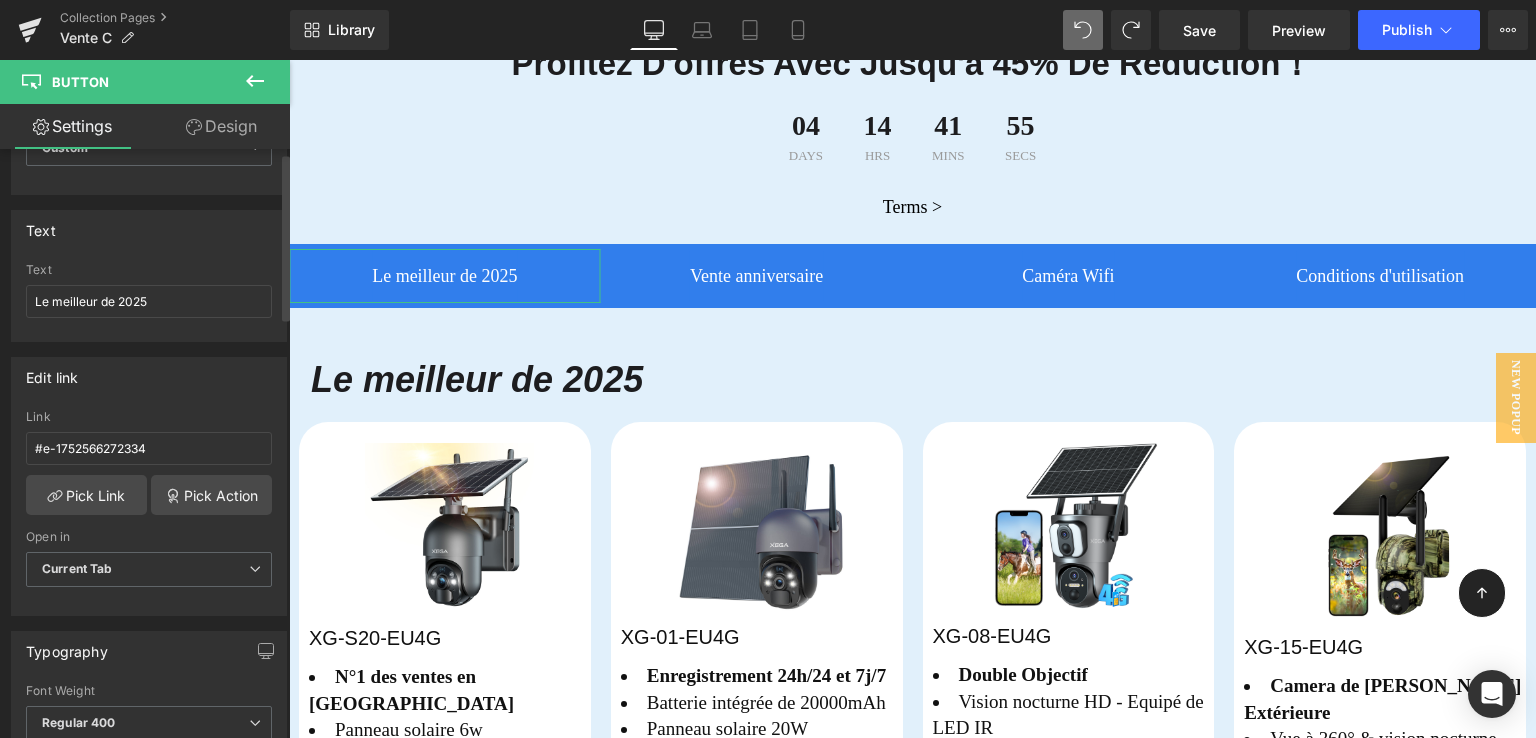scroll, scrollTop: 0, scrollLeft: 0, axis: both 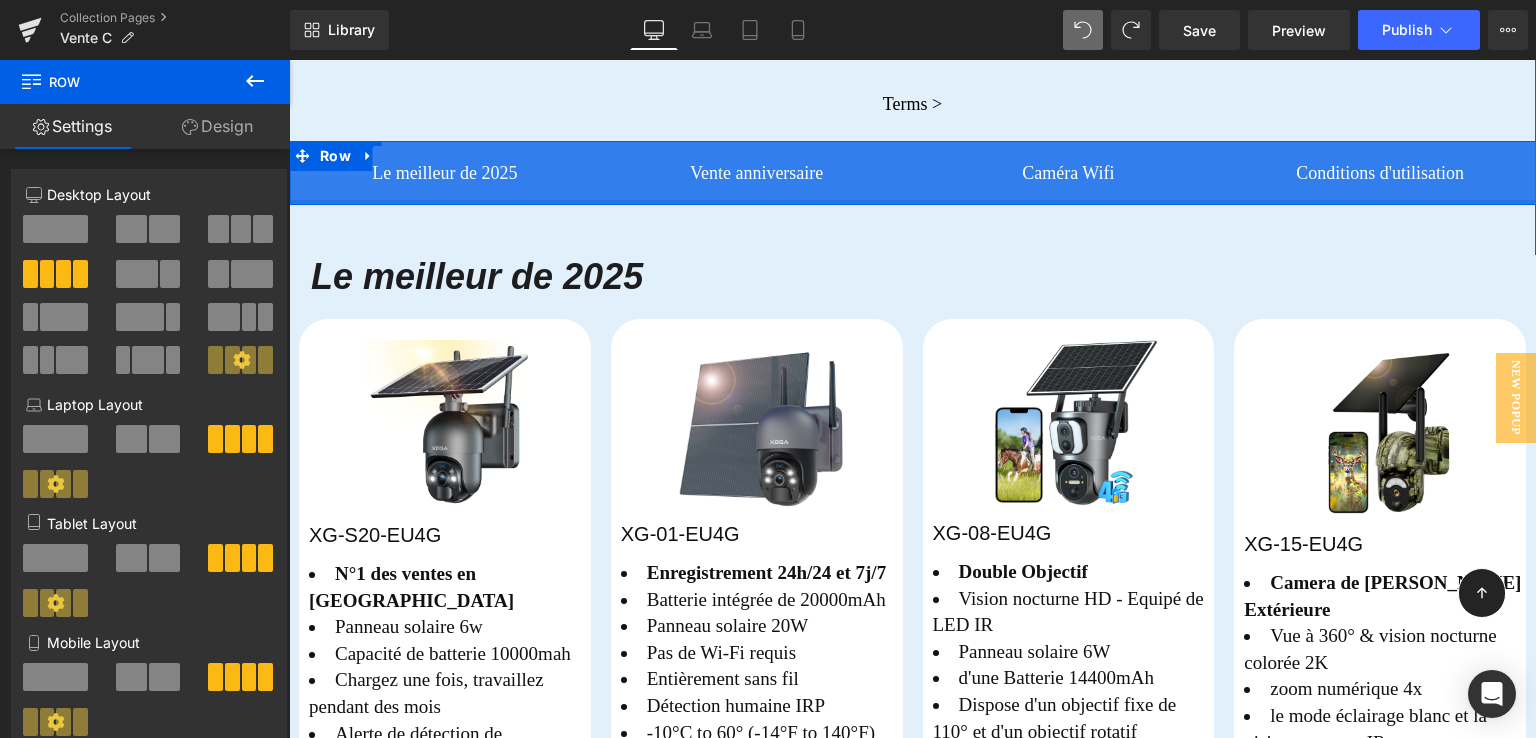 click at bounding box center [912, 202] 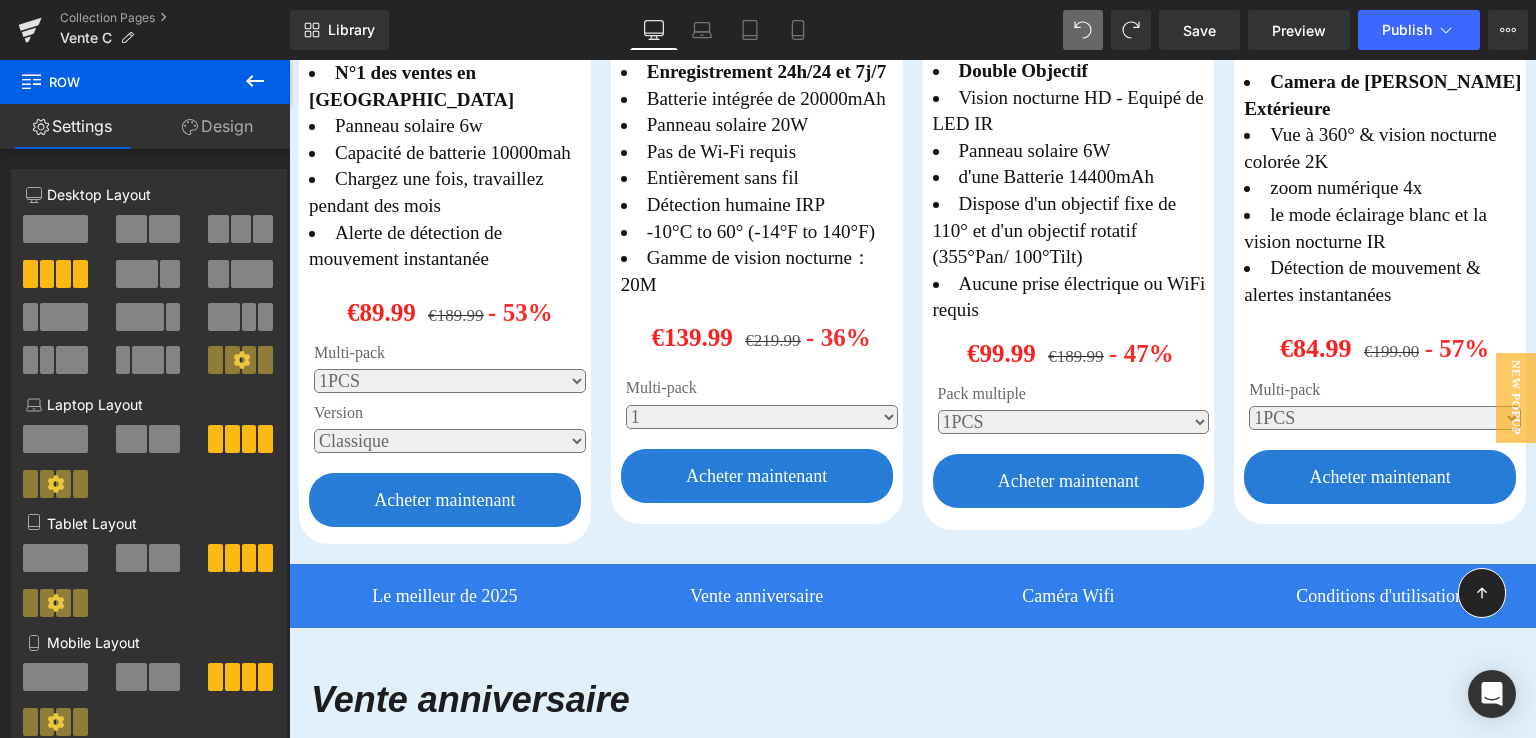 scroll, scrollTop: 1148, scrollLeft: 0, axis: vertical 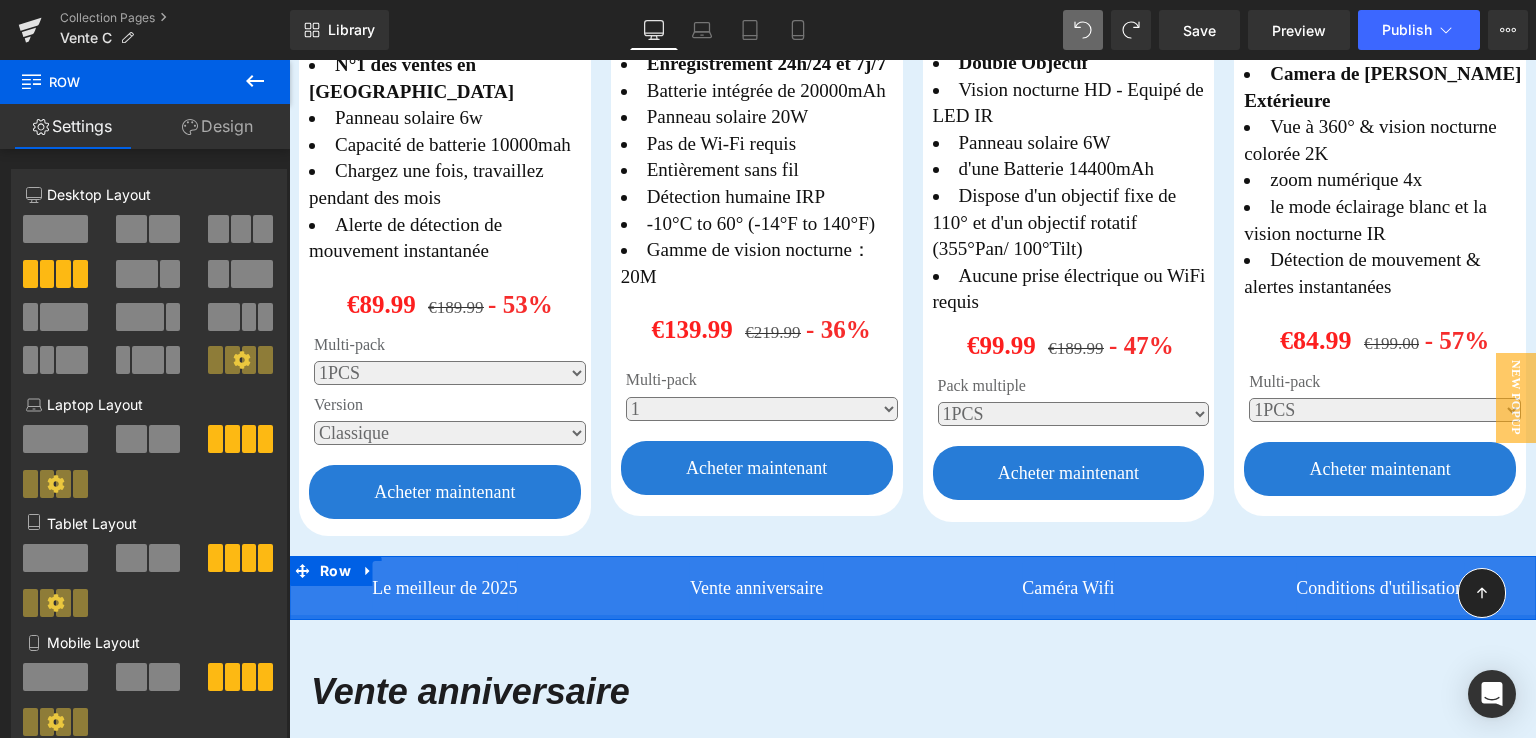 click at bounding box center (912, 617) 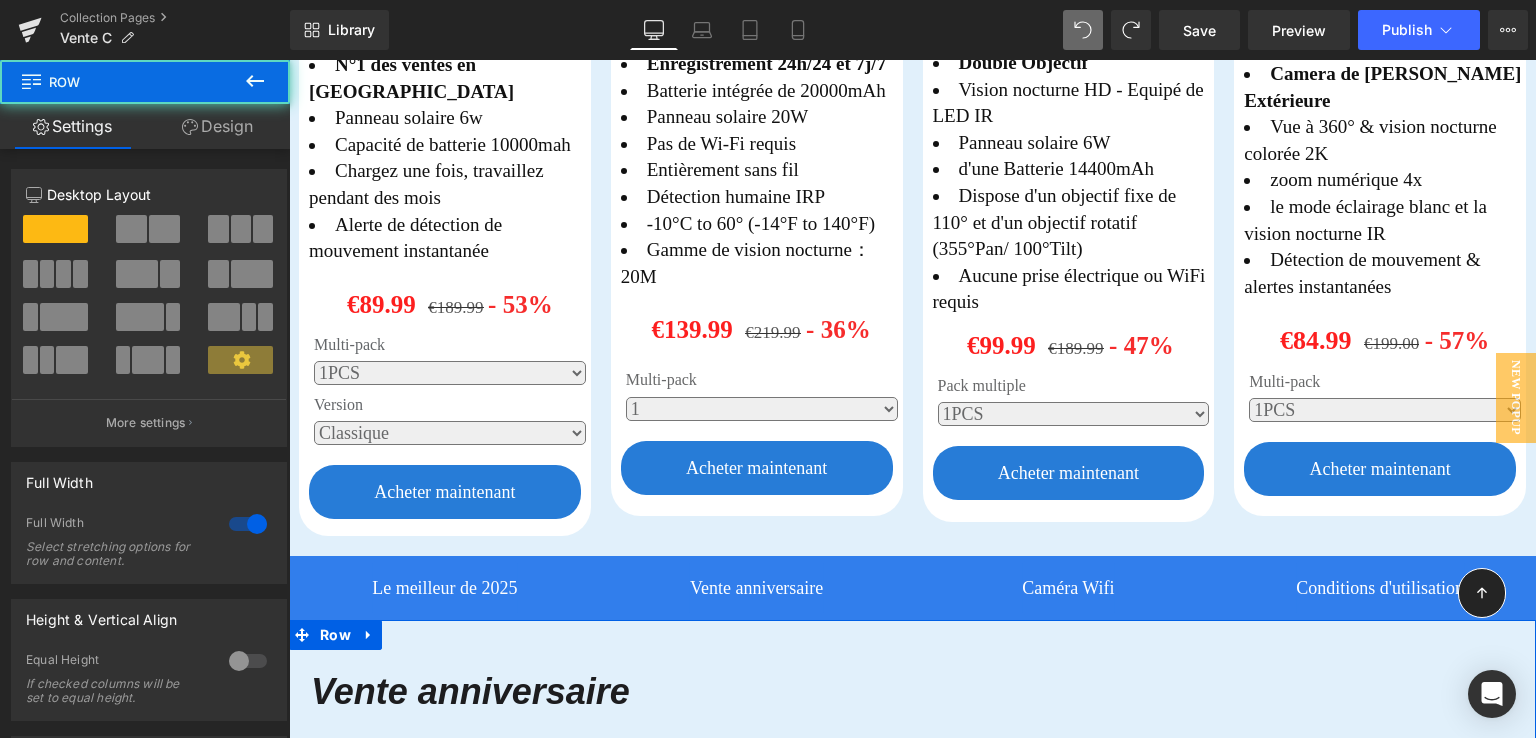 click on "Vente anniversaire Heading
Sparen
53
%
(P) Image
XG-16-EU4G
(P) SKU
Zoom Hybride 12X, Pas de Zones Mortes
Panneau solaire 6w
Capacité de batterie 10400mah Alimenté par Solaire & Réveil en 0,2s
Détection de Mouvement/AI Humaine
Vision Nocturne Couleur 30M
Text Block
-" at bounding box center (912, 1400) 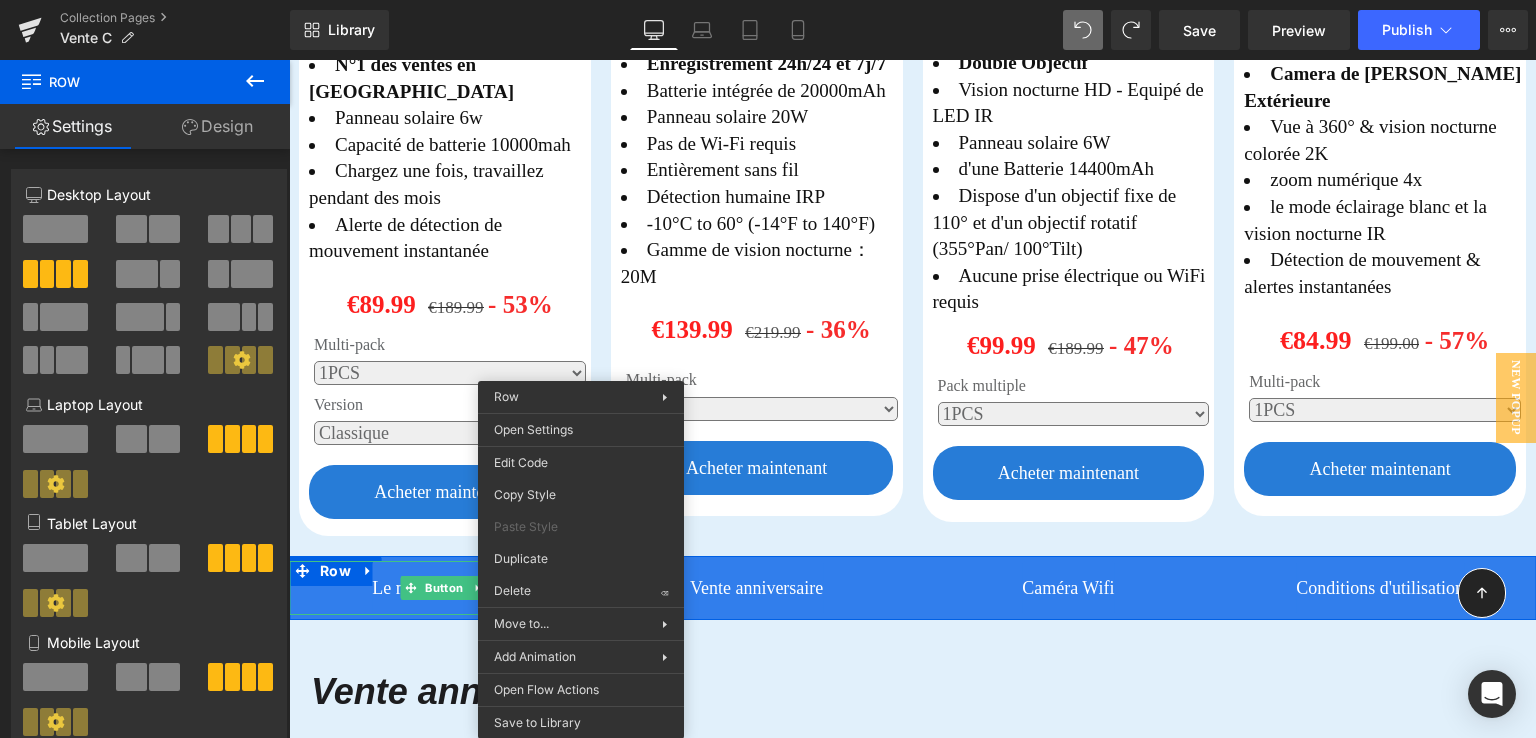 click on "Le meilleur de 2025" at bounding box center (445, 588) 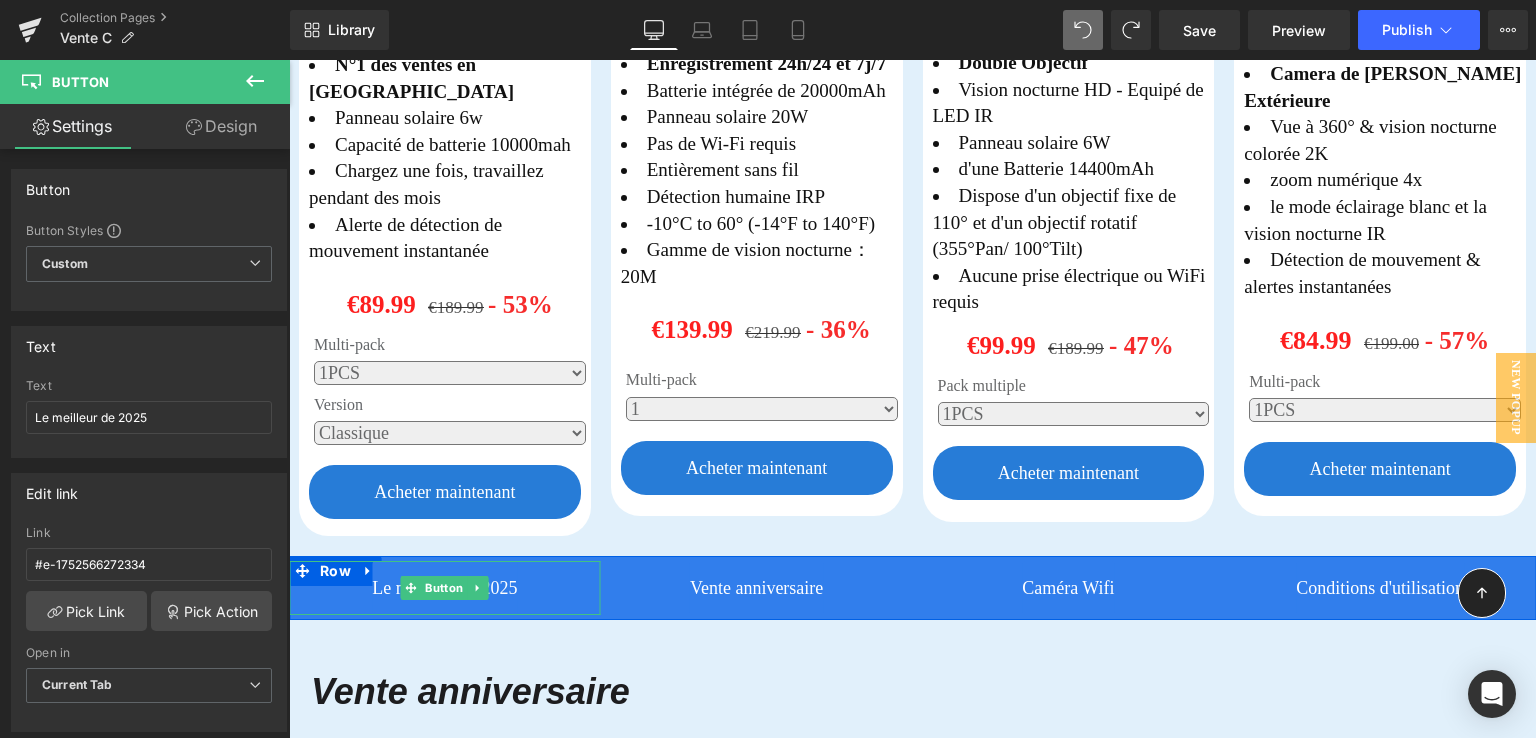 click on "Le meilleur de 2025" at bounding box center (445, 588) 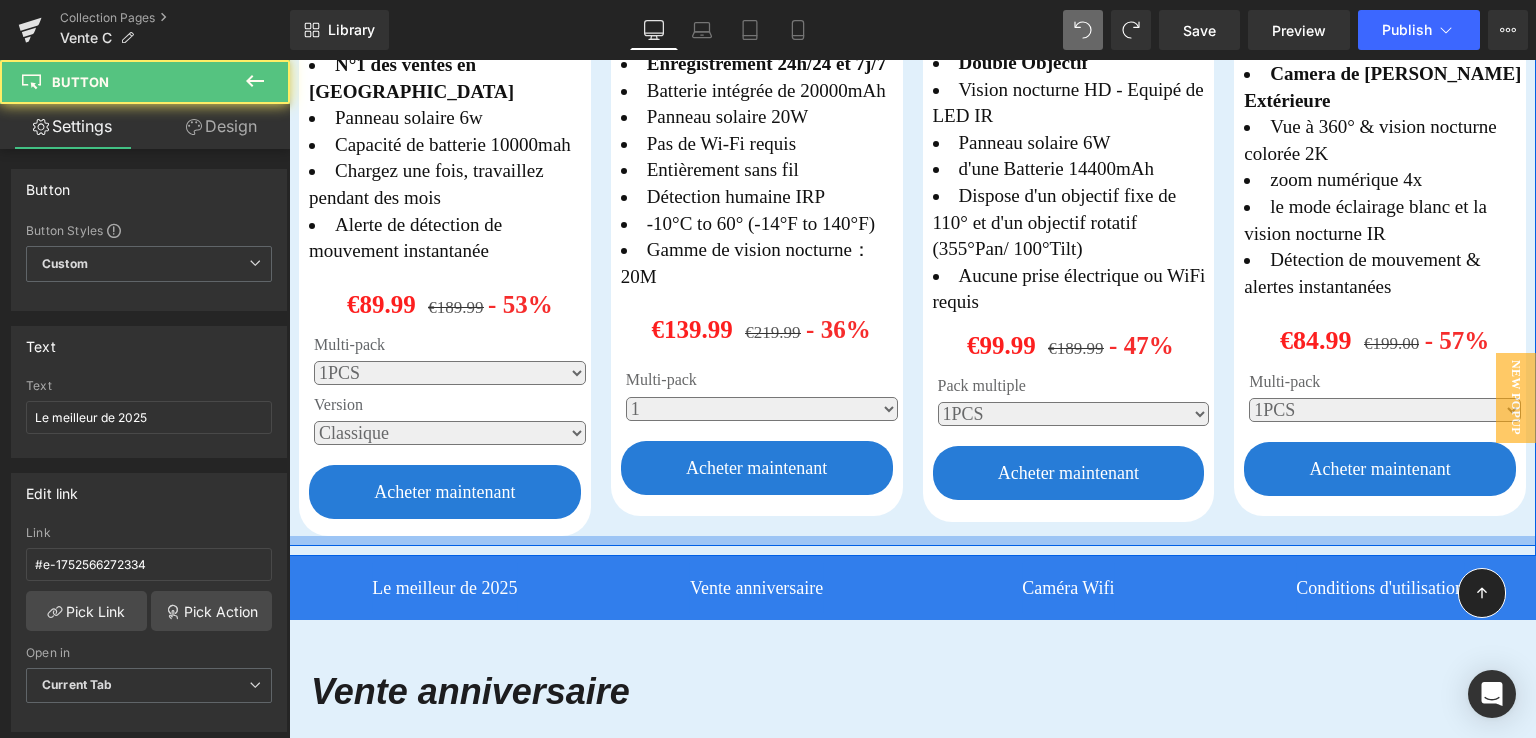drag, startPoint x: 293, startPoint y: 555, endPoint x: 295, endPoint y: 527, distance: 28.071337 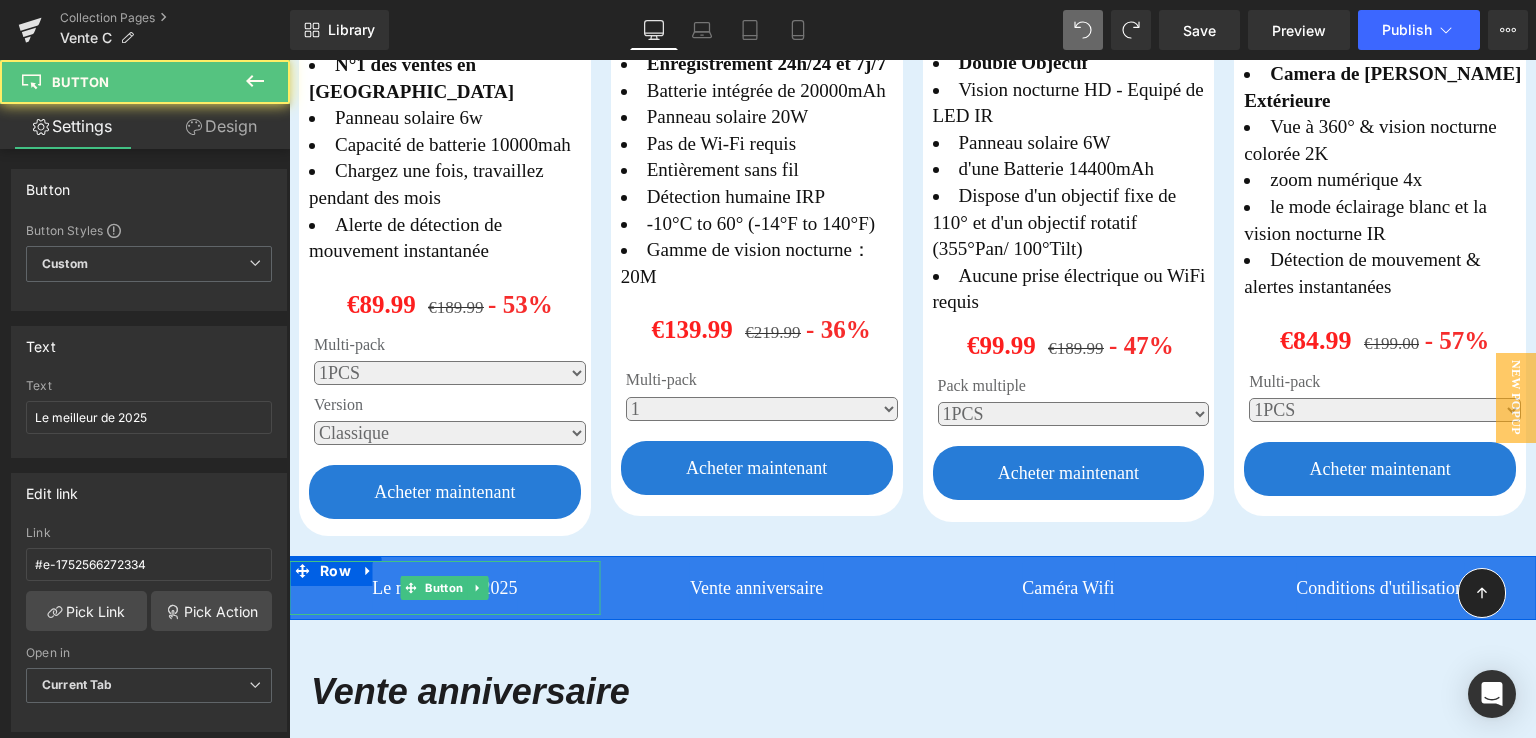 click on "Le meilleur de 2025" at bounding box center (445, 588) 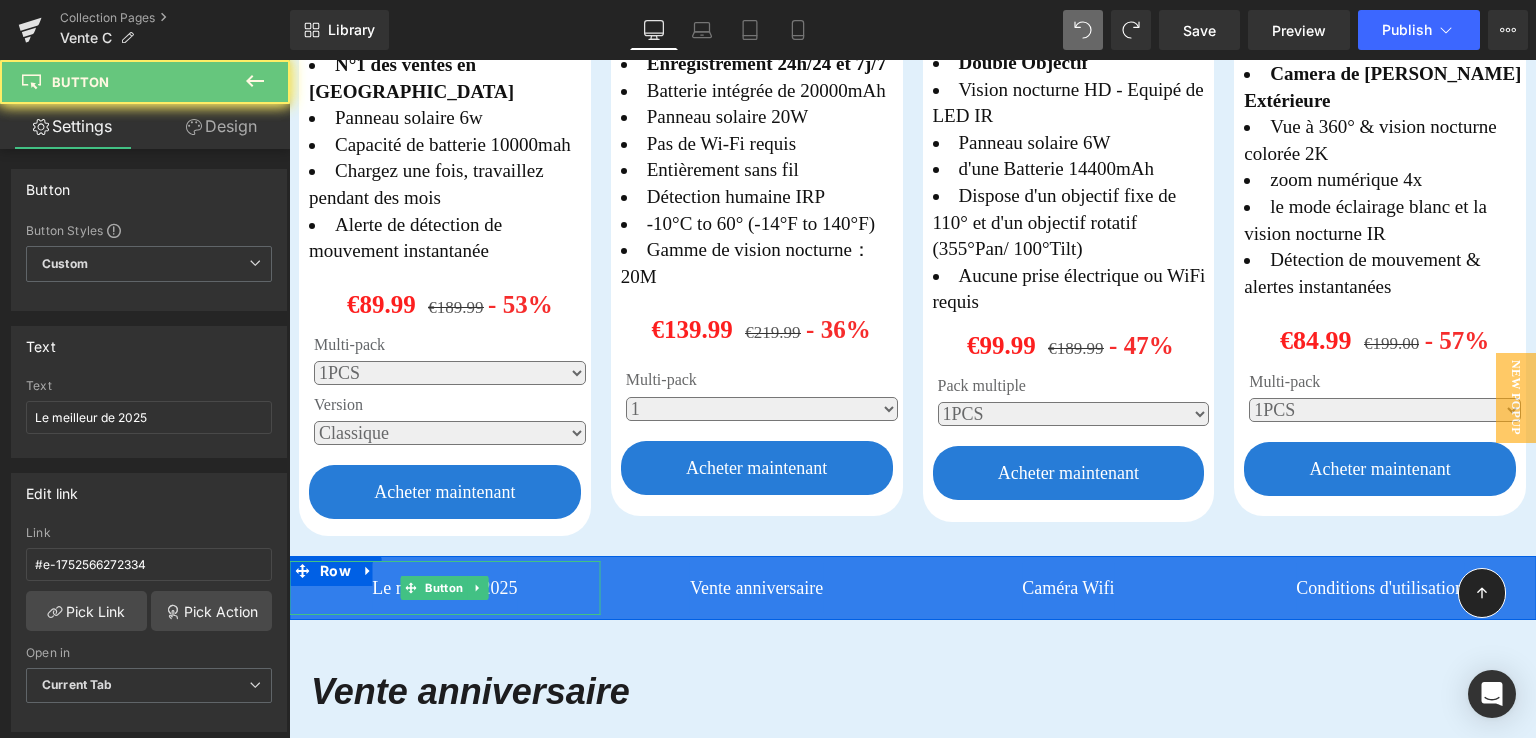 click on "Le meilleur de 2025" at bounding box center [445, 588] 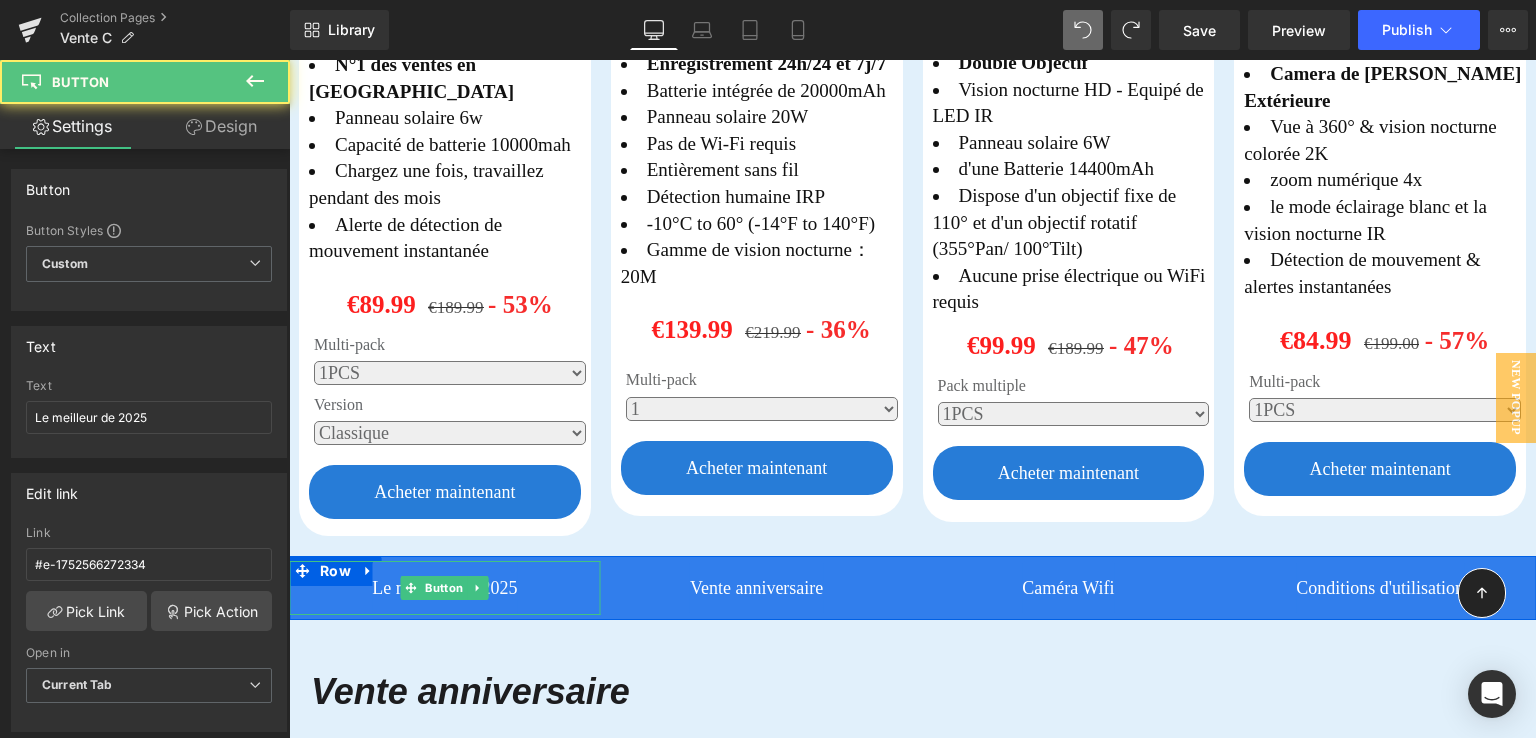 click on "Le meilleur de 2025" at bounding box center (445, 588) 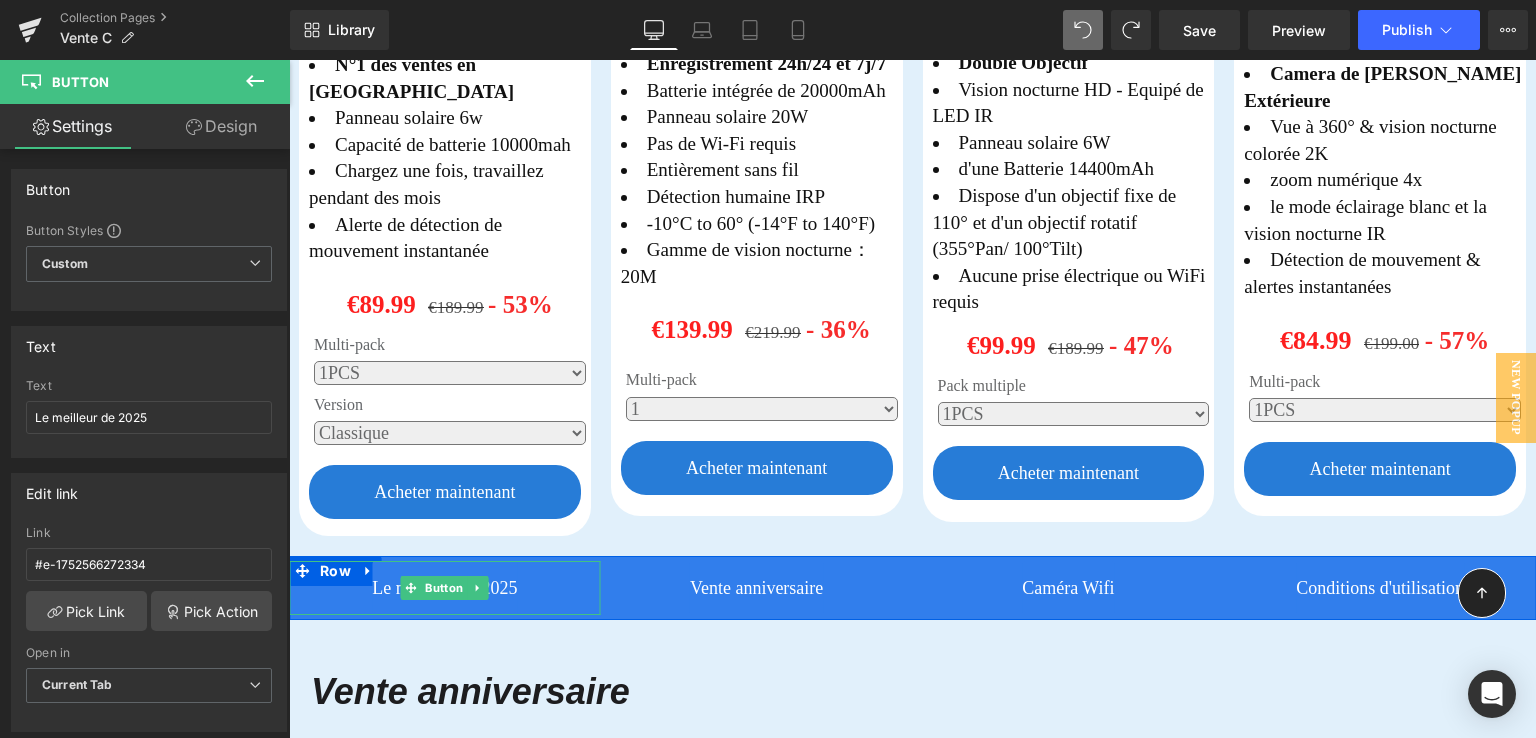 click on "Le meilleur de 2025" at bounding box center (445, 588) 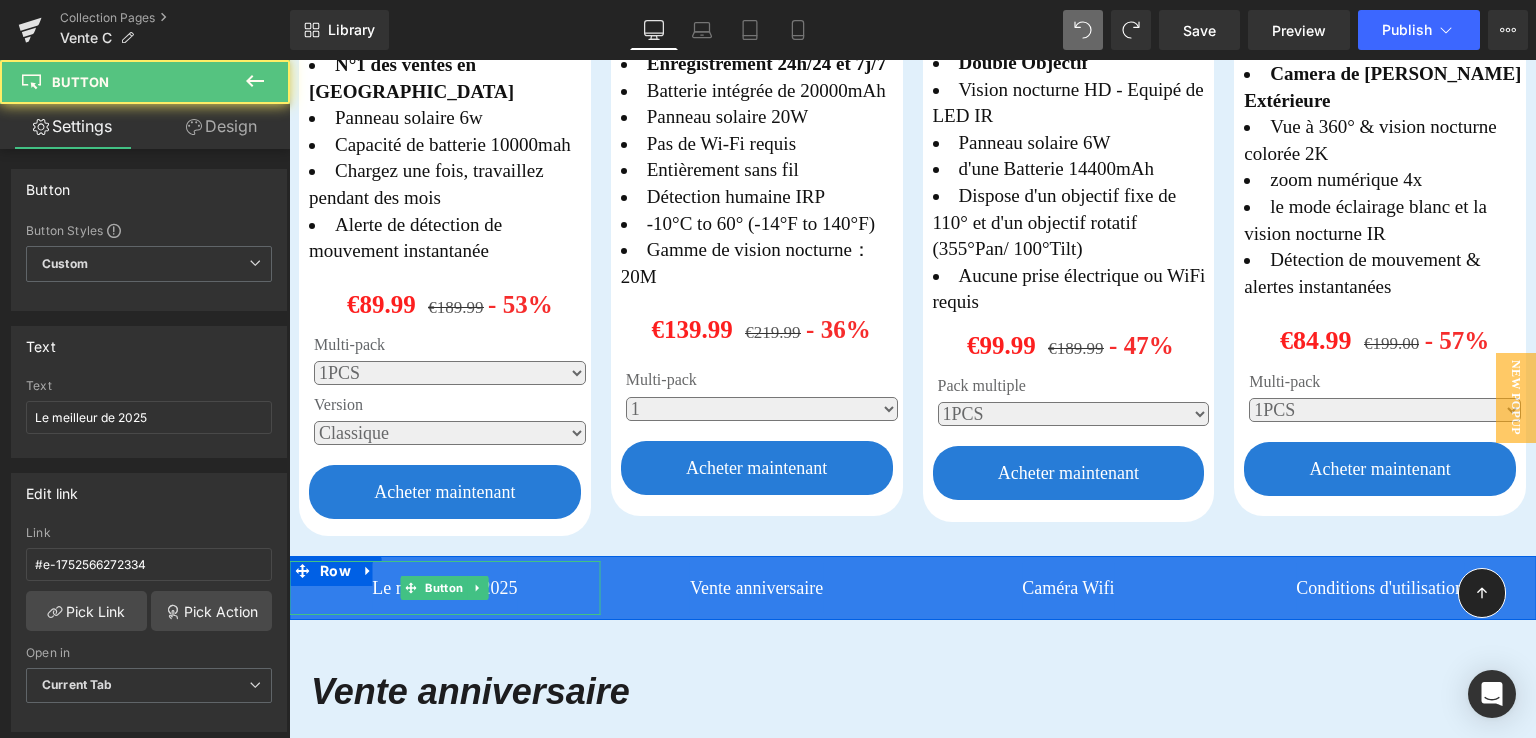 click on "Le meilleur de 2025" at bounding box center (445, 588) 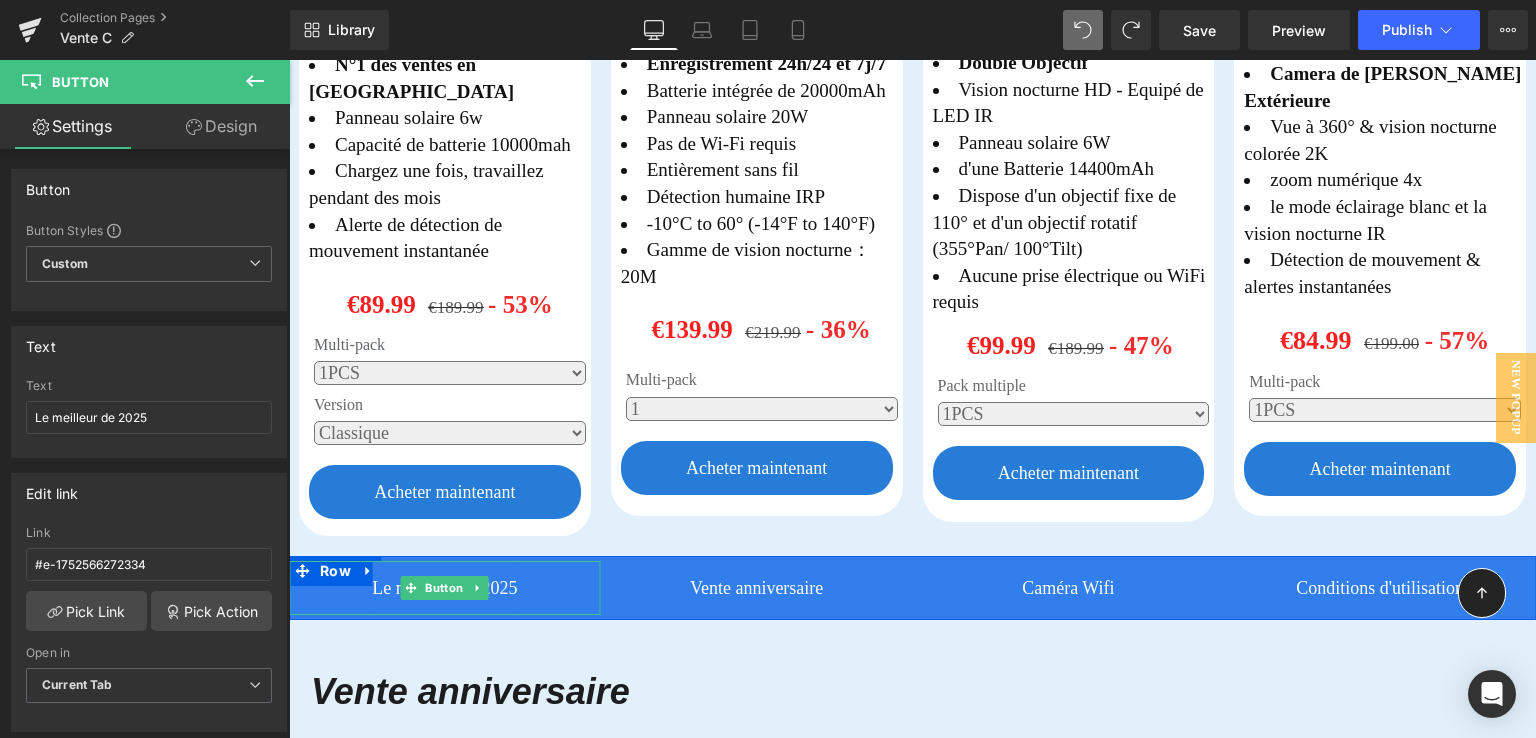 click on "Le meilleur de 2025" at bounding box center [445, 588] 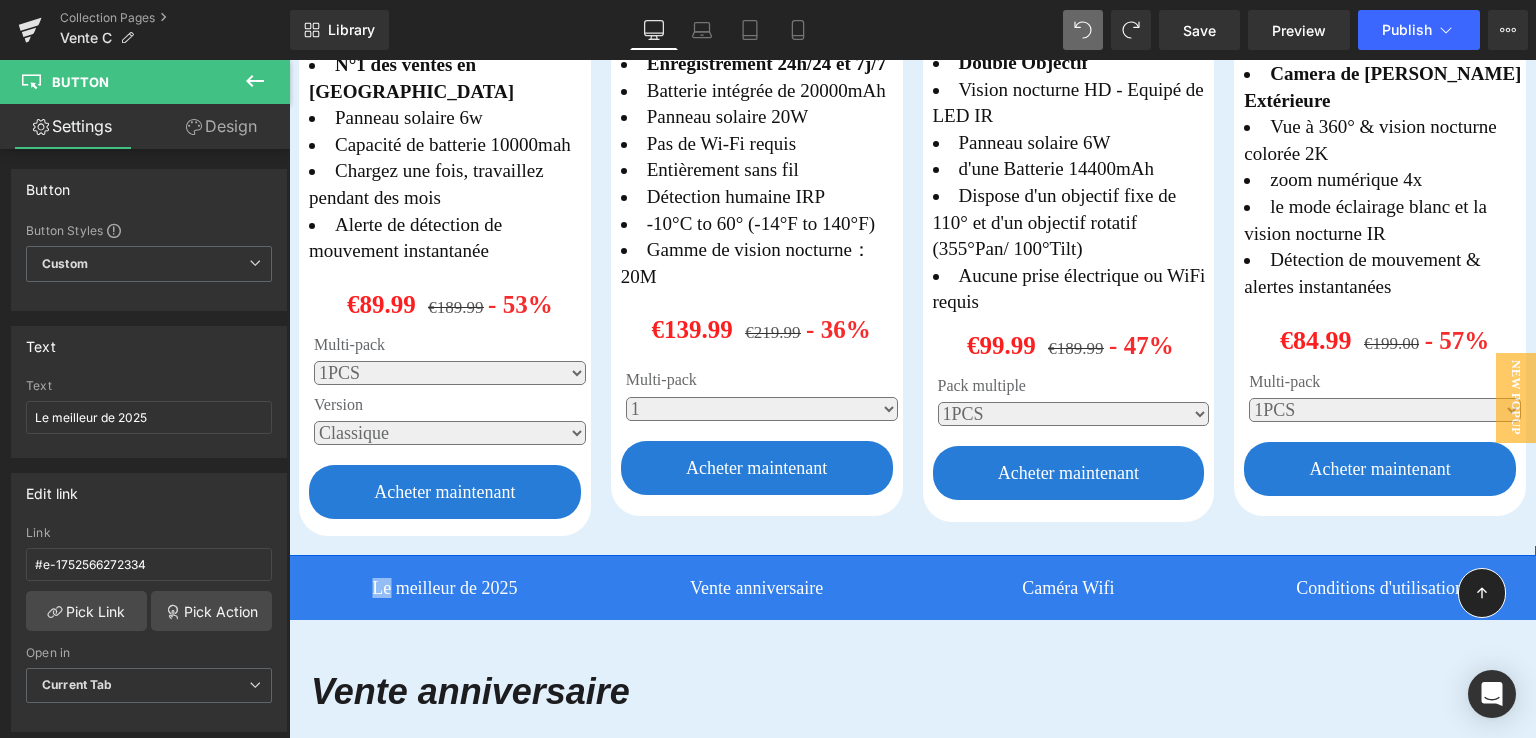 drag, startPoint x: 314, startPoint y: 554, endPoint x: 313, endPoint y: 539, distance: 15.033297 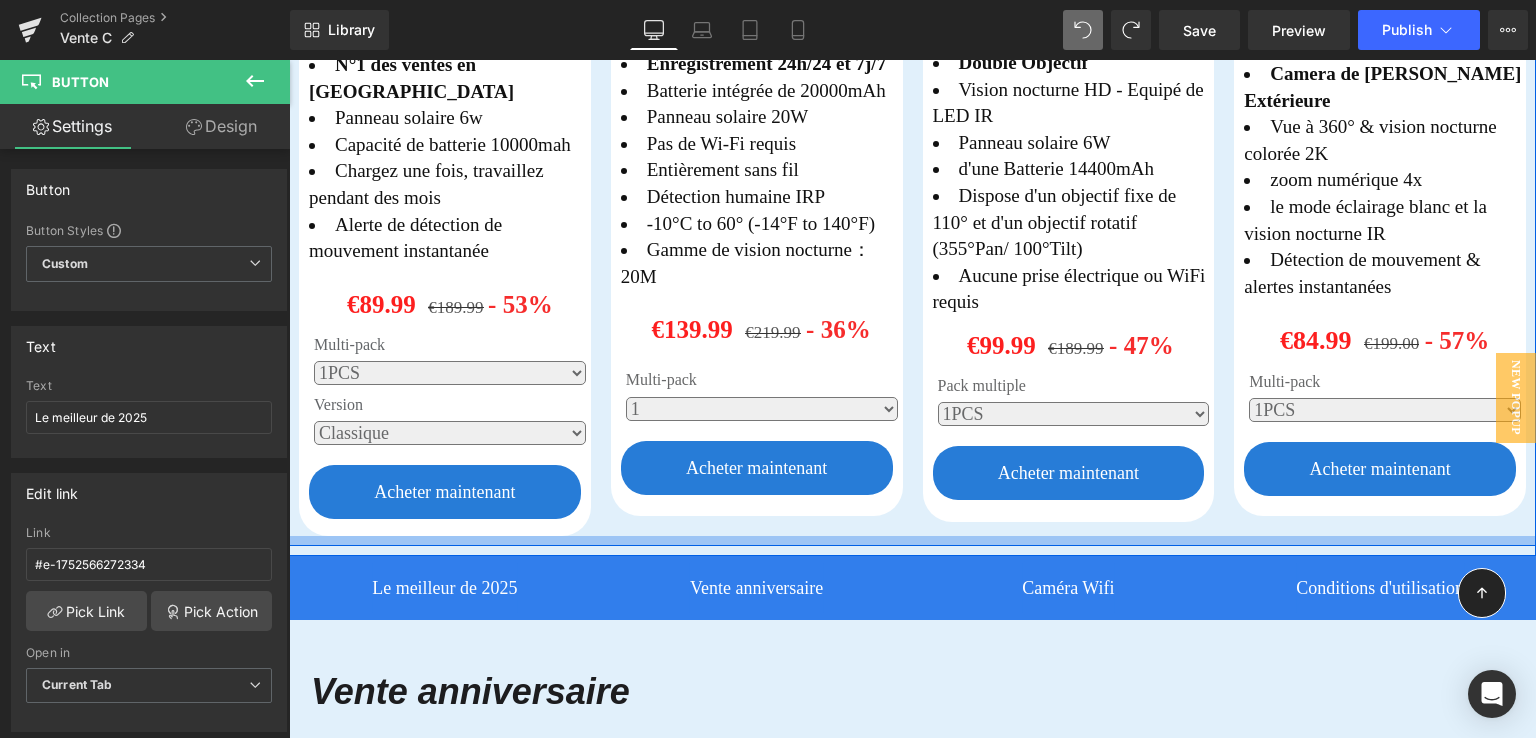 drag, startPoint x: 292, startPoint y: 555, endPoint x: 296, endPoint y: 538, distance: 17.464249 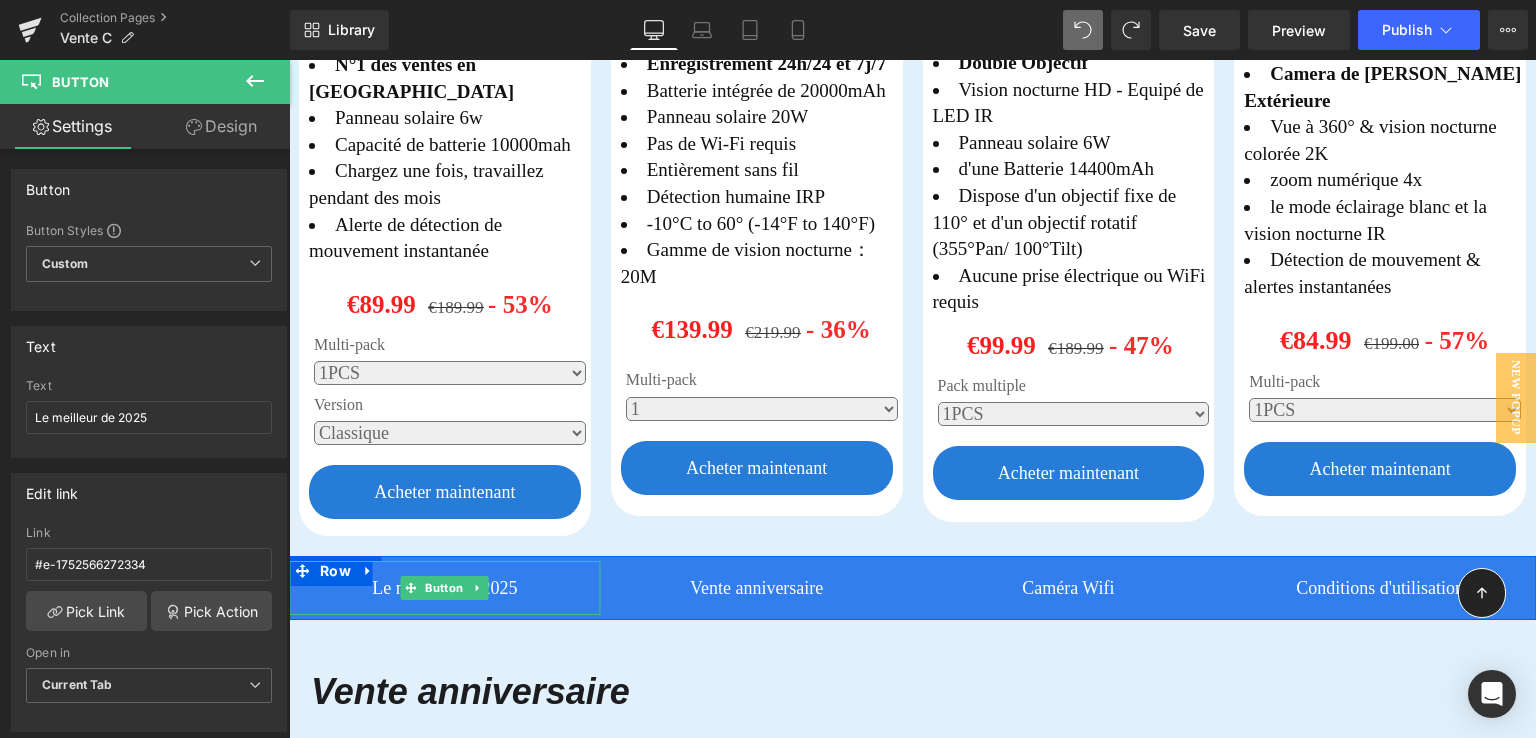click on "Le meilleur de 2025" at bounding box center [445, 588] 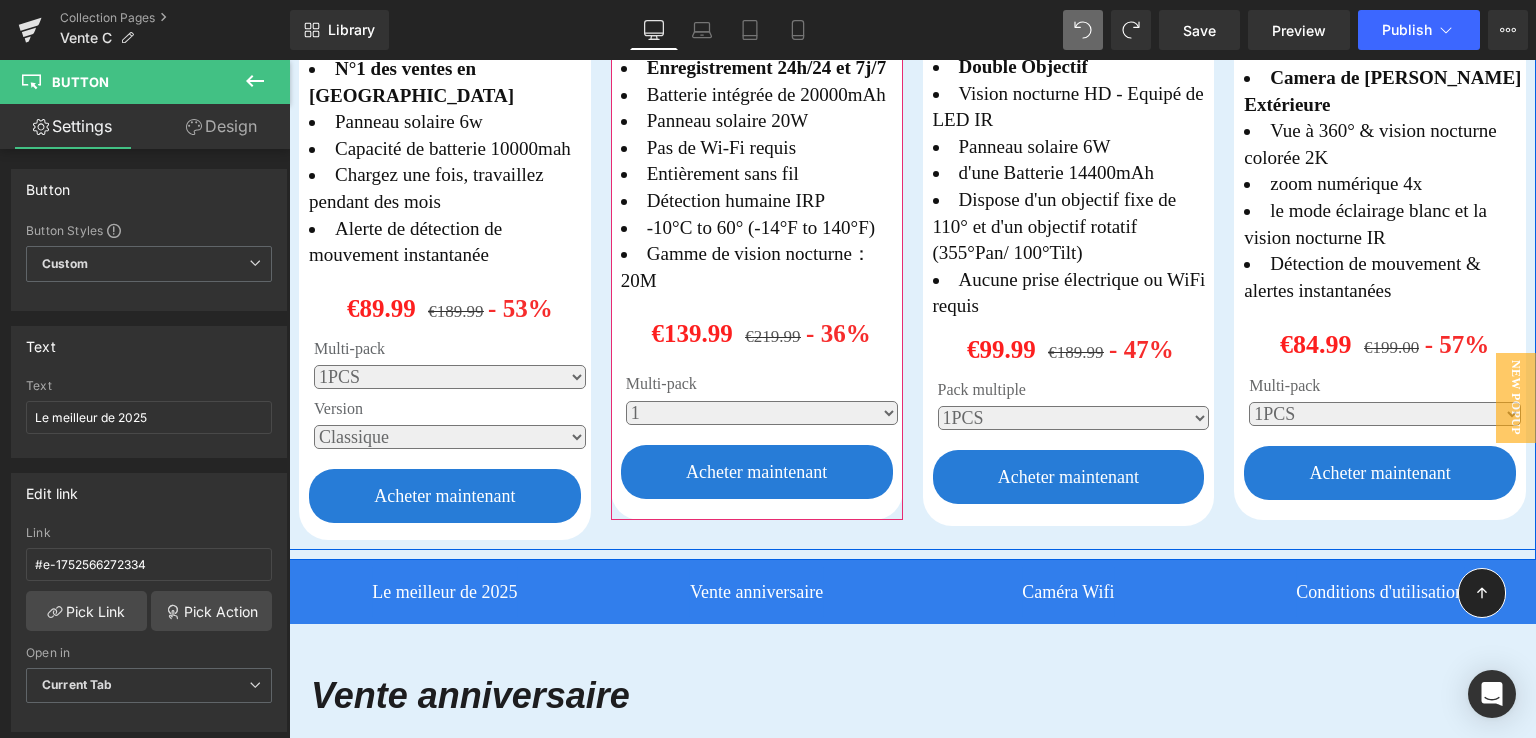 scroll, scrollTop: 1148, scrollLeft: 0, axis: vertical 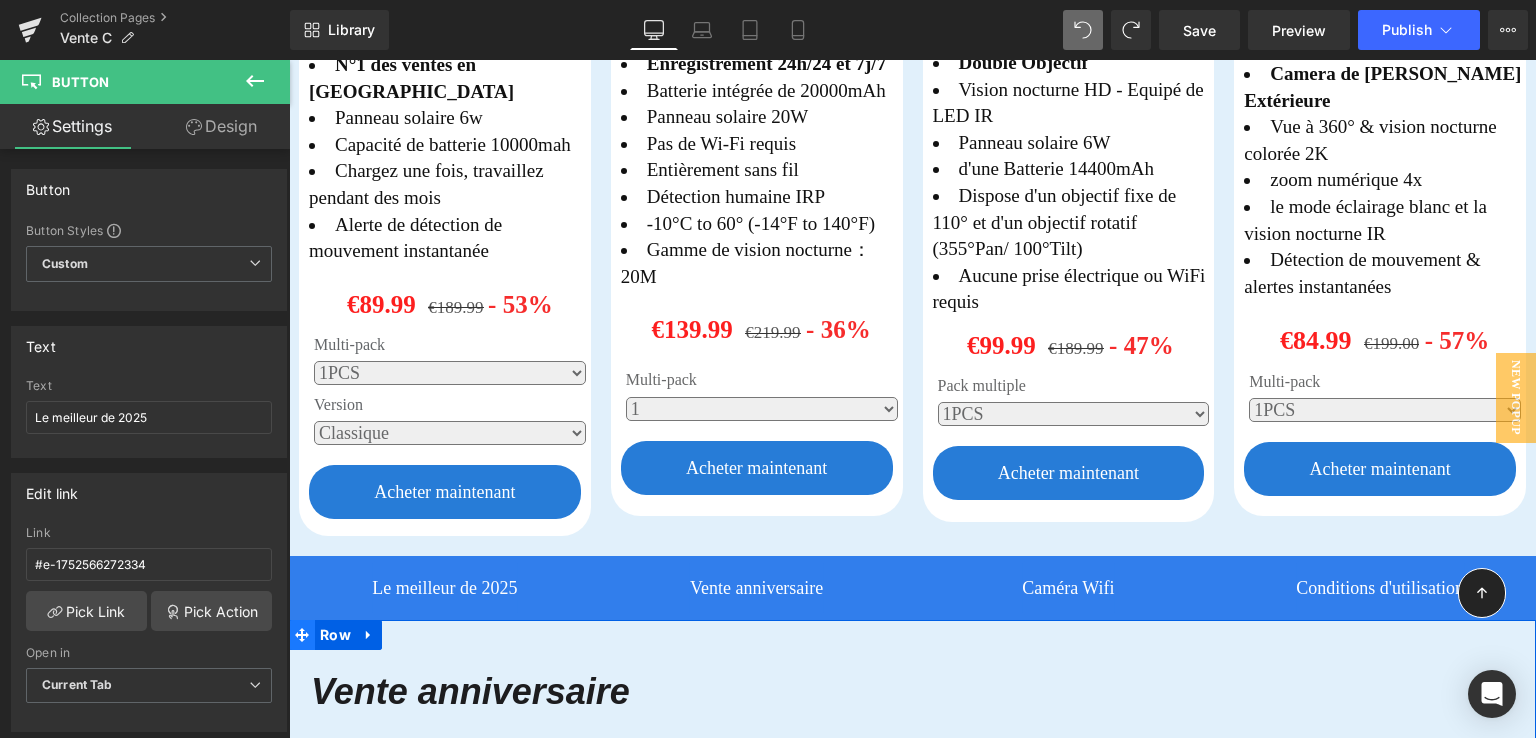 click at bounding box center [302, 635] 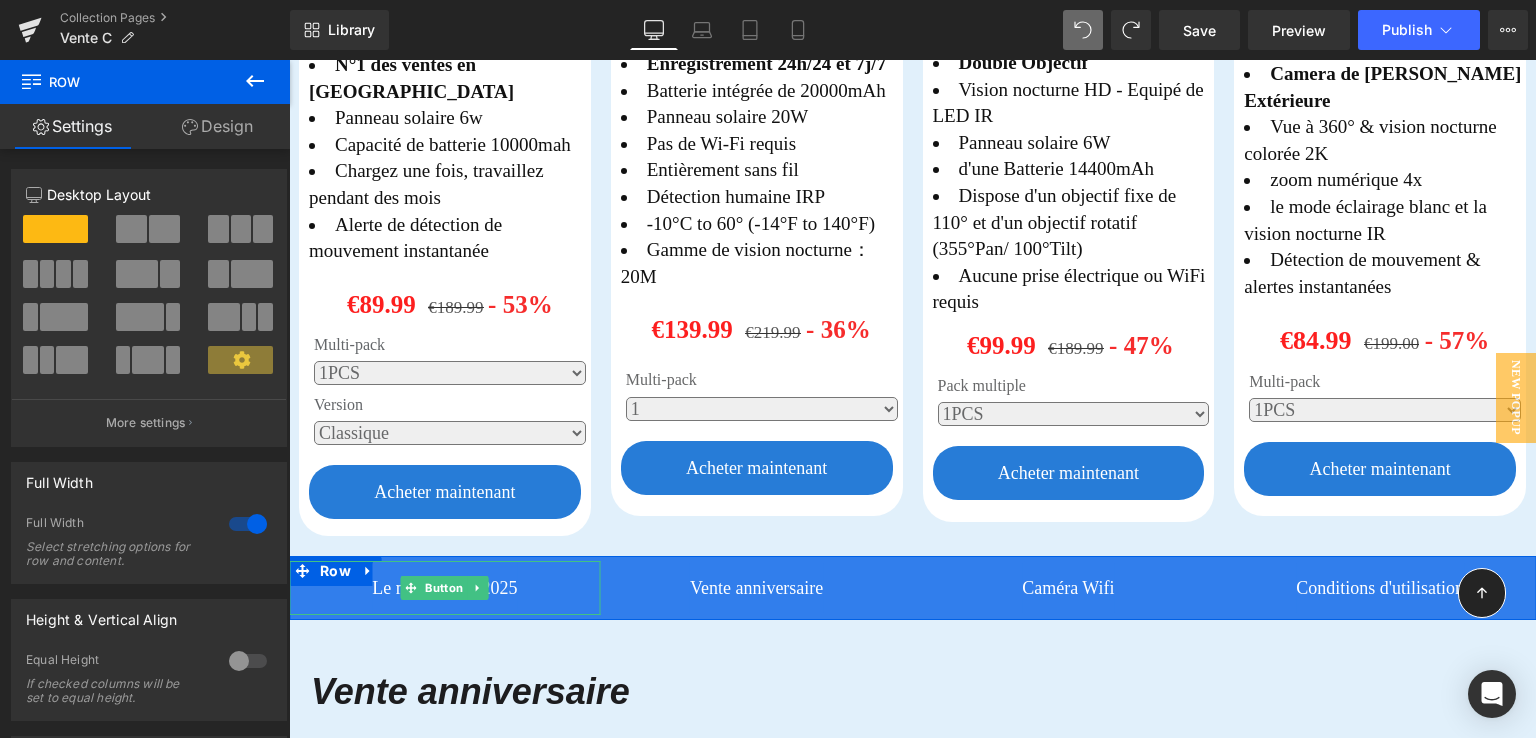 click on "Le meilleur de 2025" at bounding box center (445, 588) 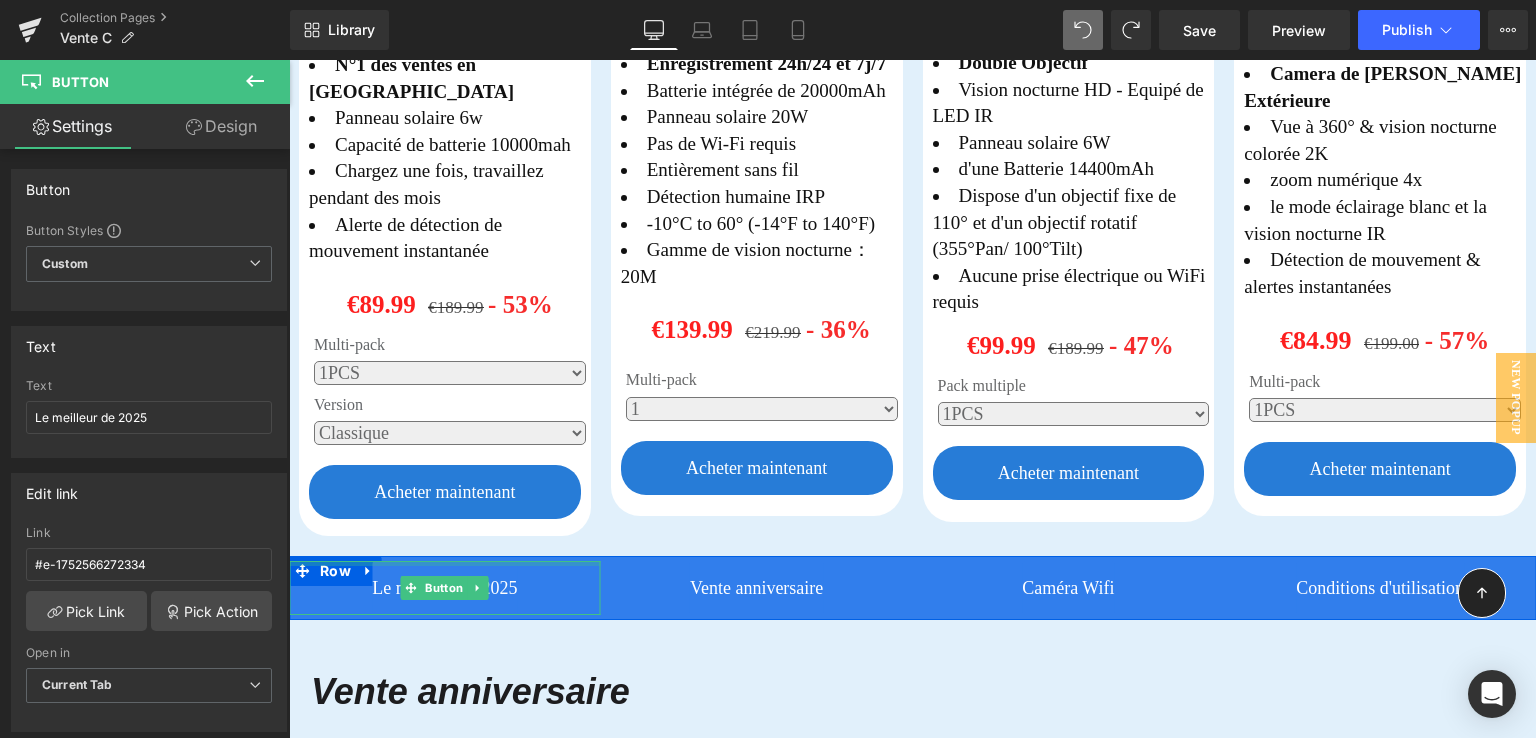 click at bounding box center [445, 563] 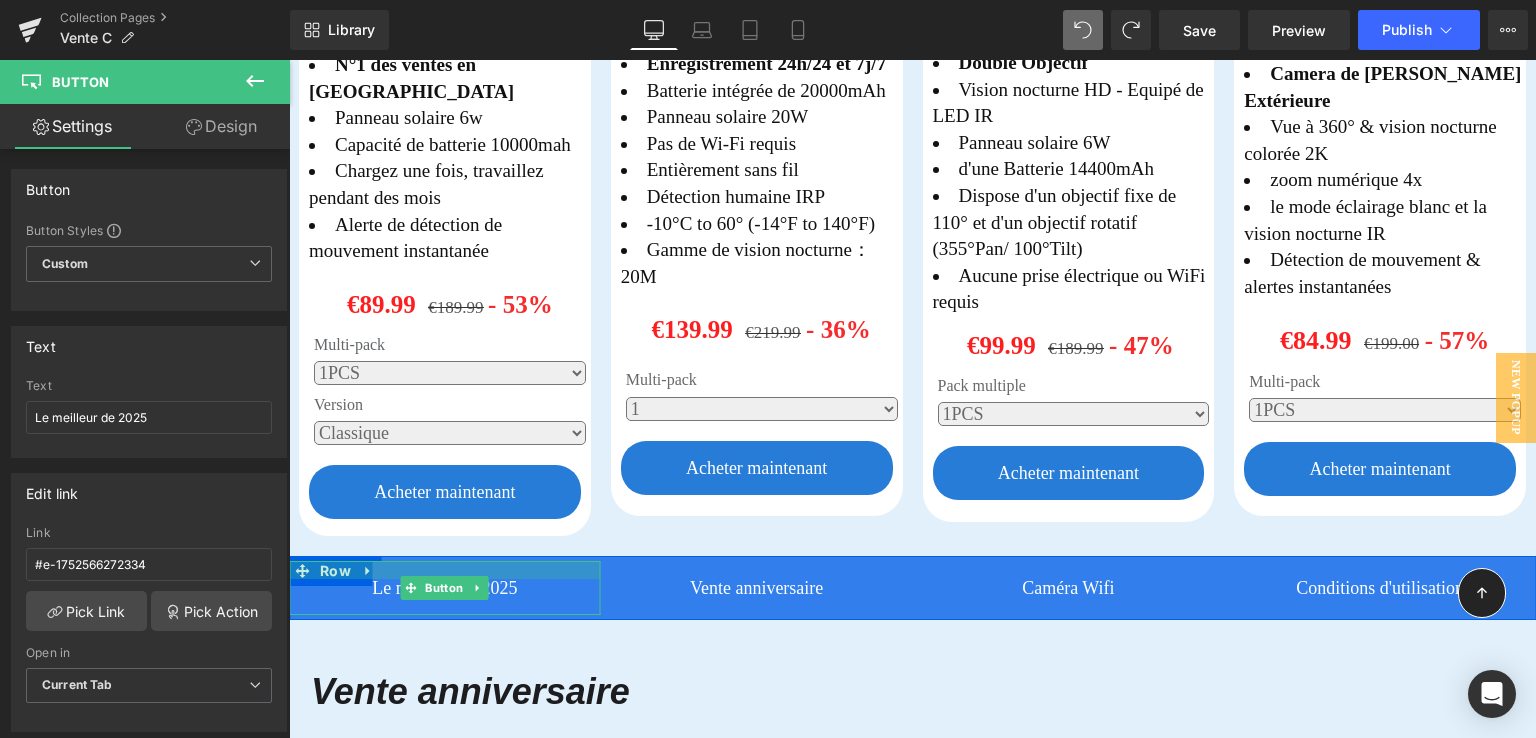 drag, startPoint x: 292, startPoint y: 546, endPoint x: 297, endPoint y: 561, distance: 15.811388 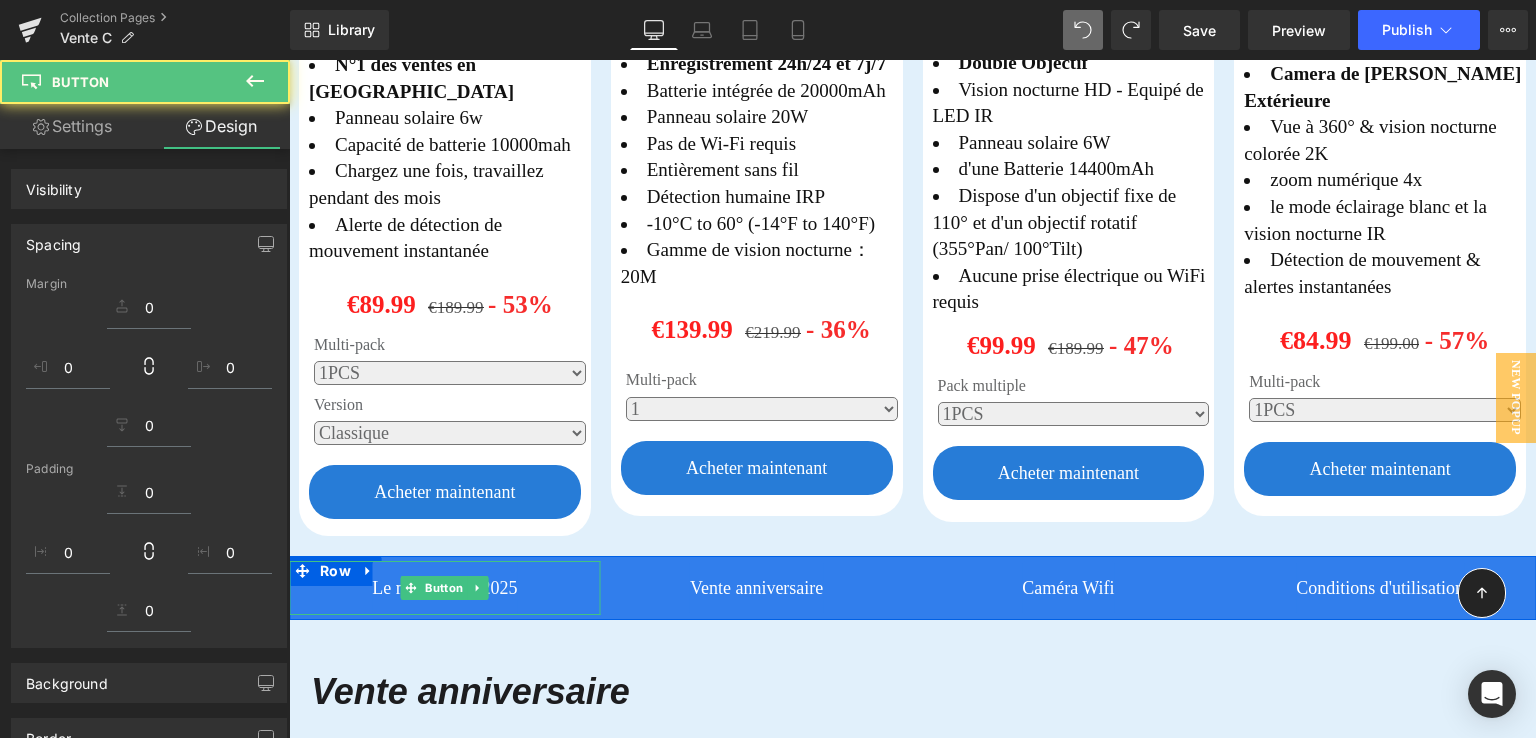 click at bounding box center (445, 570) 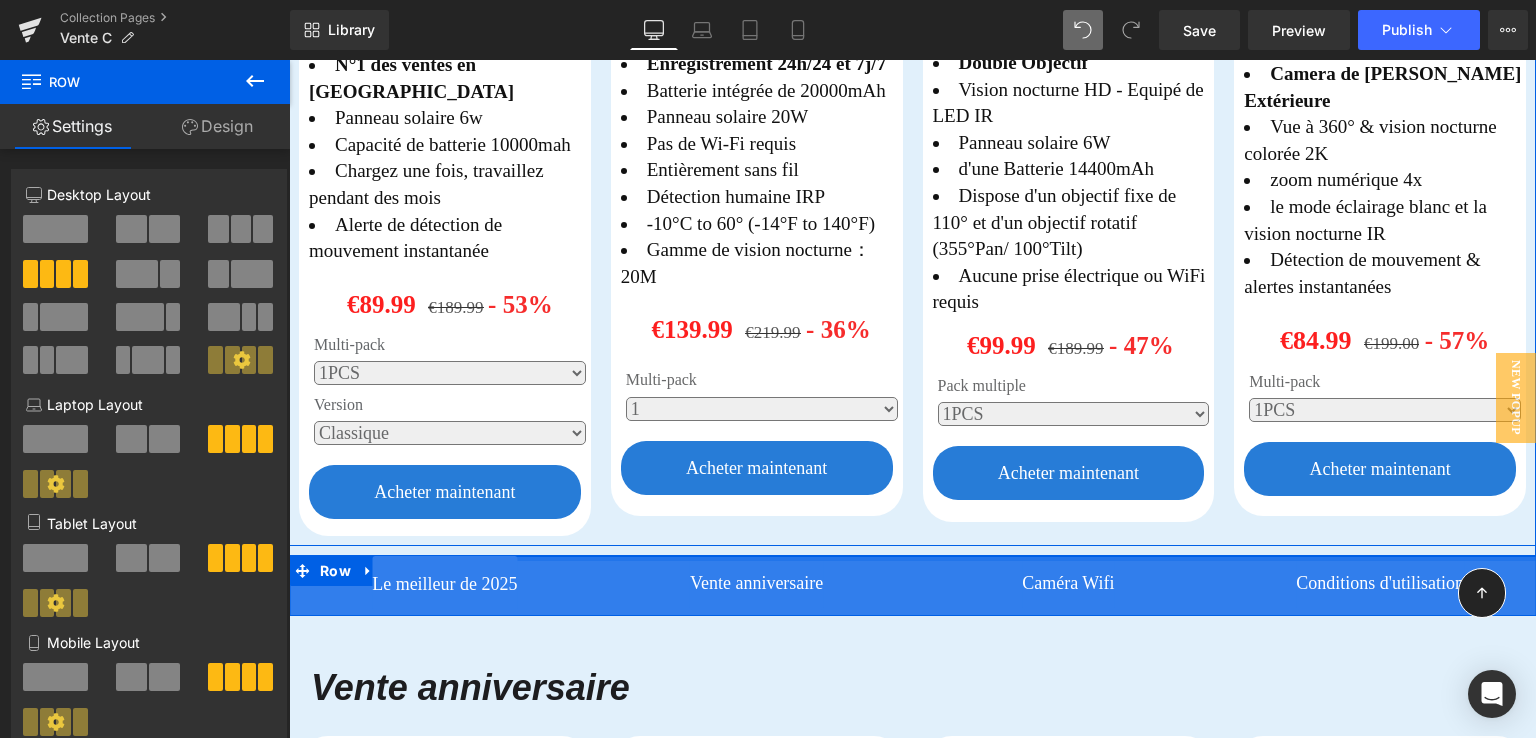 drag, startPoint x: 586, startPoint y: 545, endPoint x: 586, endPoint y: 514, distance: 31 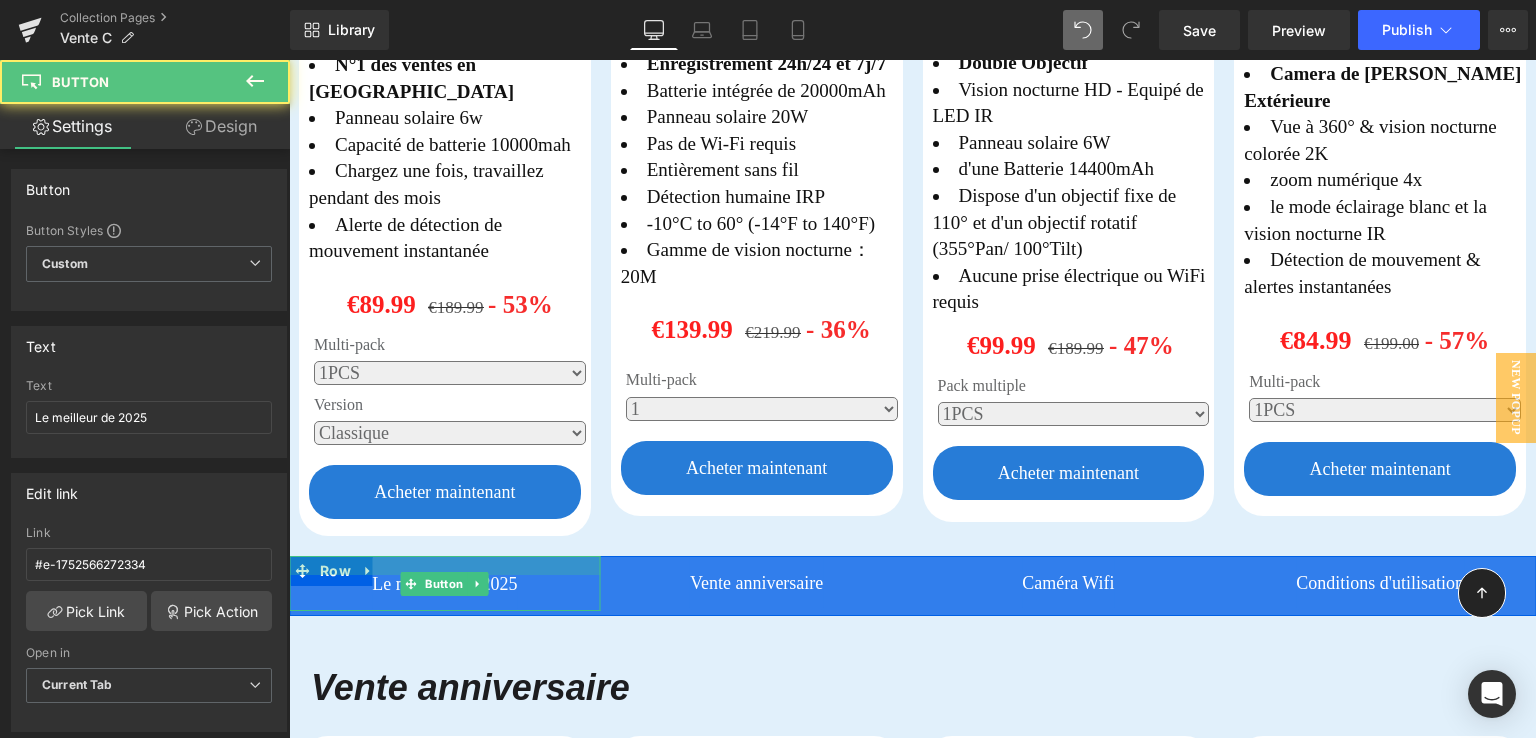 click at bounding box center [445, 565] 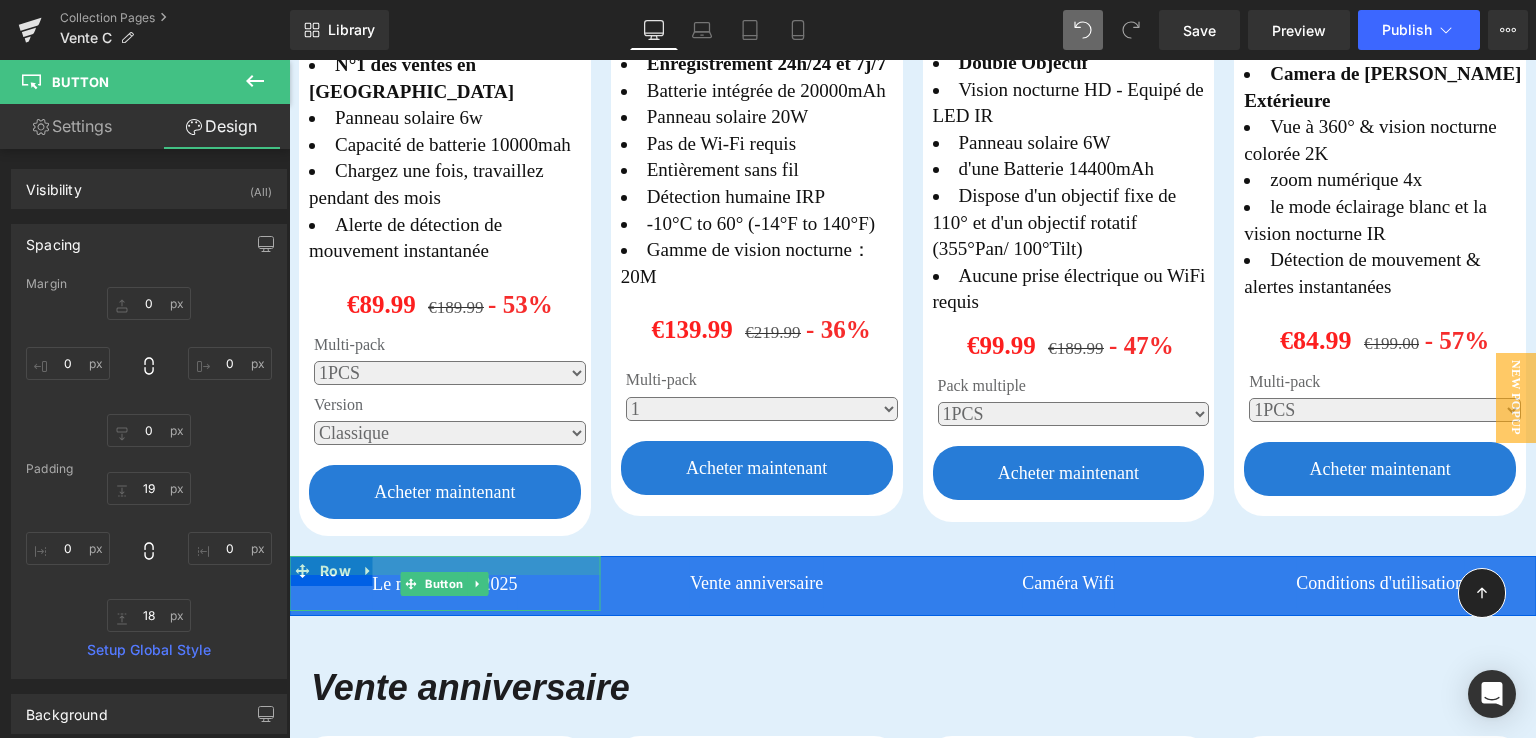 drag, startPoint x: 291, startPoint y: 556, endPoint x: 314, endPoint y: 556, distance: 23 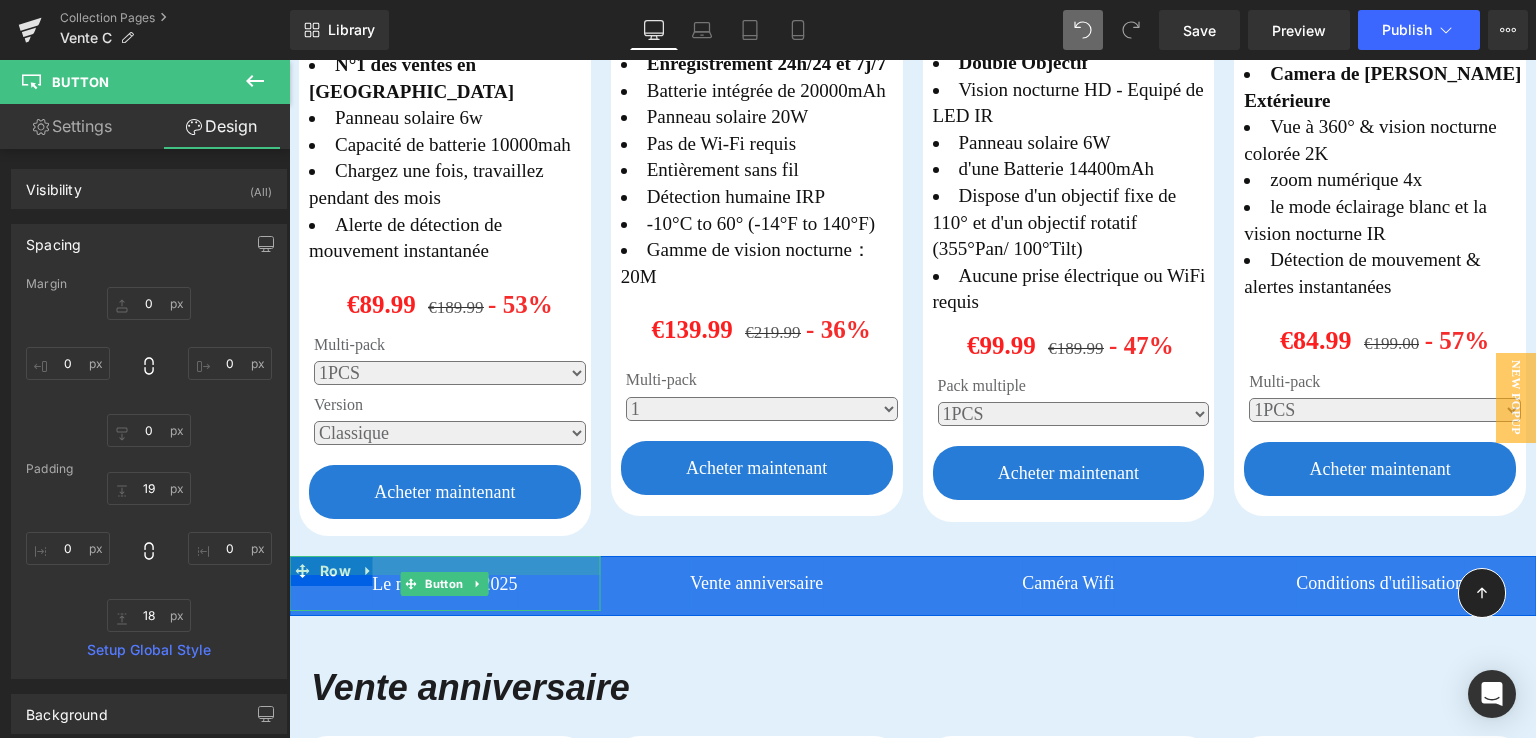 click at bounding box center (445, 565) 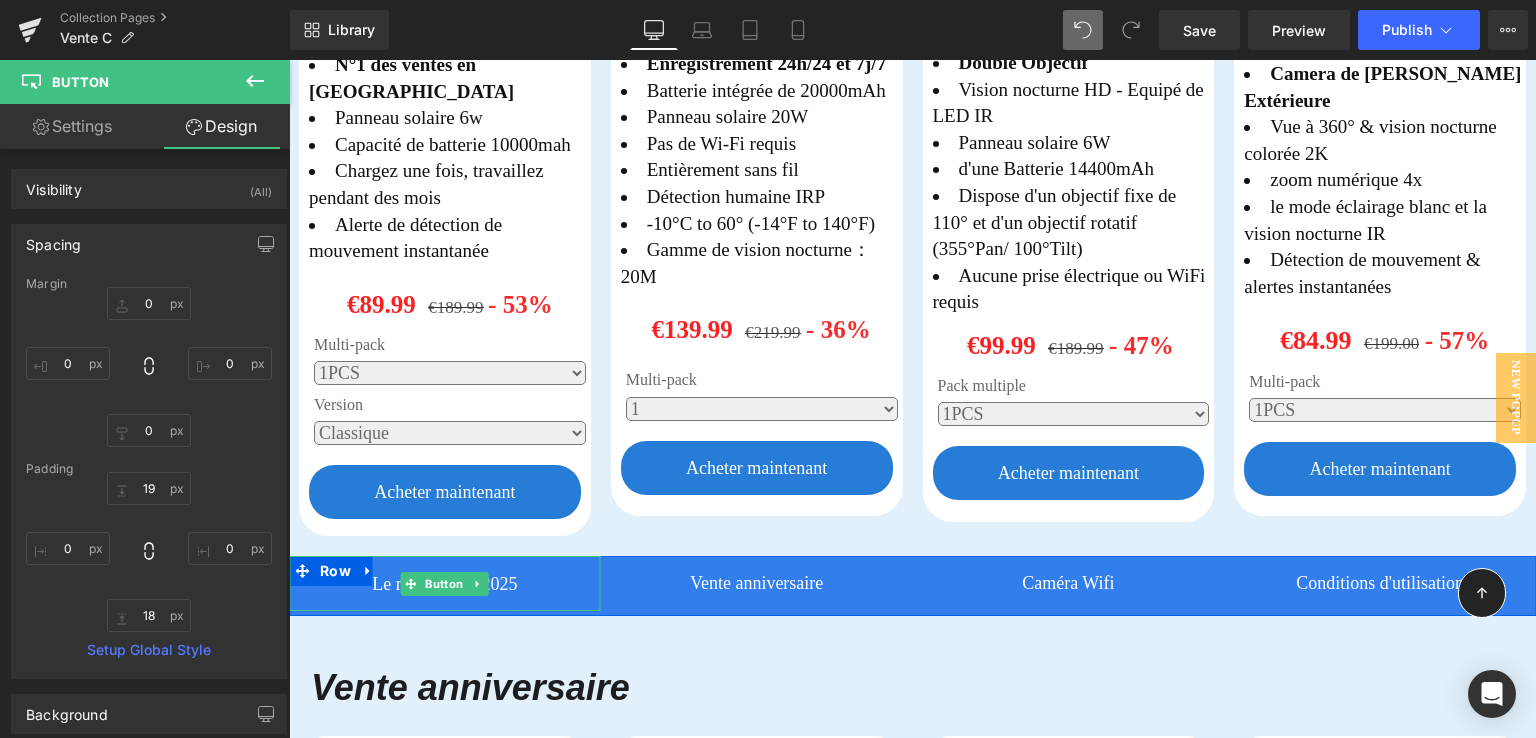 click at bounding box center [445, 565] 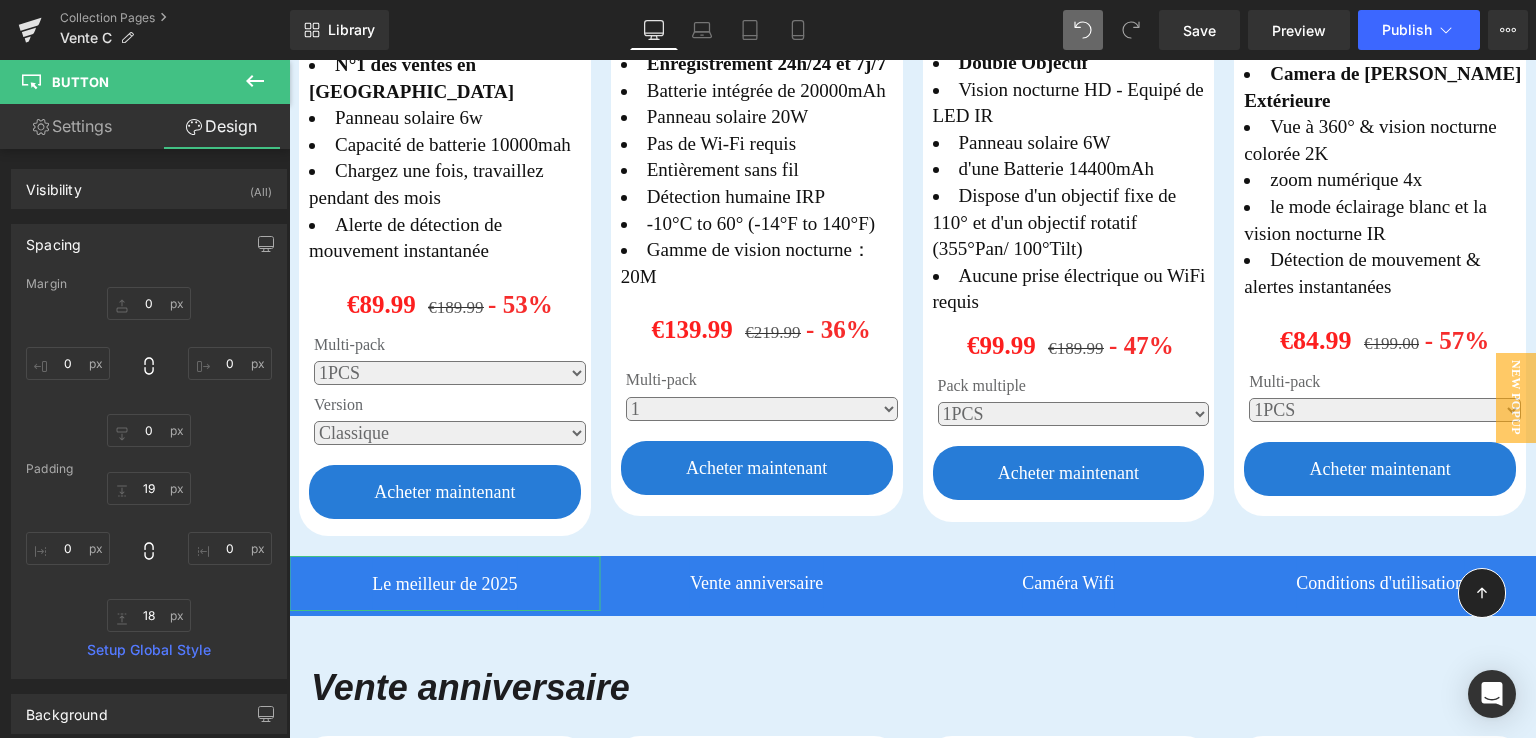 click on "Settings" at bounding box center (72, 126) 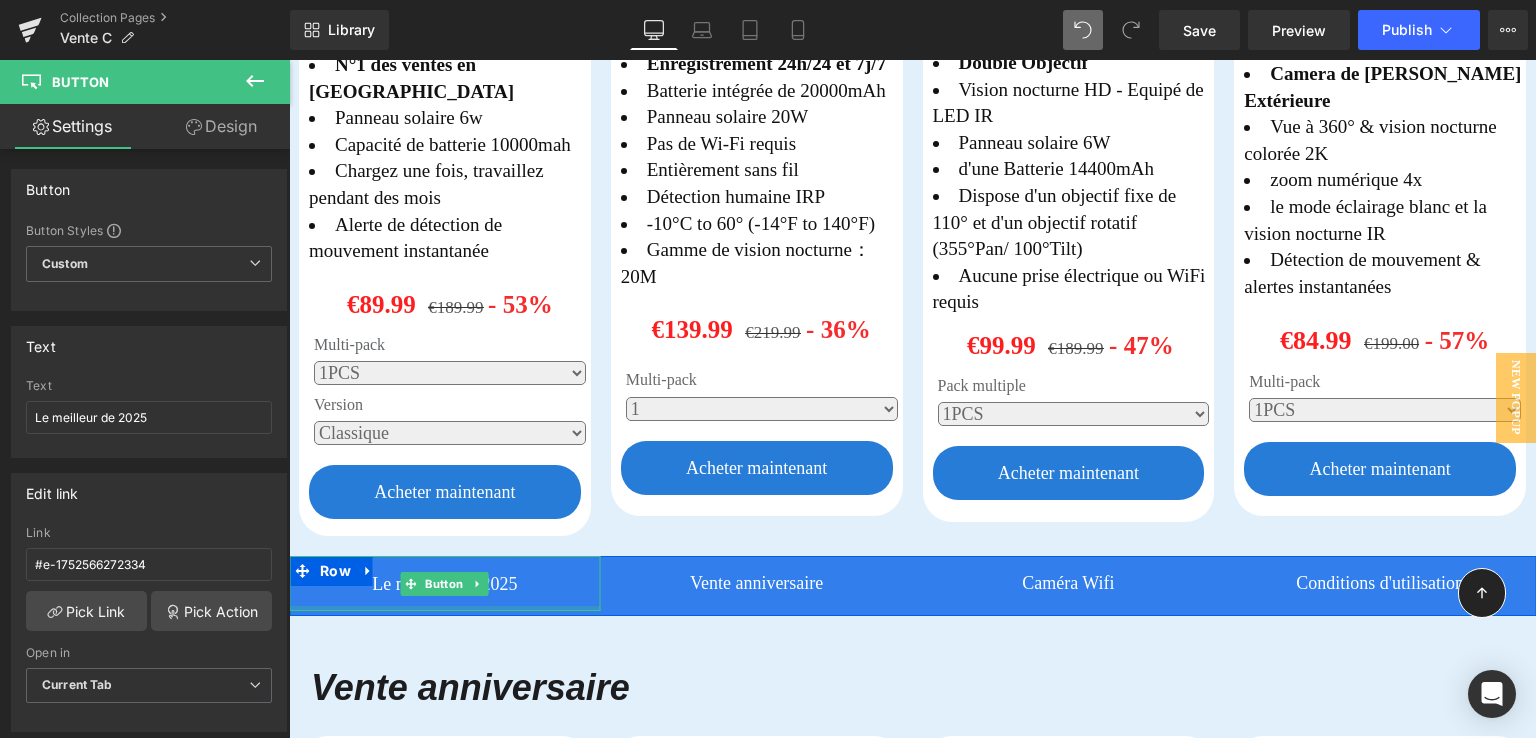 click at bounding box center [445, 608] 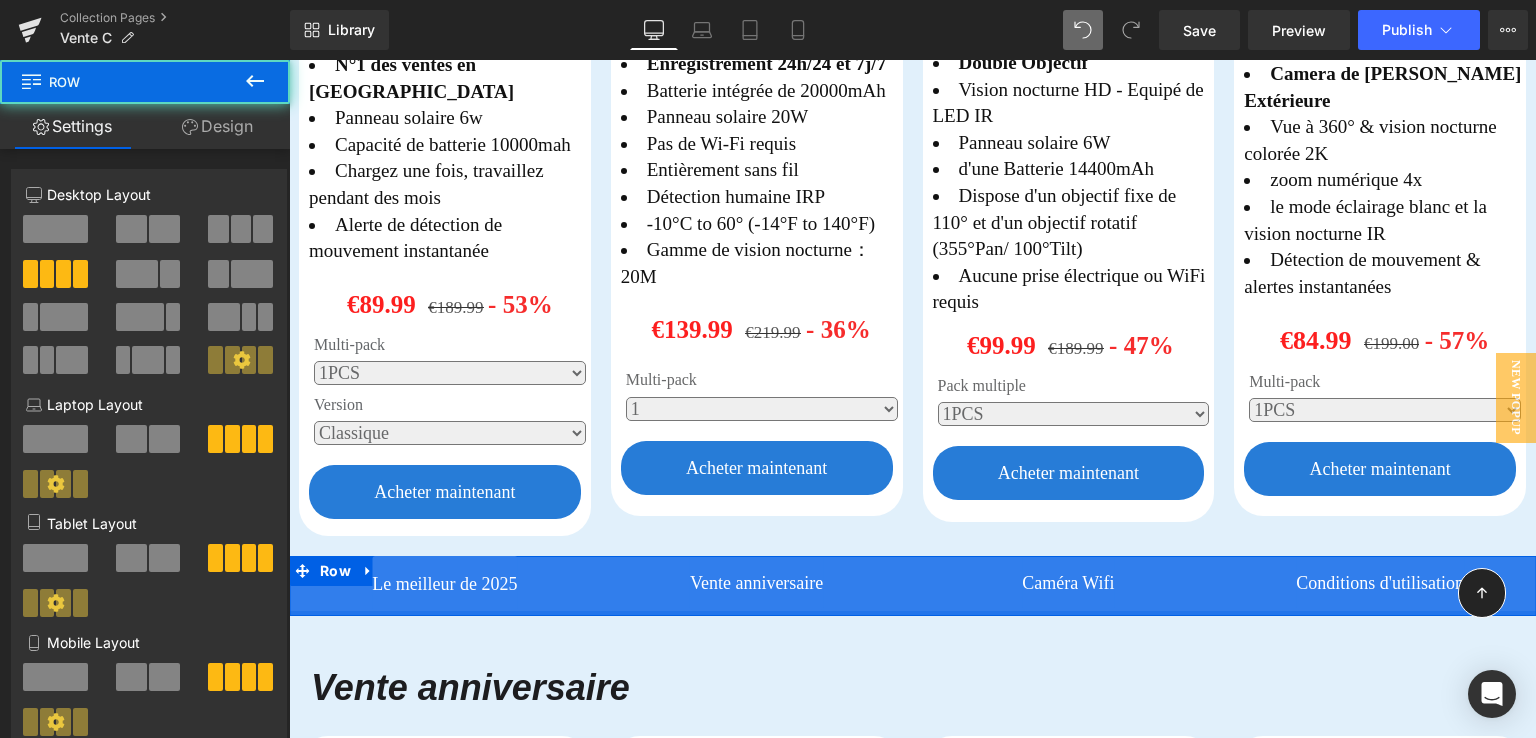 click at bounding box center (912, 613) 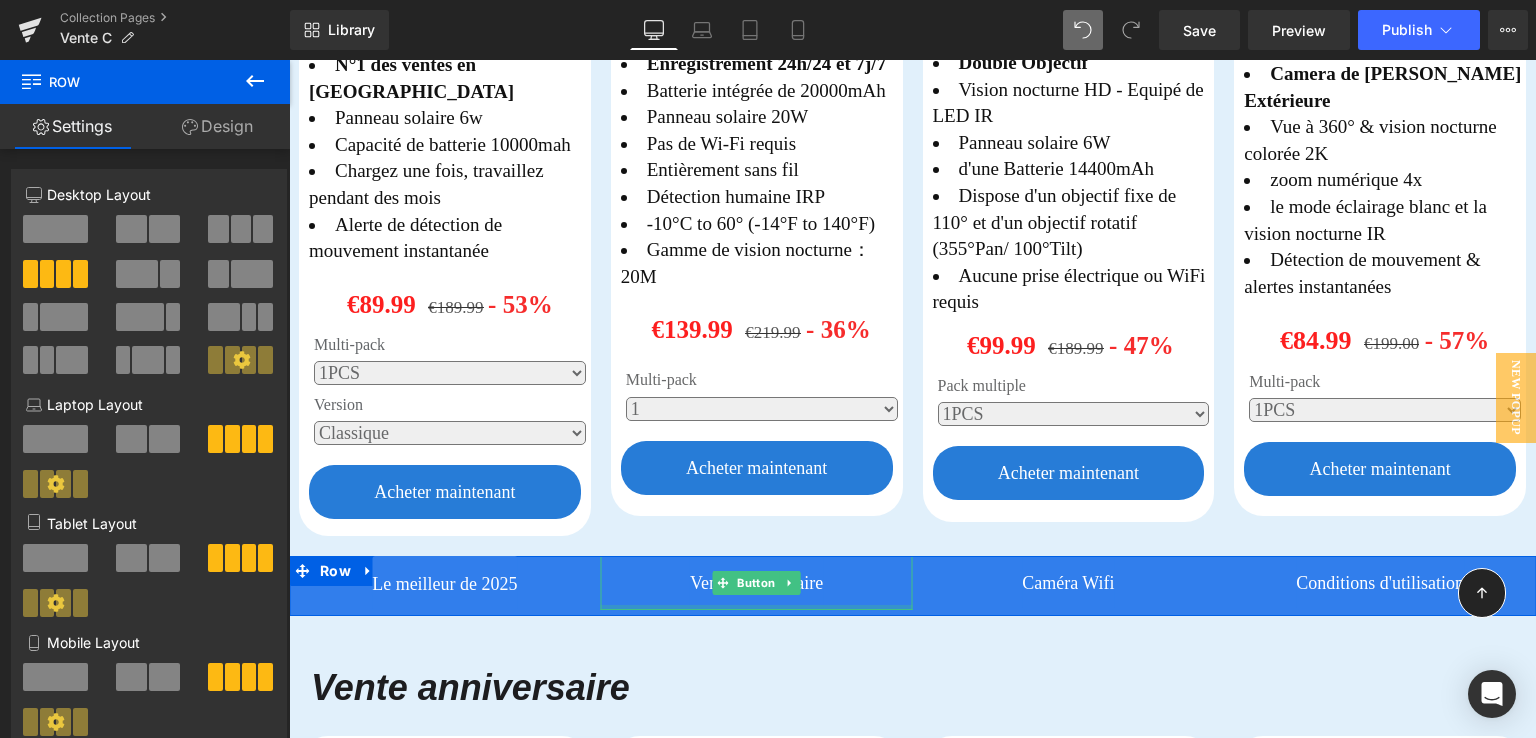 click at bounding box center [757, 607] 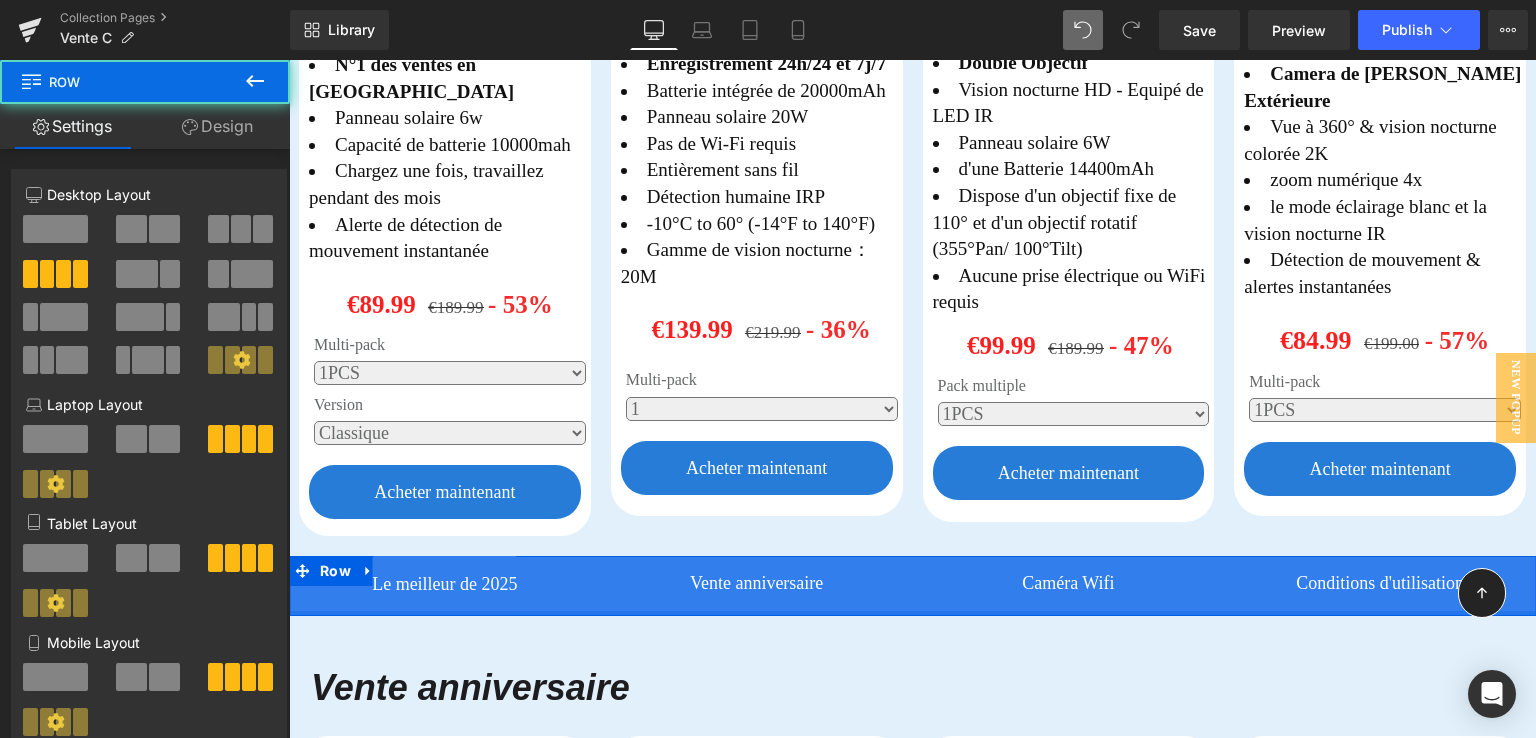 click at bounding box center (912, 613) 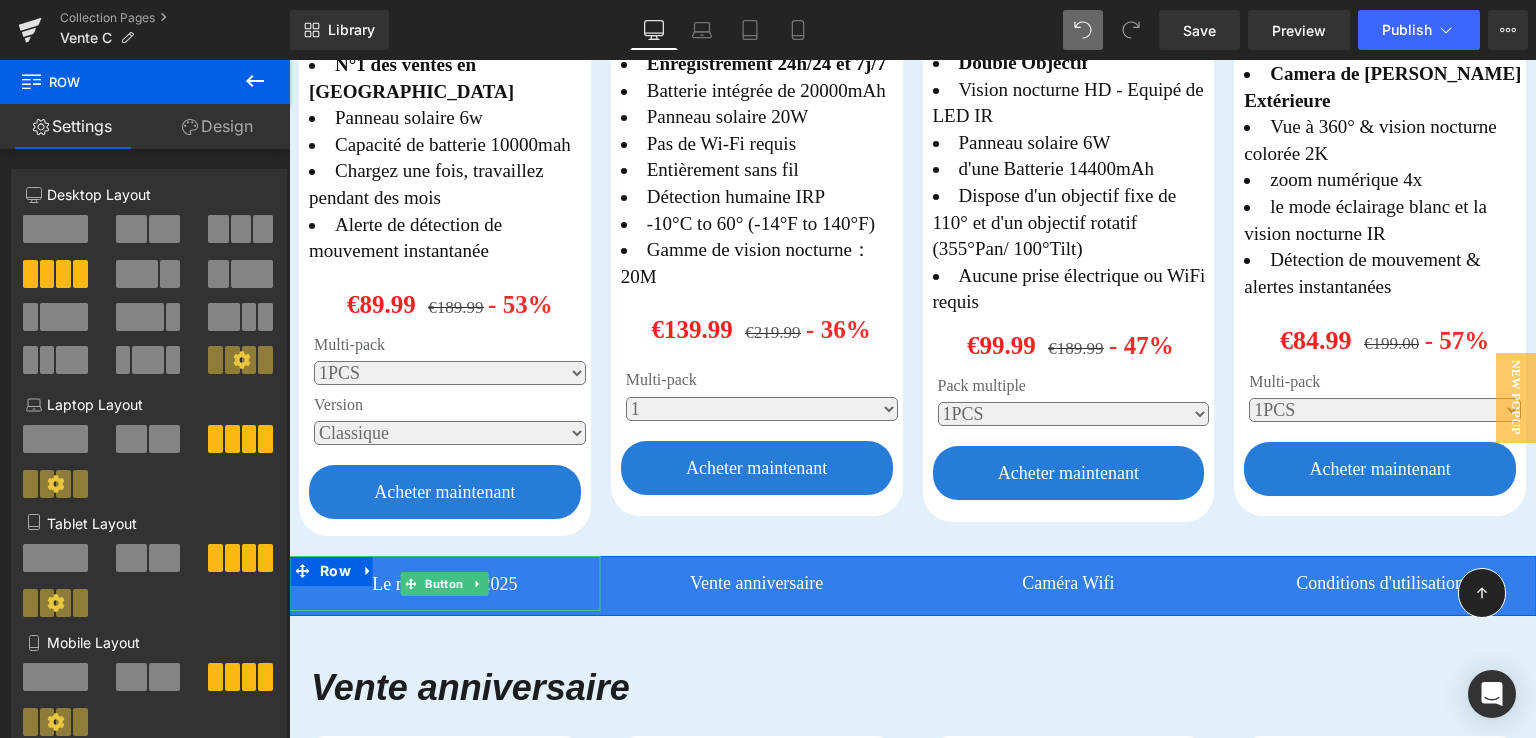 click at bounding box center (445, 565) 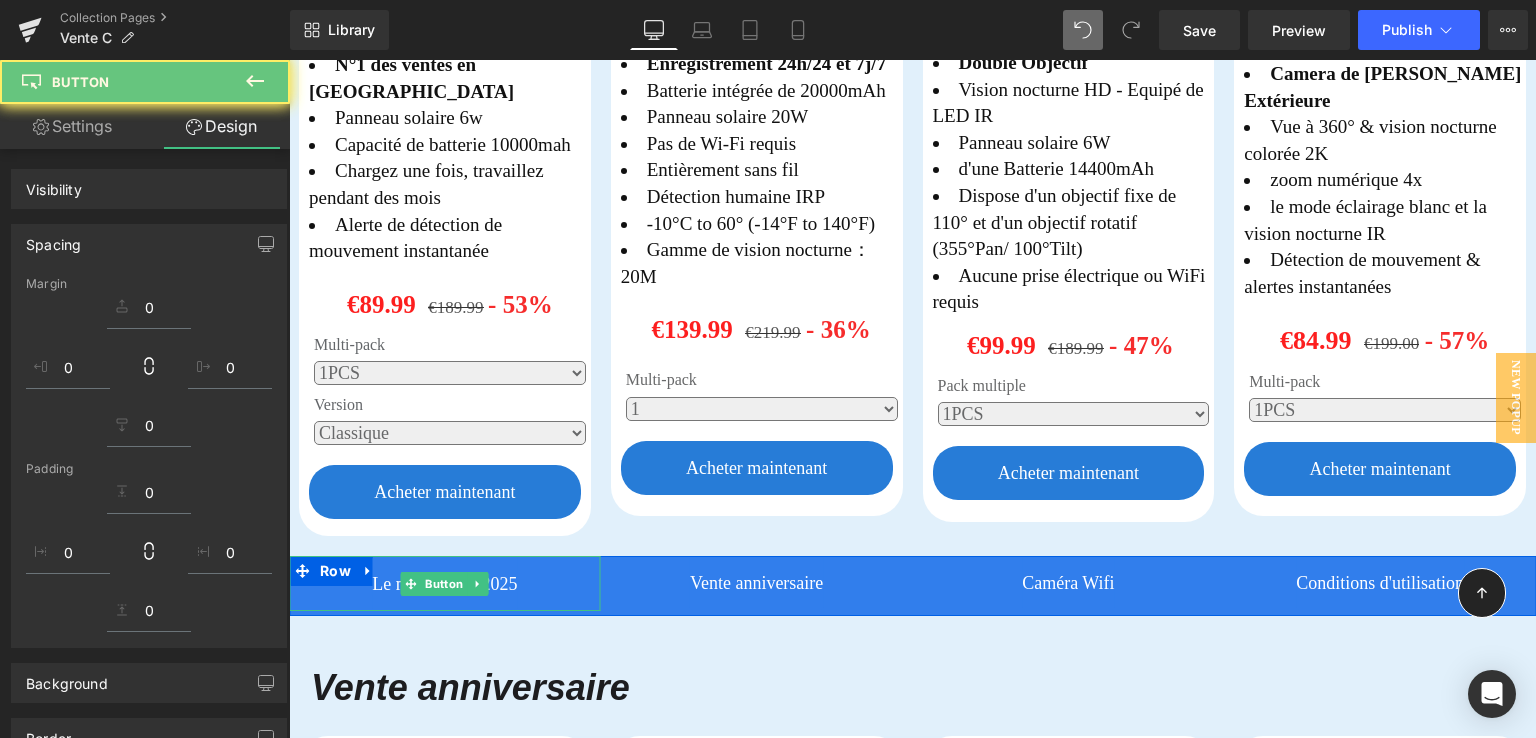 click at bounding box center [445, 565] 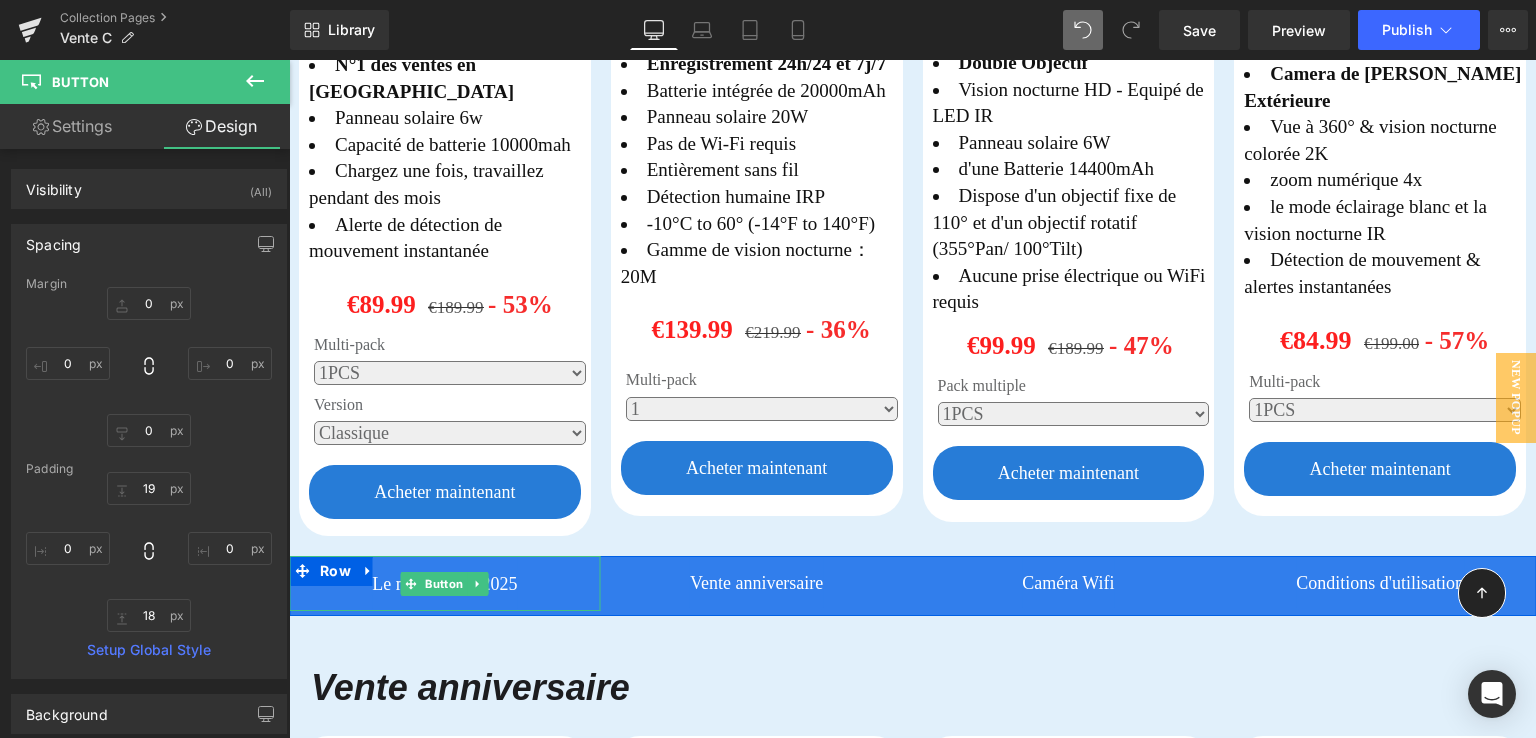 click at bounding box center [445, 565] 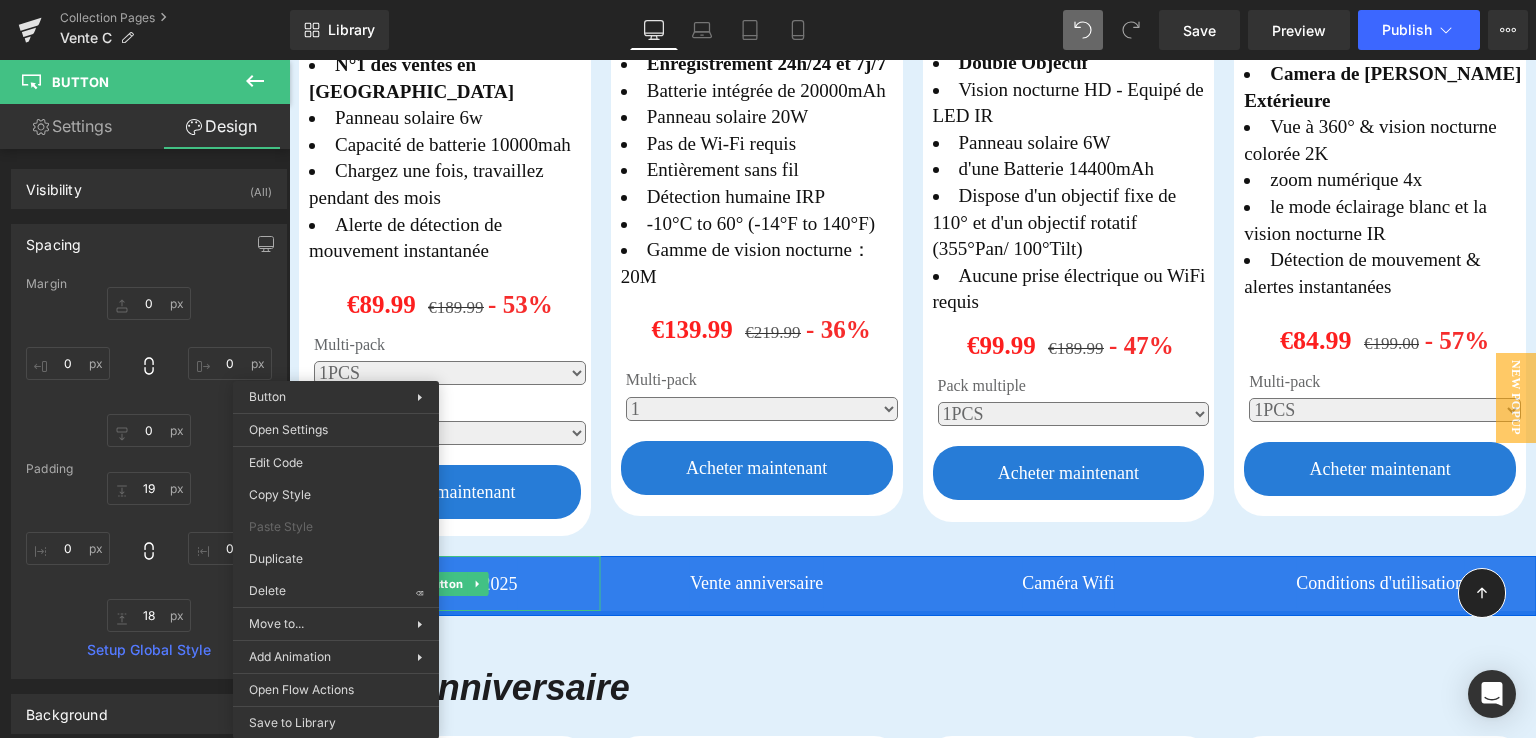 click at bounding box center (912, 613) 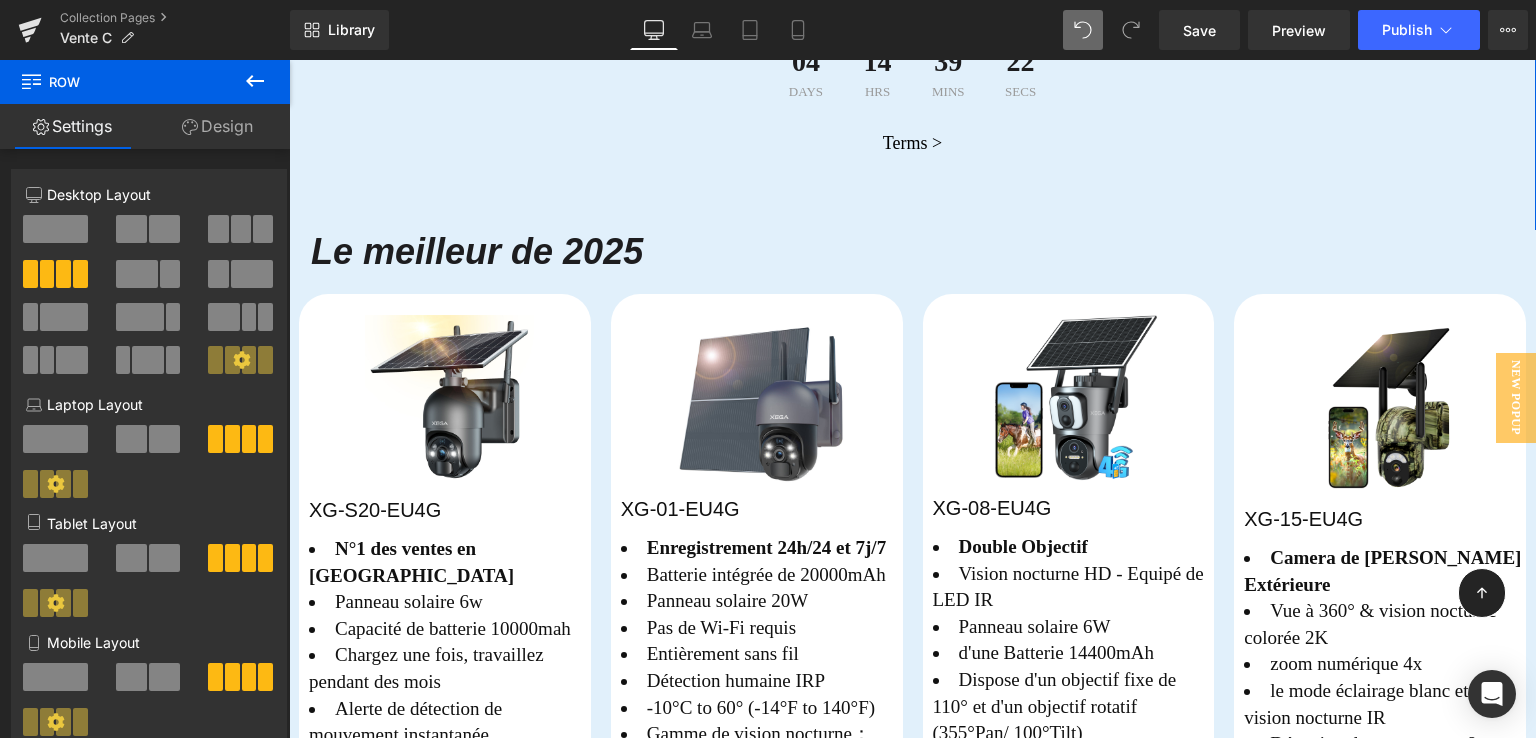 scroll, scrollTop: 643, scrollLeft: 0, axis: vertical 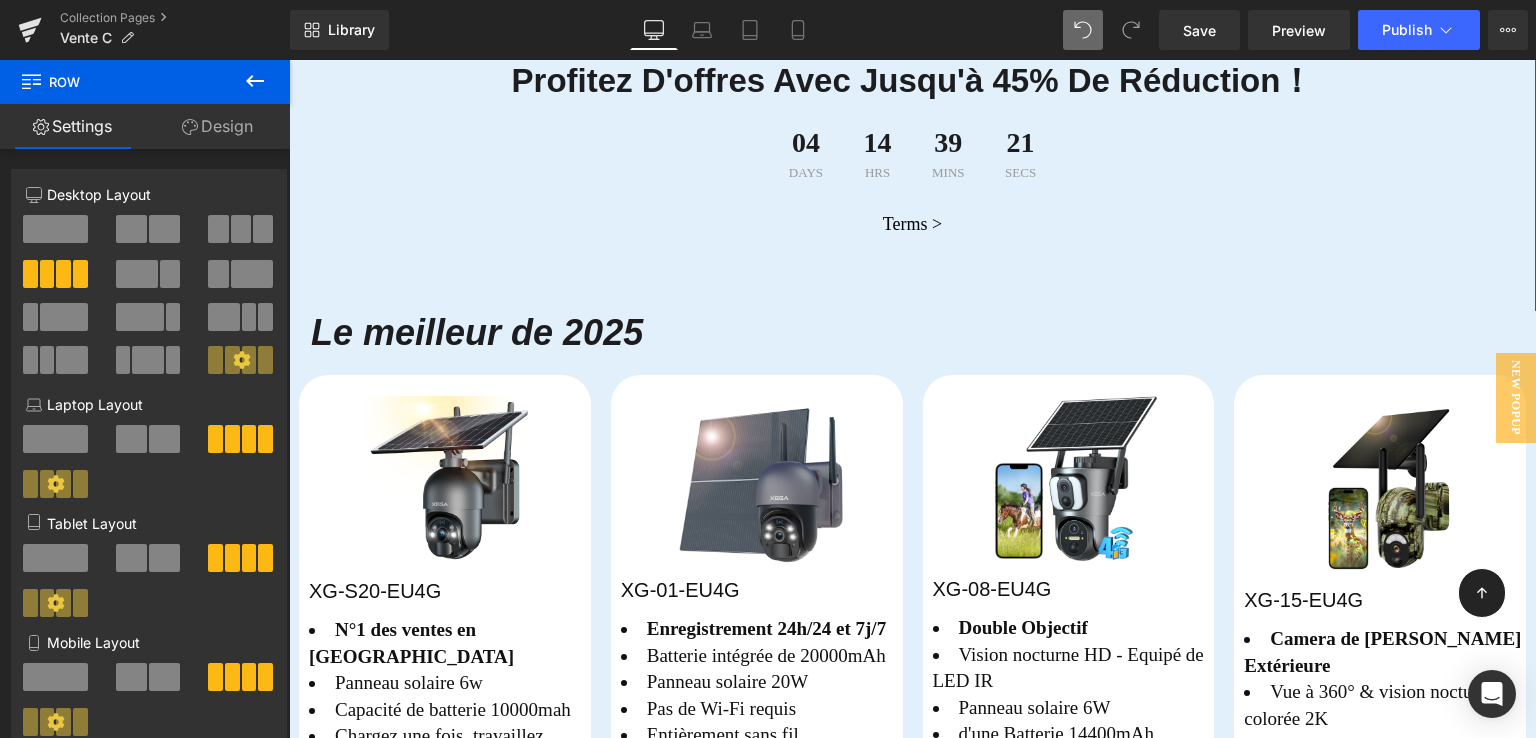 click on "Terms >" at bounding box center (912, 229) 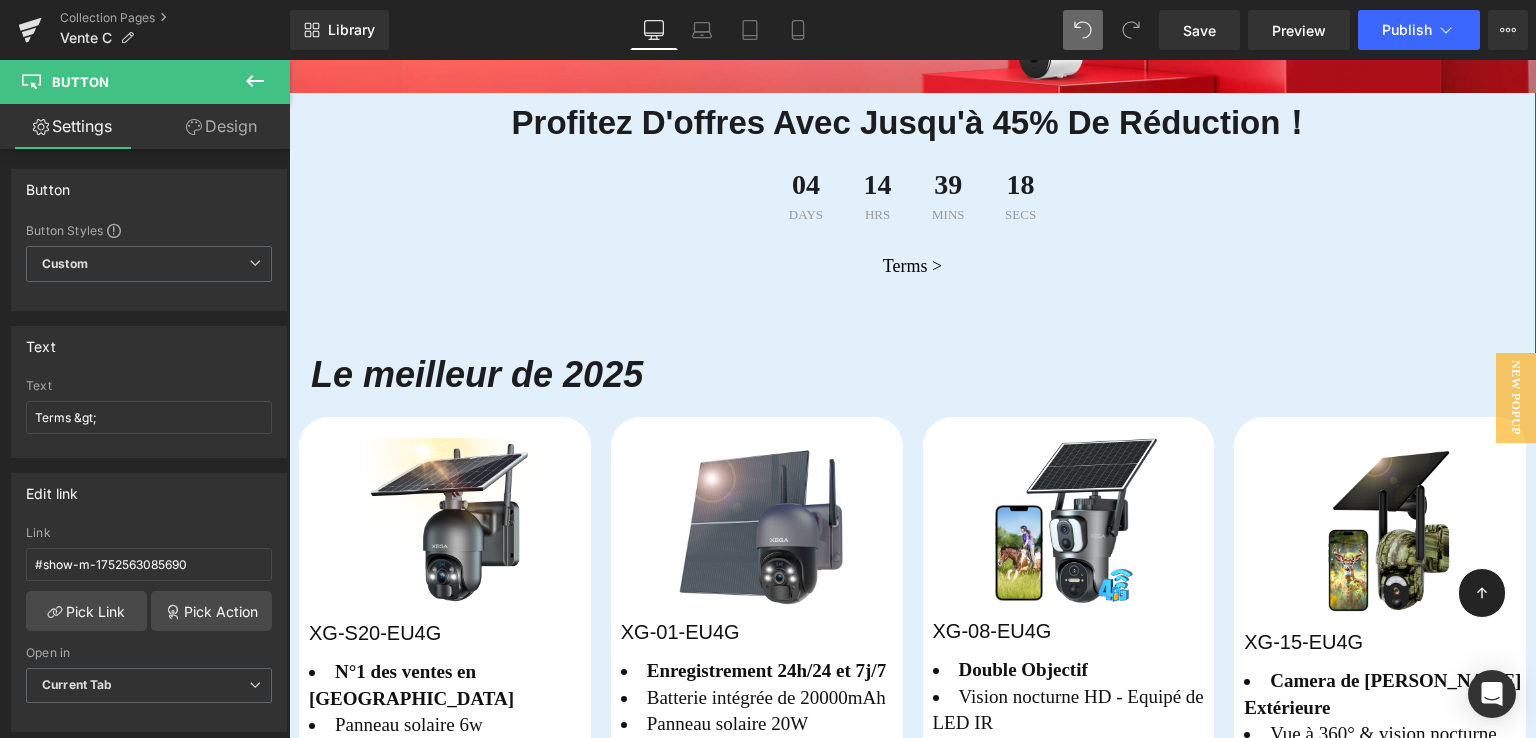 scroll, scrollTop: 643, scrollLeft: 0, axis: vertical 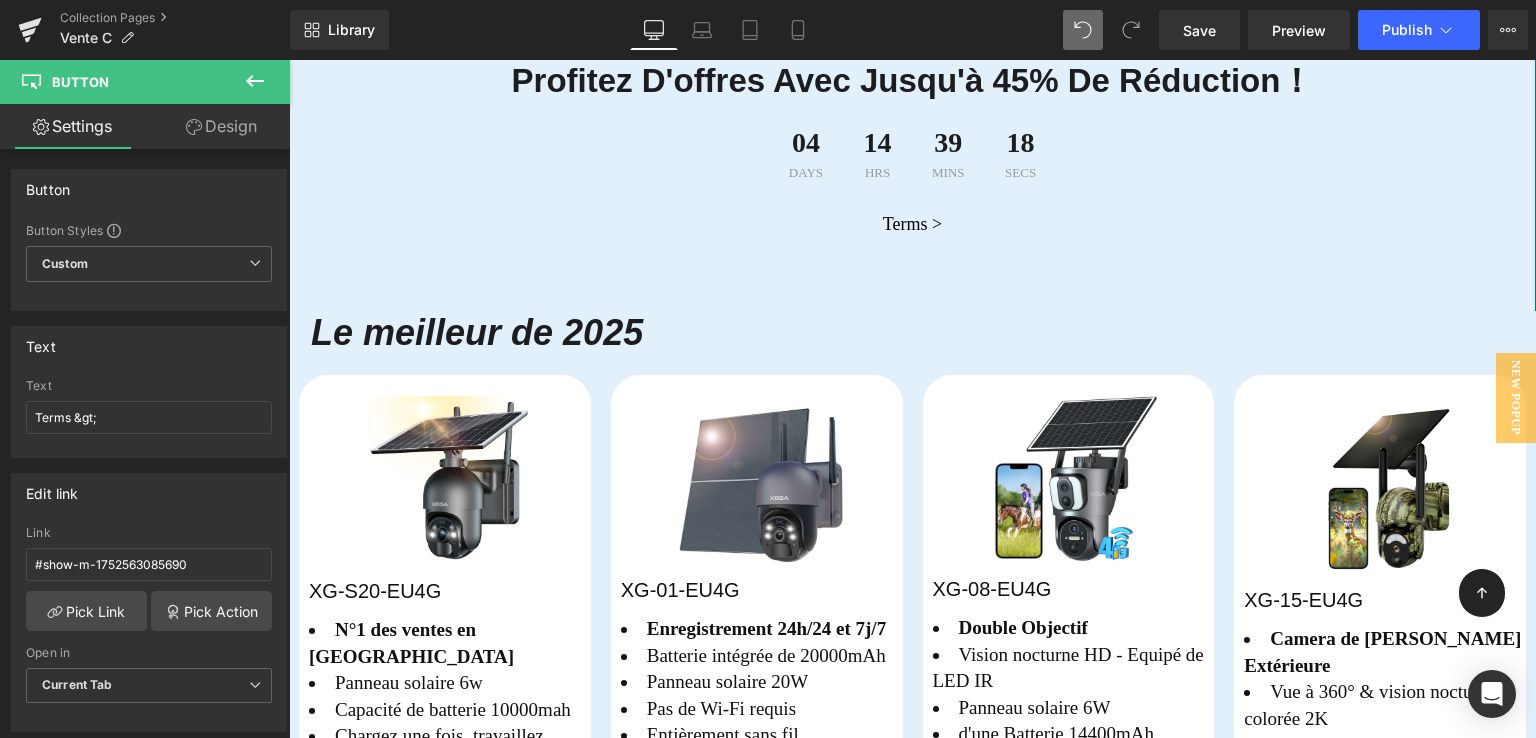 click on "Image         Profitez d'offres avec jusqu'à 45% de réduction！ Heading
04 Days
14 Hrs
39 Mins
18 Secs
Countdown Timer         Row         Terms > Button         Le meilleur de 2025 Heading
Sparen
53
%" at bounding box center (912, 357) 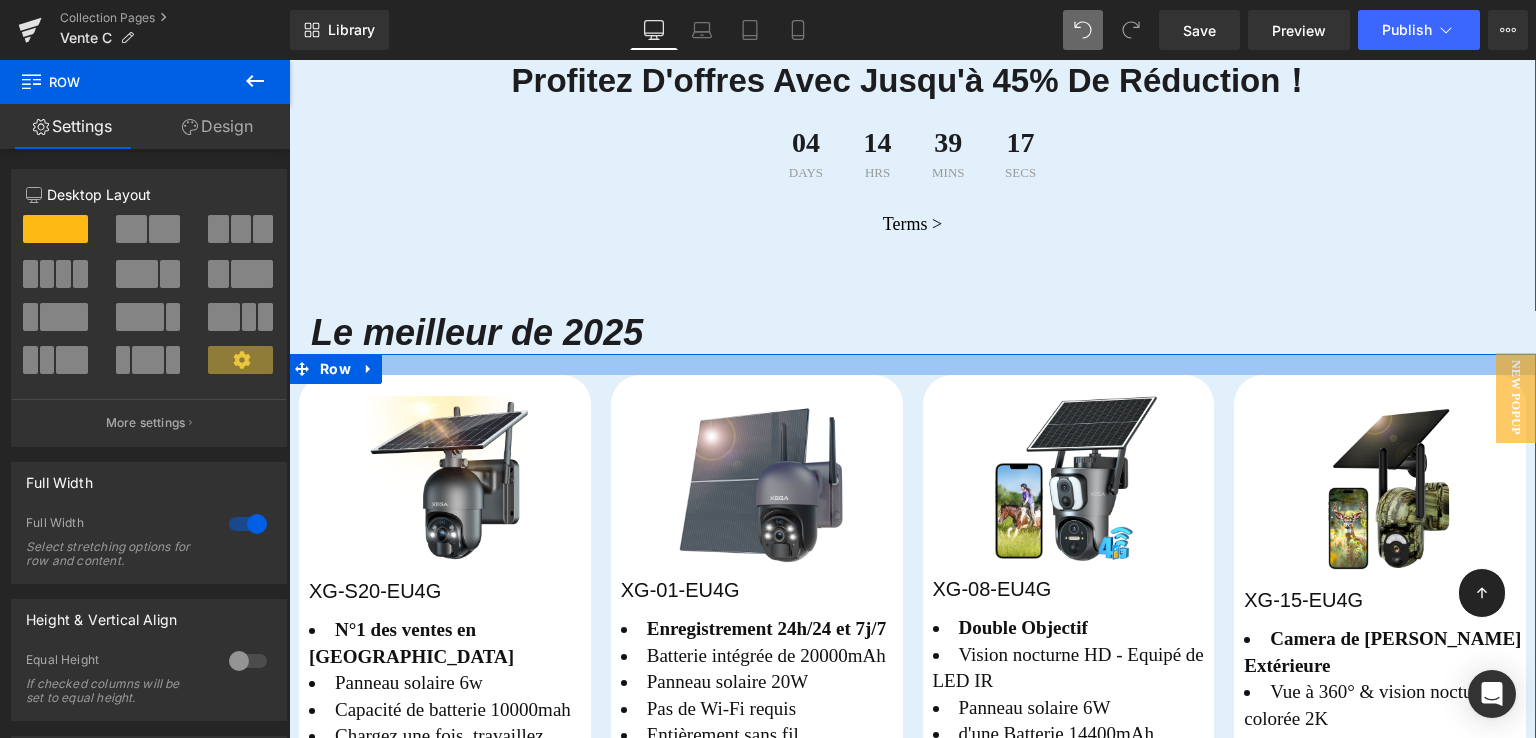 click on "Le meilleur de 2025 Heading" at bounding box center [923, 332] 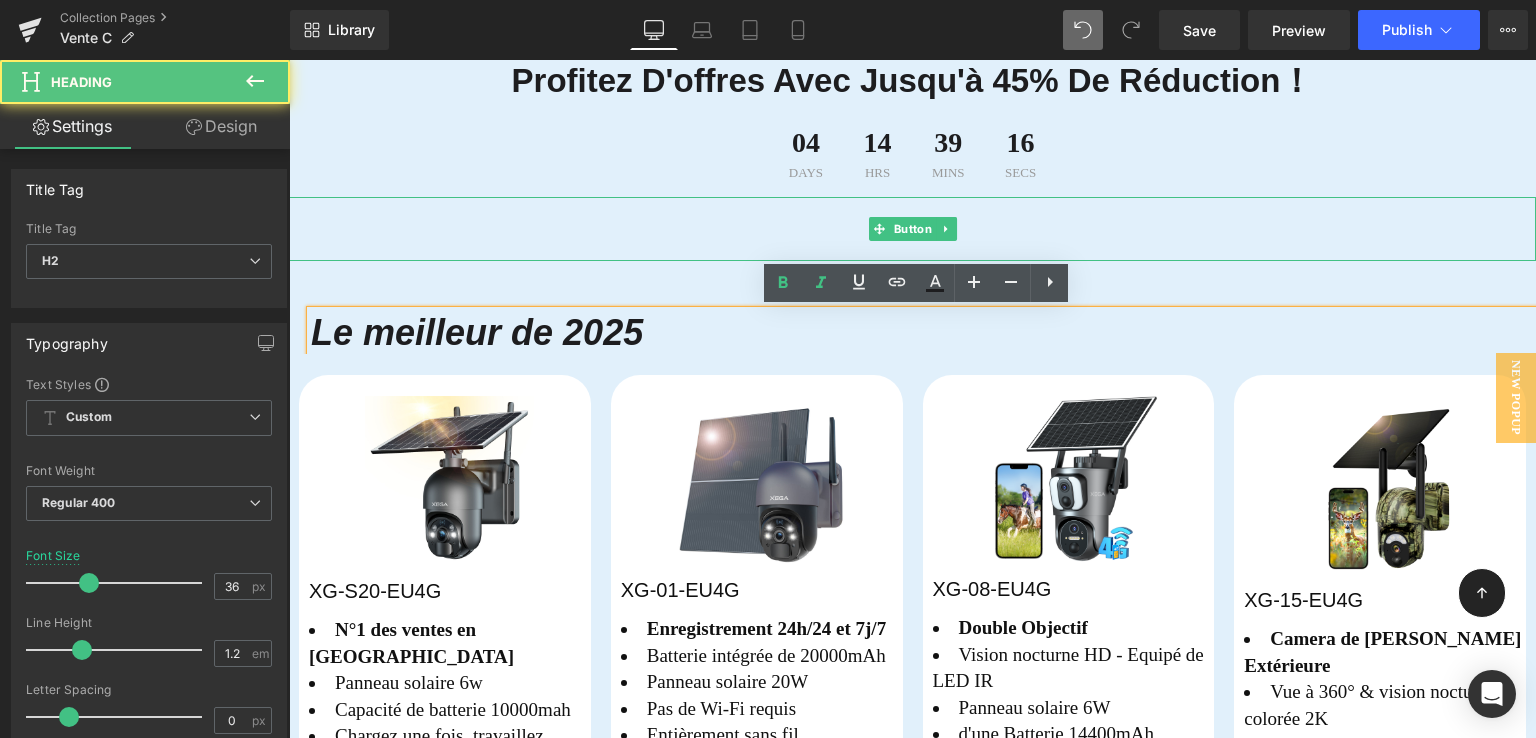 click on "Terms >" at bounding box center [912, 229] 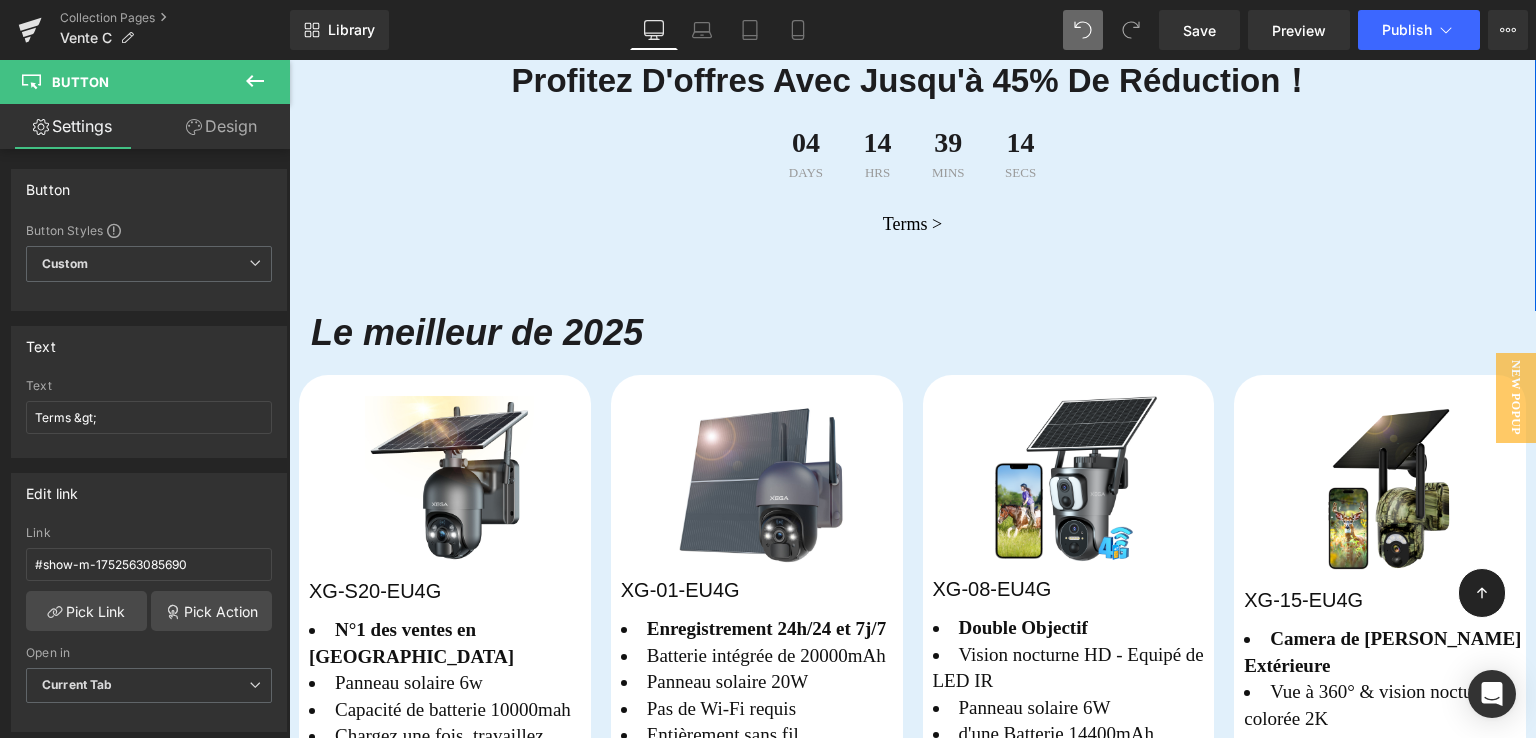 click on "Image         Profitez d'offres avec jusqu'à 45% de réduction！ Heading
04 Days
14 Hrs
39 Mins
14 Secs
Countdown Timer         Row         Terms > Button         Le meilleur de 2025 Heading
Sparen
53
%" at bounding box center (912, 357) 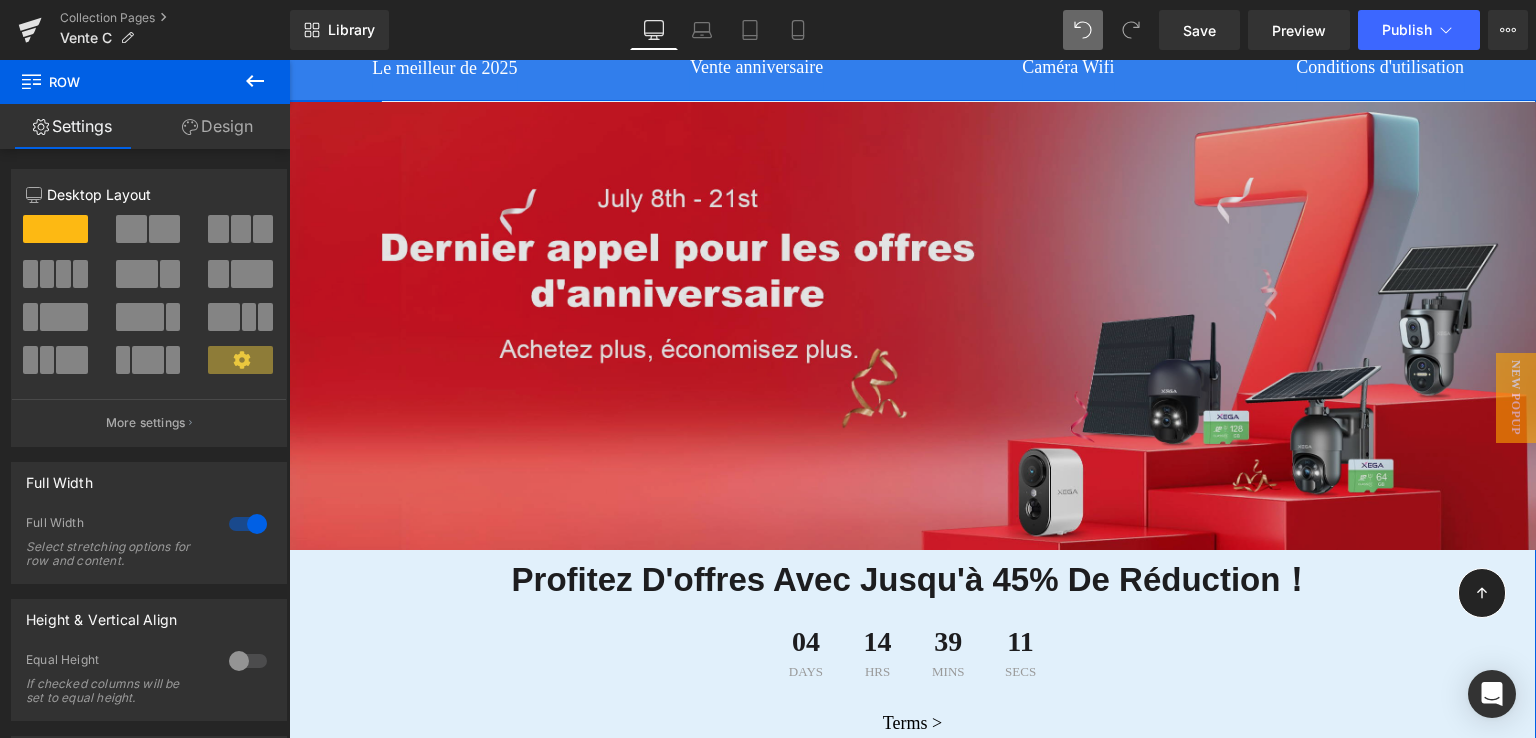 scroll, scrollTop: 43, scrollLeft: 0, axis: vertical 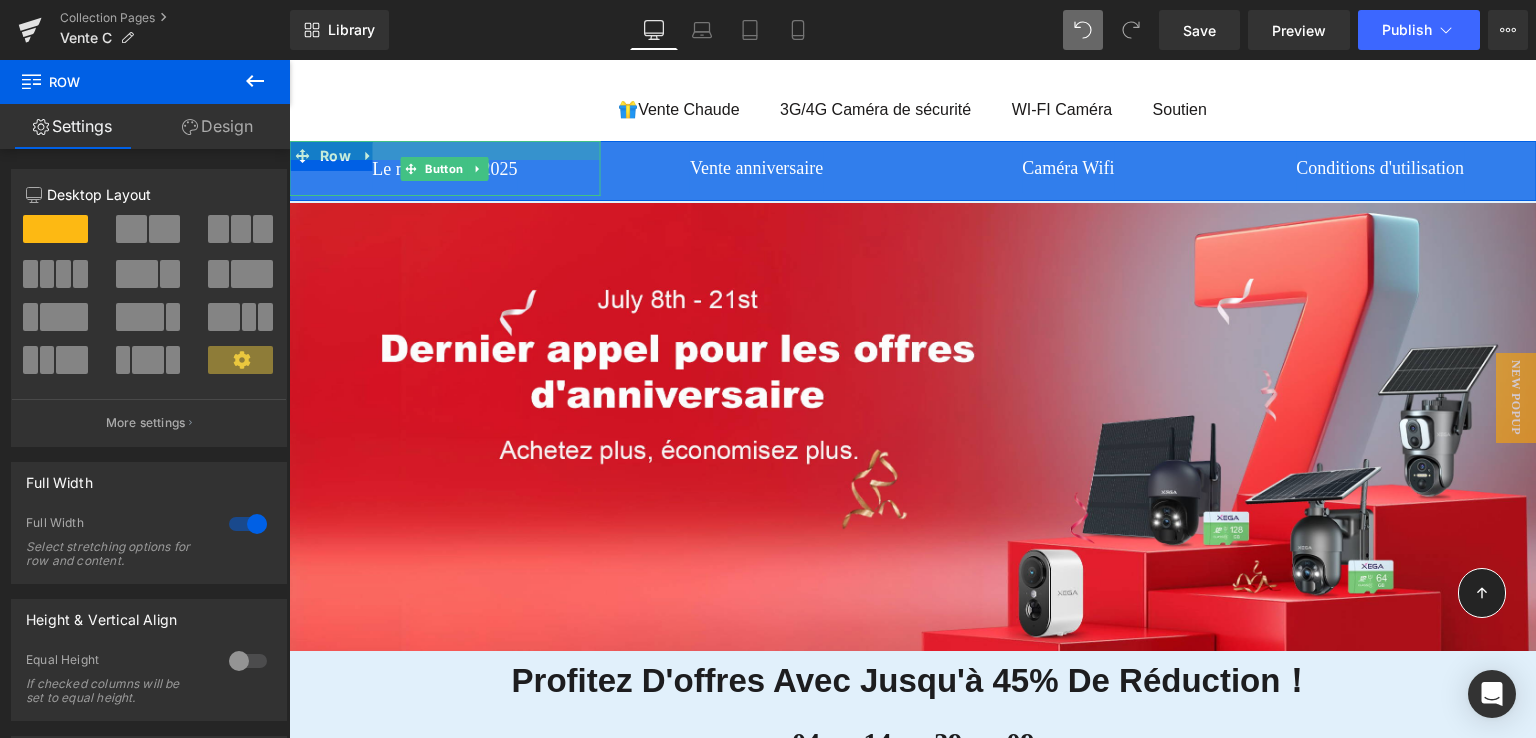click at bounding box center (445, 150) 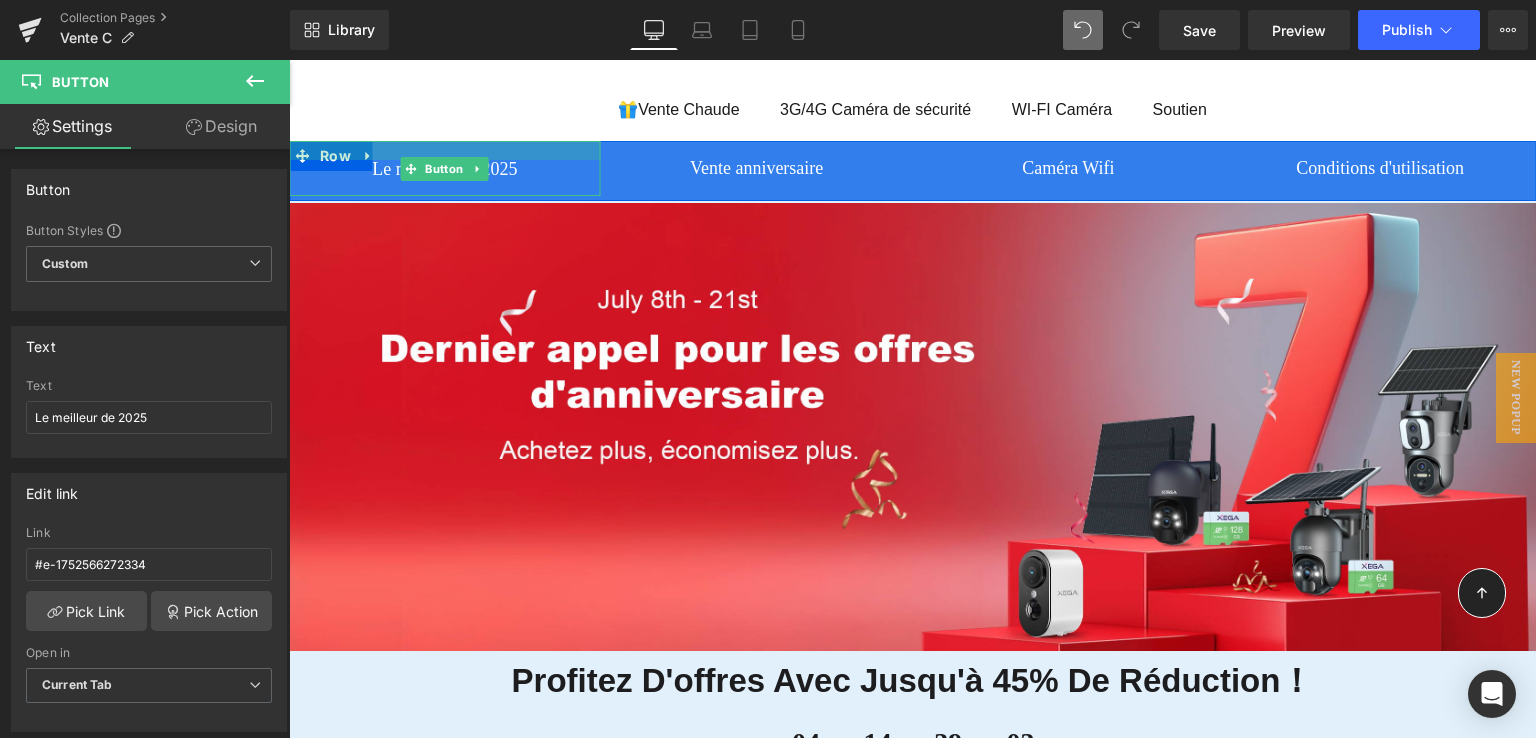 click at bounding box center (445, 150) 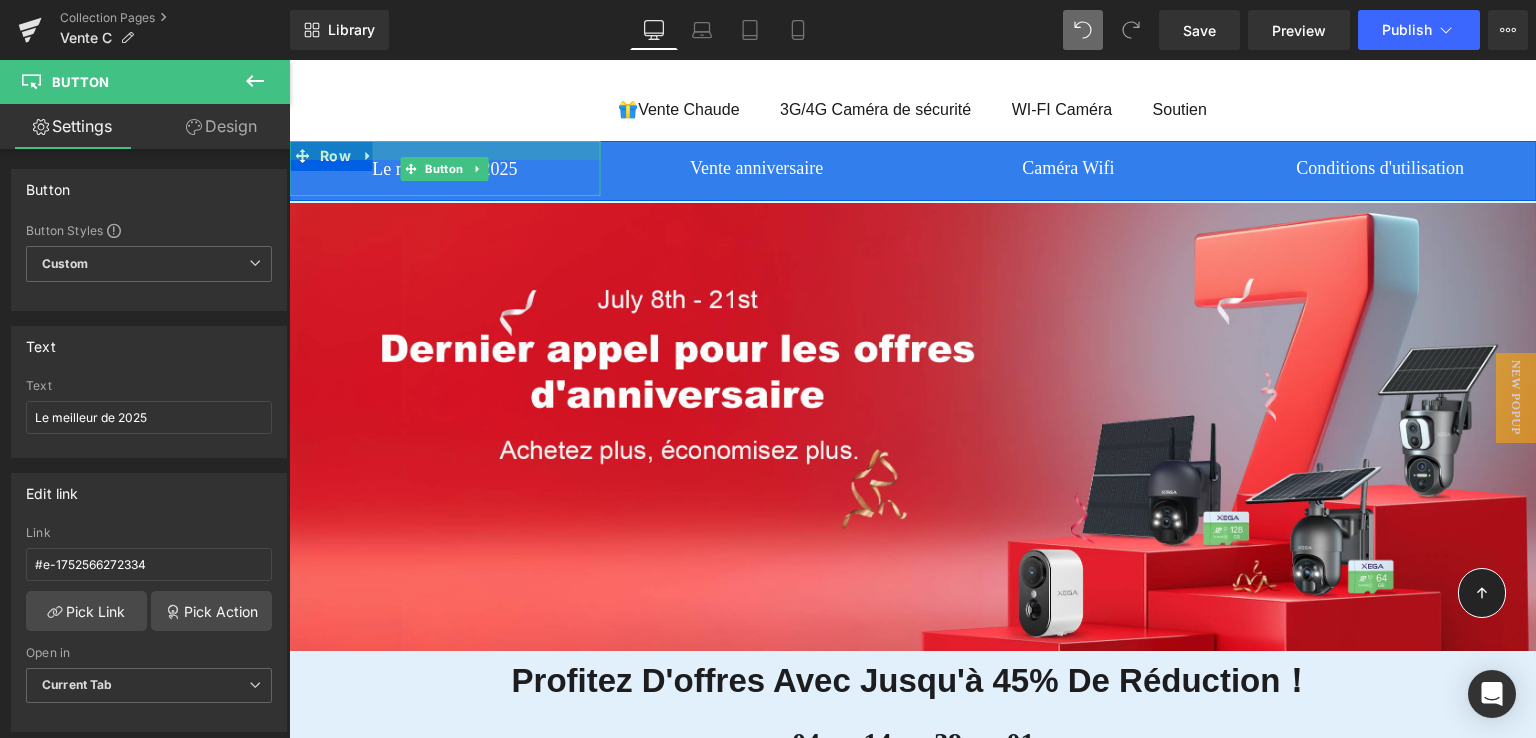 click at bounding box center [445, 150] 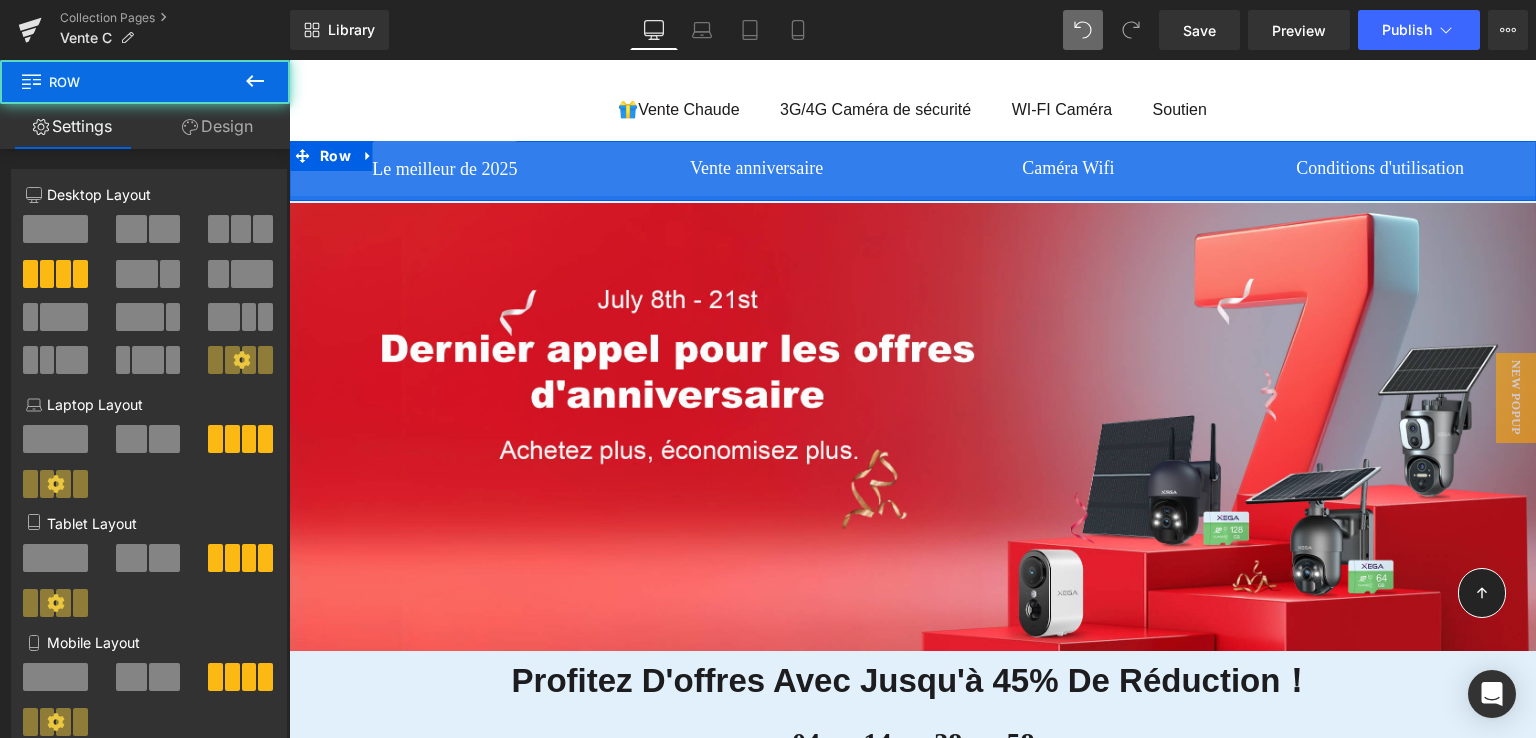 click at bounding box center (912, 198) 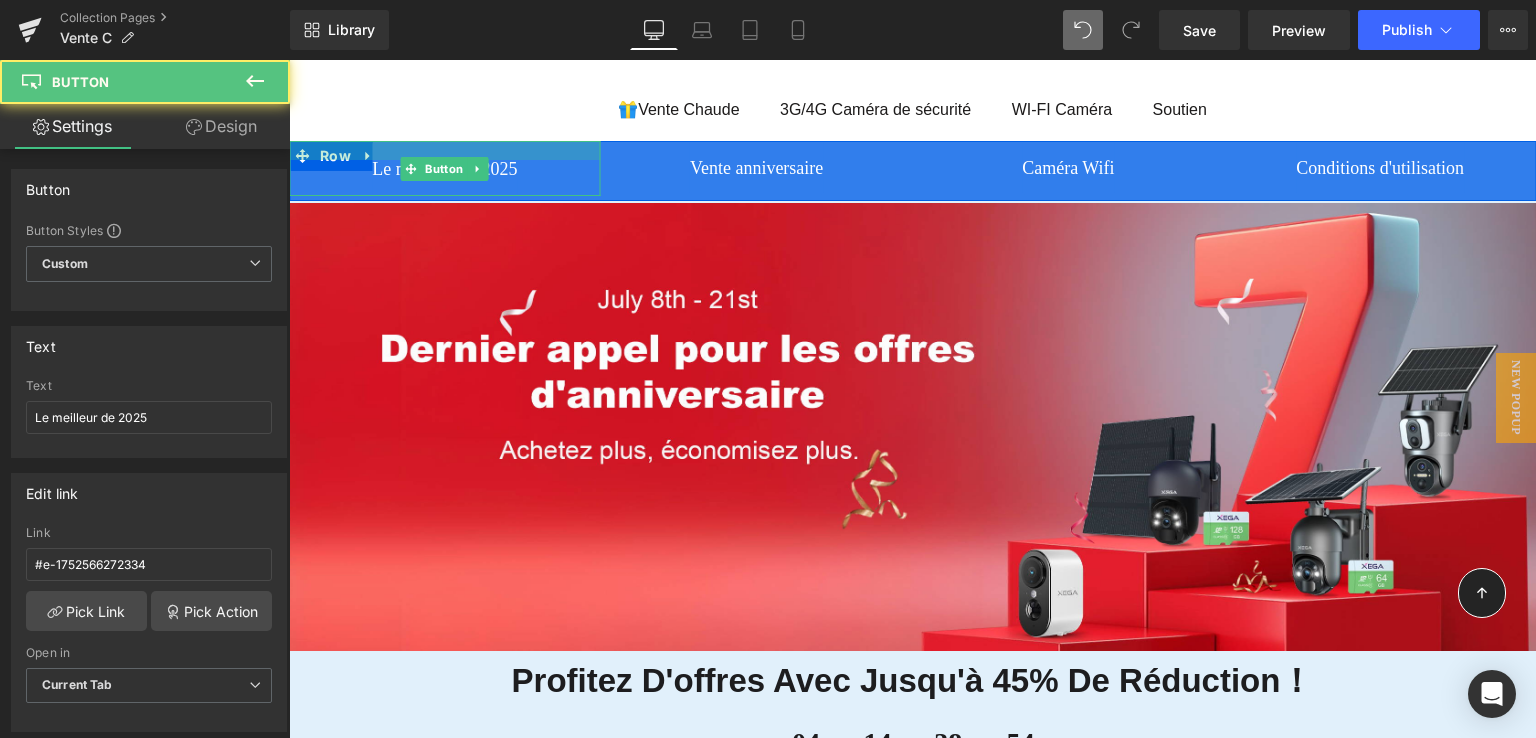 click at bounding box center (445, 150) 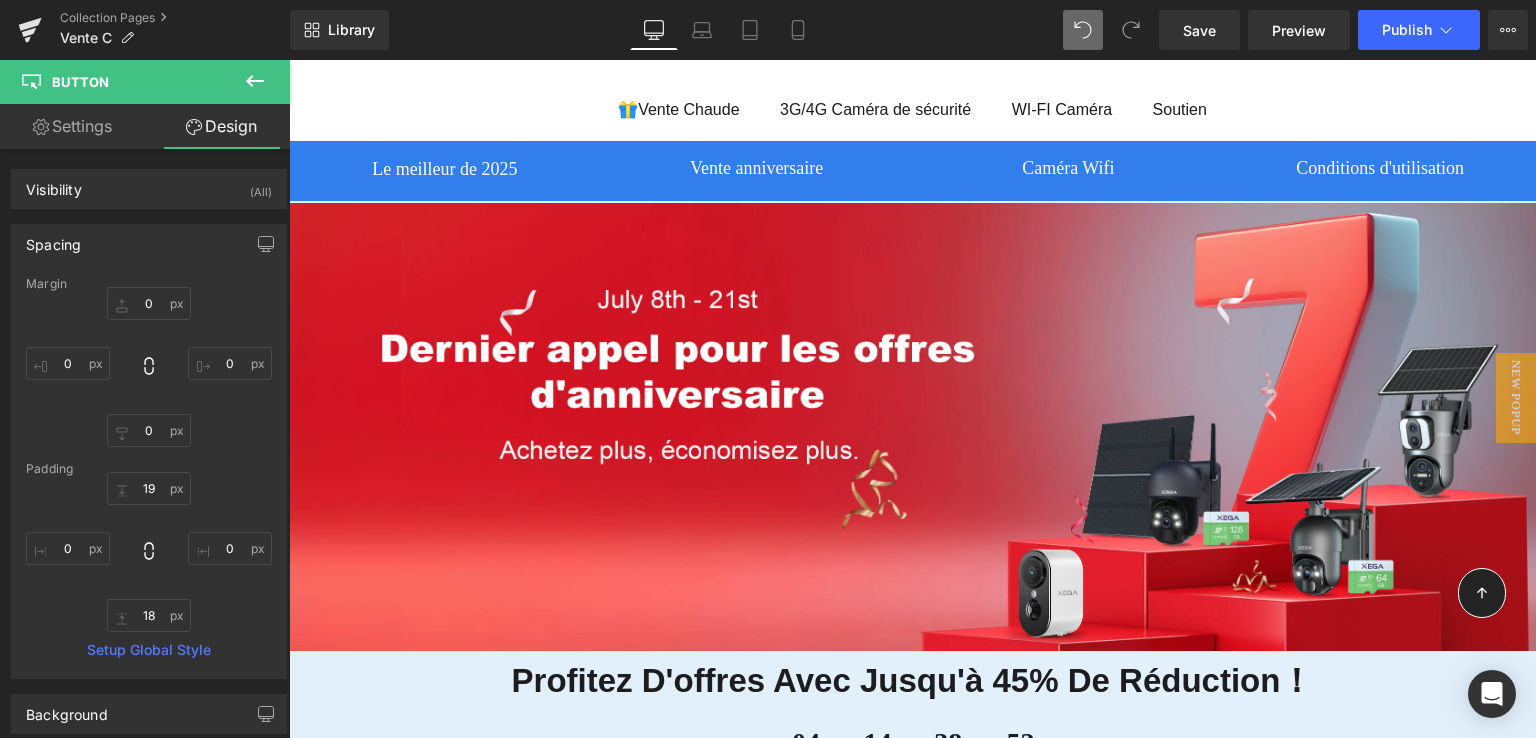 click 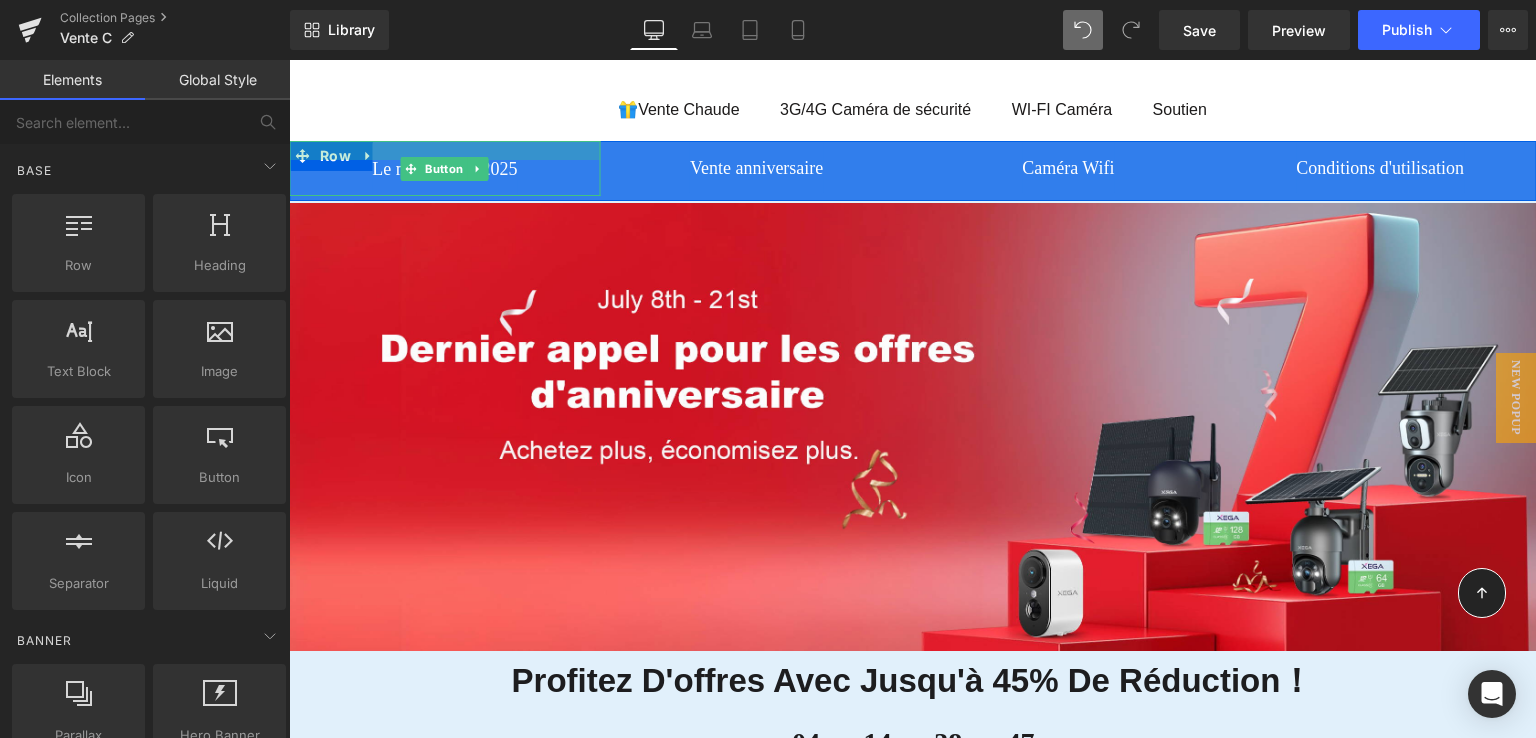 click at bounding box center [445, 150] 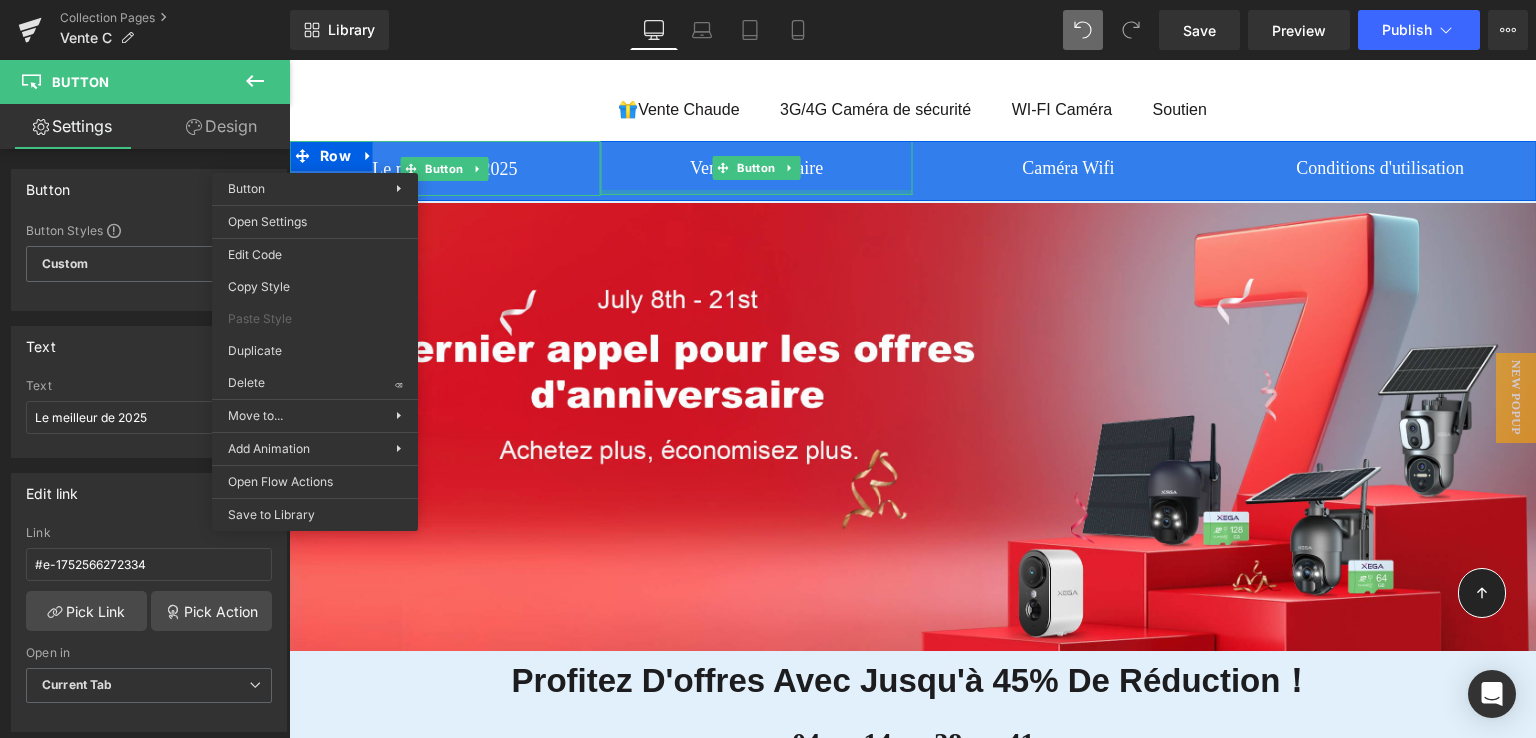 click at bounding box center [757, 192] 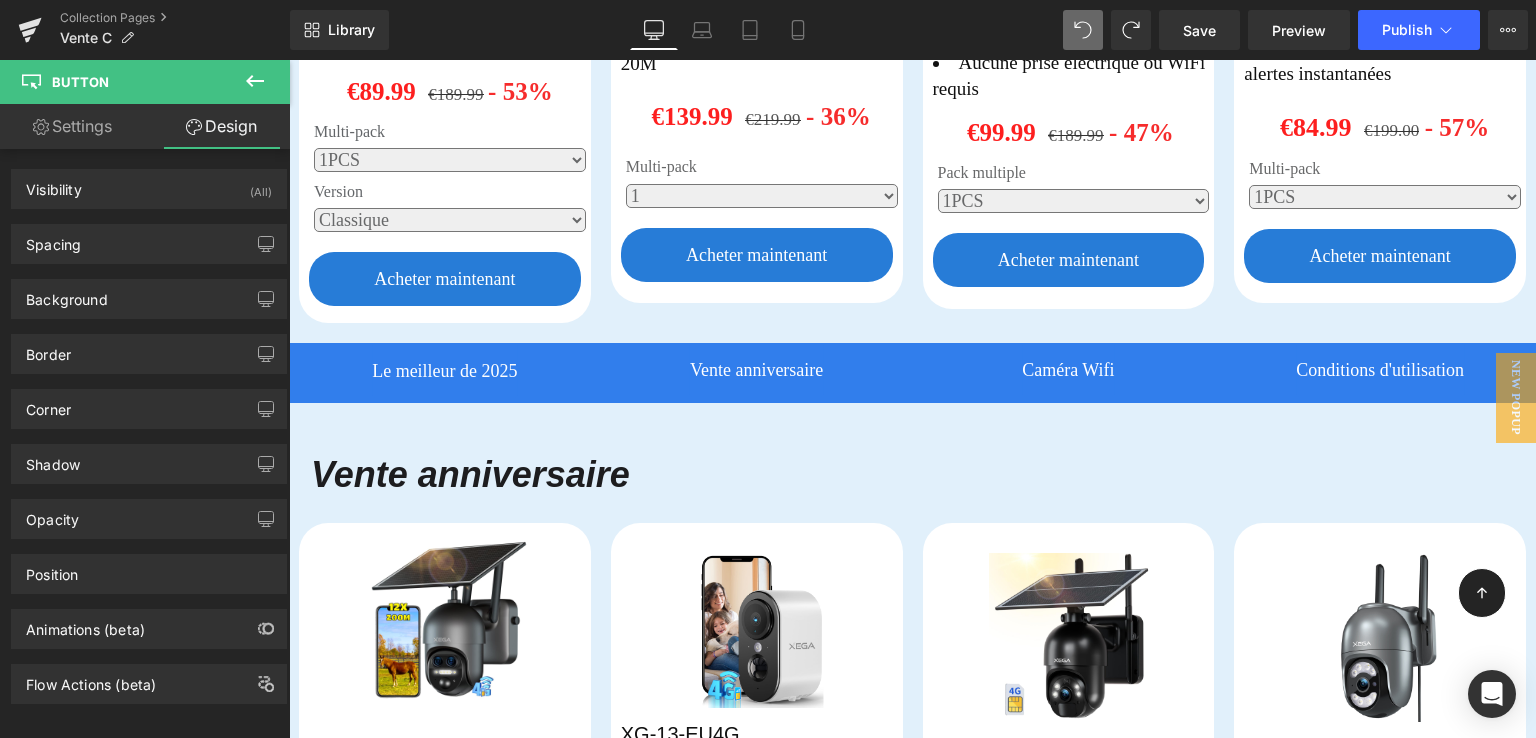 scroll, scrollTop: 1400, scrollLeft: 0, axis: vertical 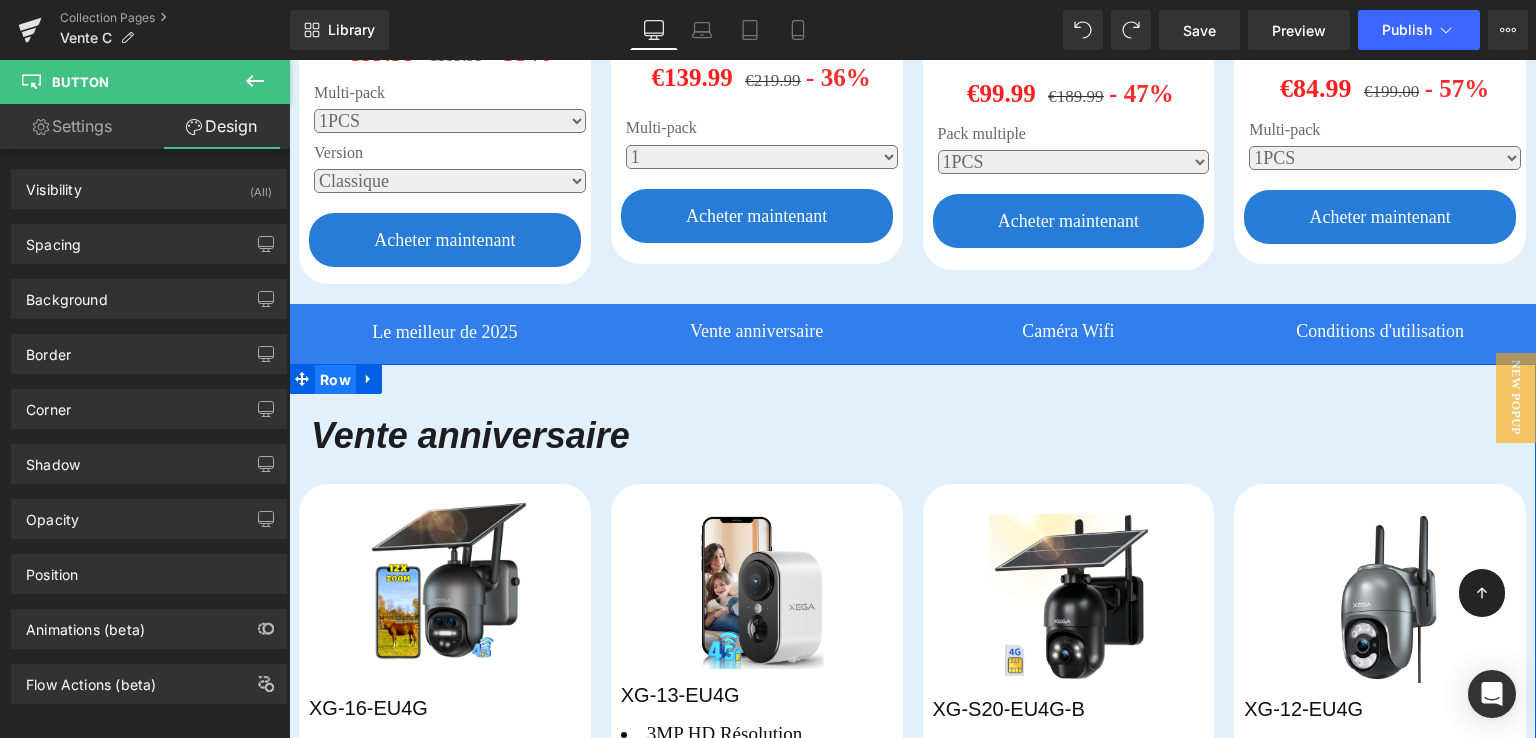 click on "Row" at bounding box center [335, 380] 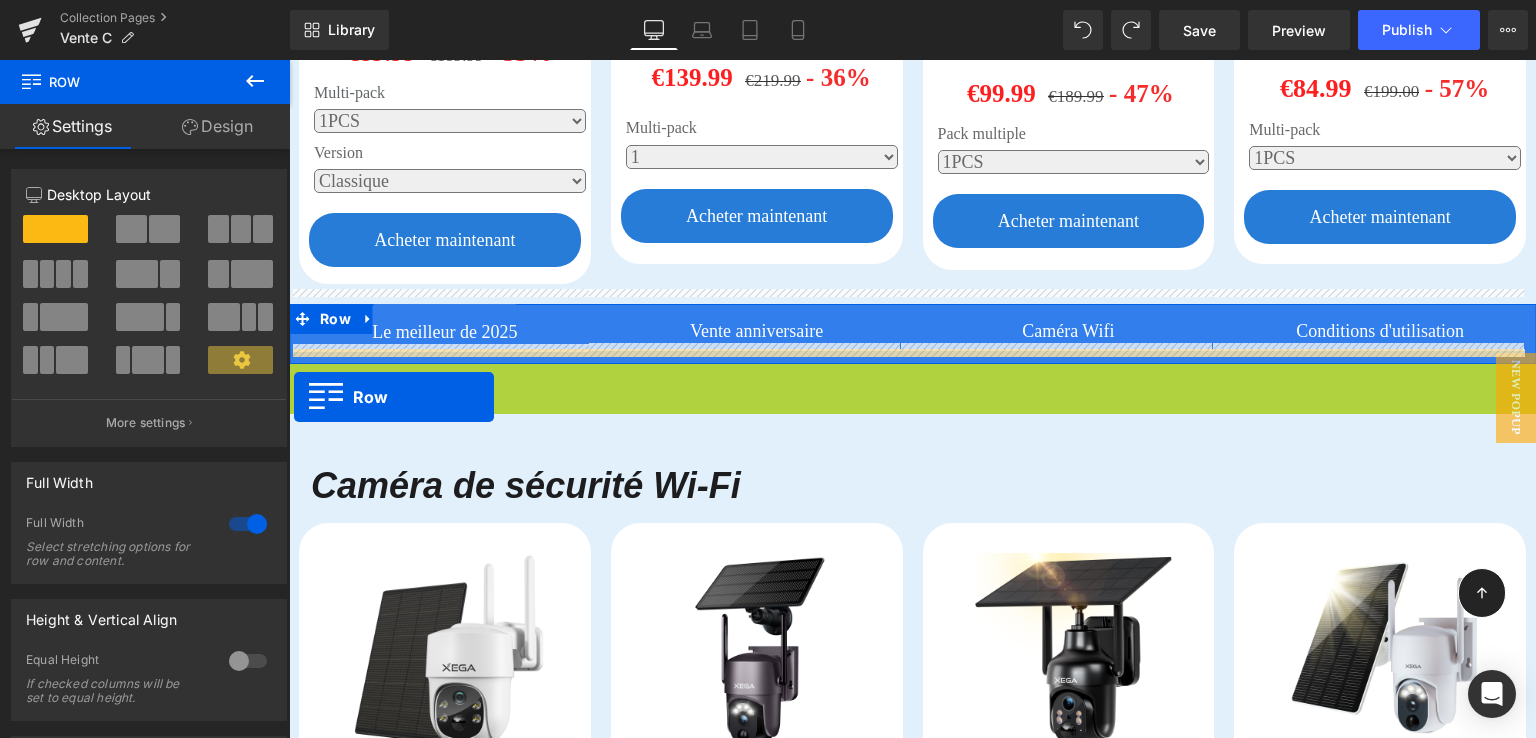drag, startPoint x: 296, startPoint y: 368, endPoint x: 294, endPoint y: 396, distance: 28.071337 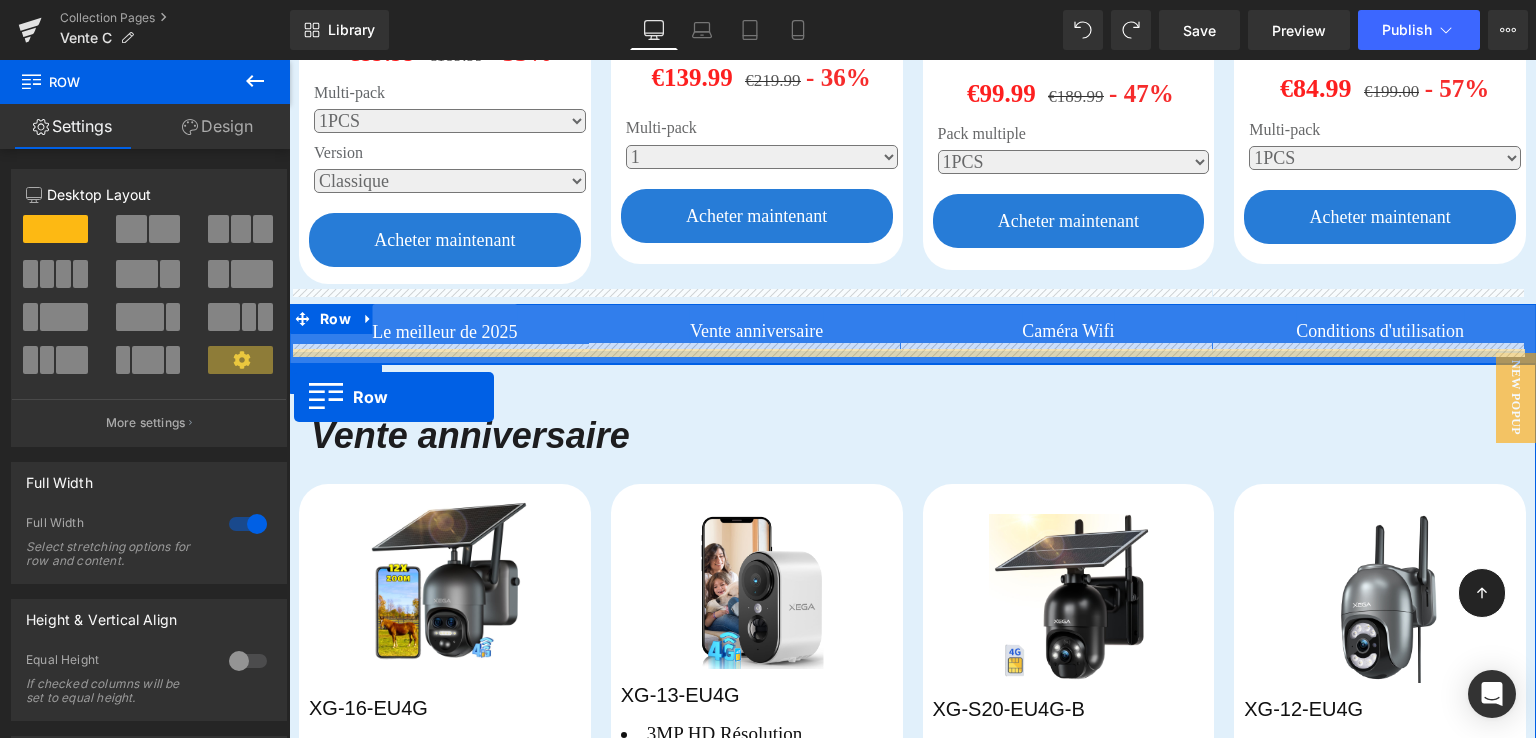 click at bounding box center (302, 379) 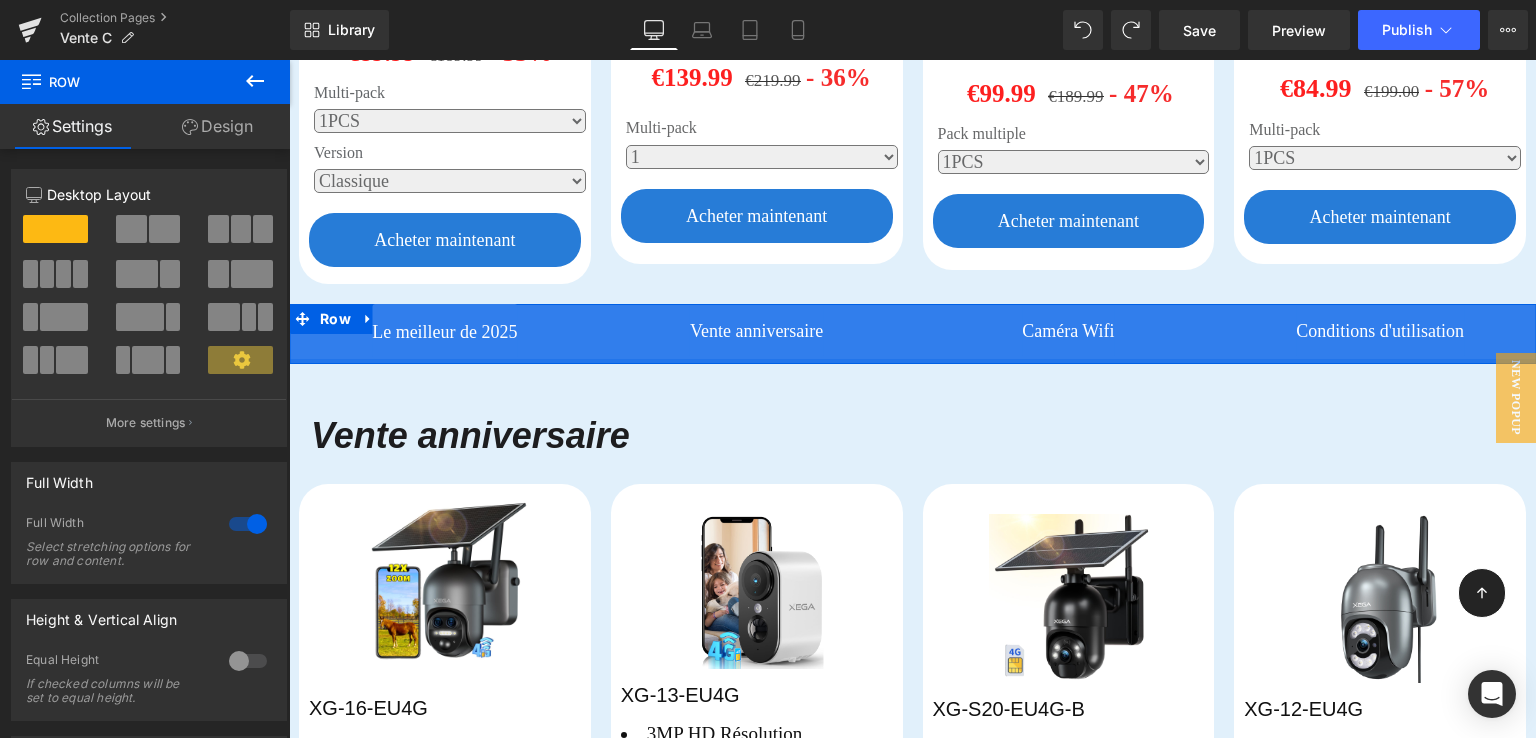 click at bounding box center (912, 361) 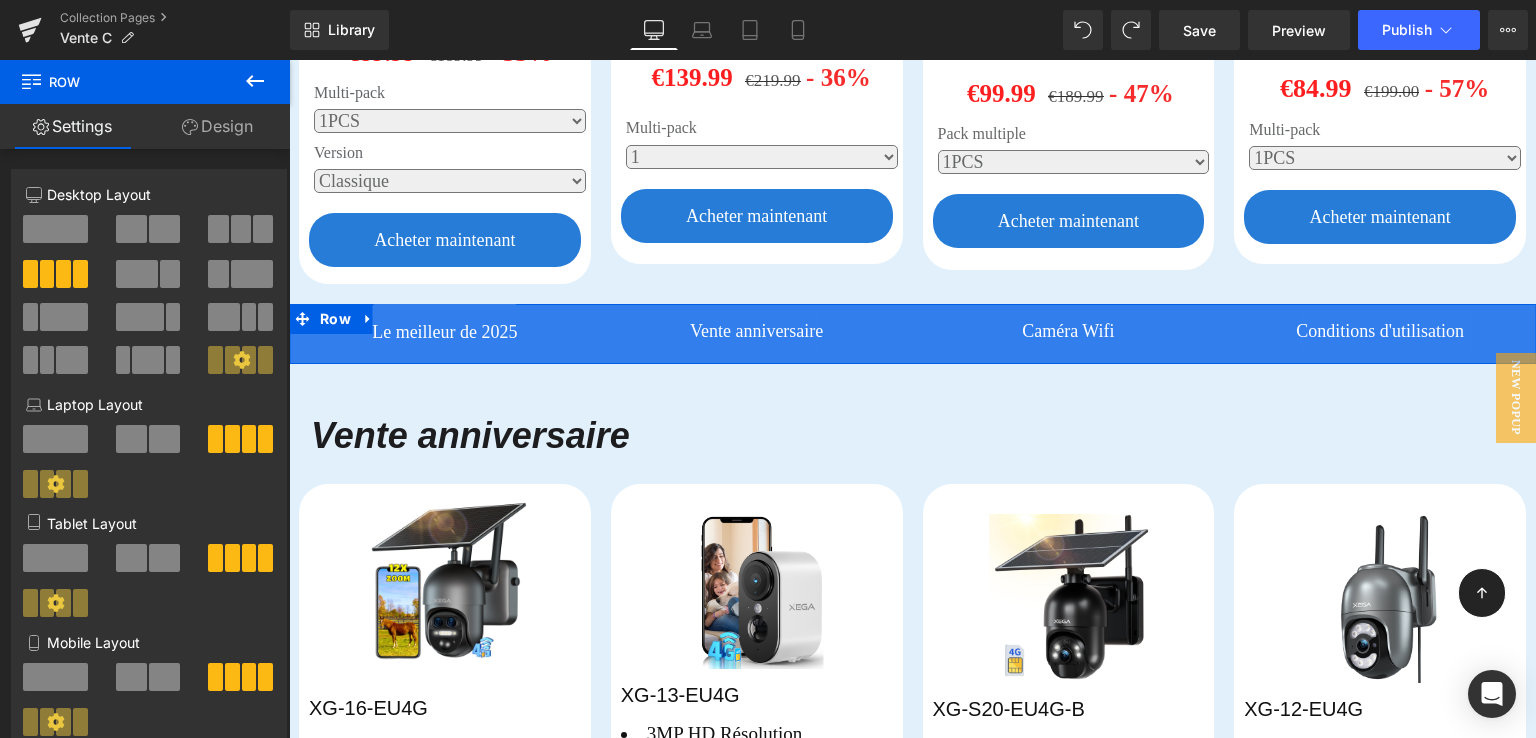 click at bounding box center (63, 274) 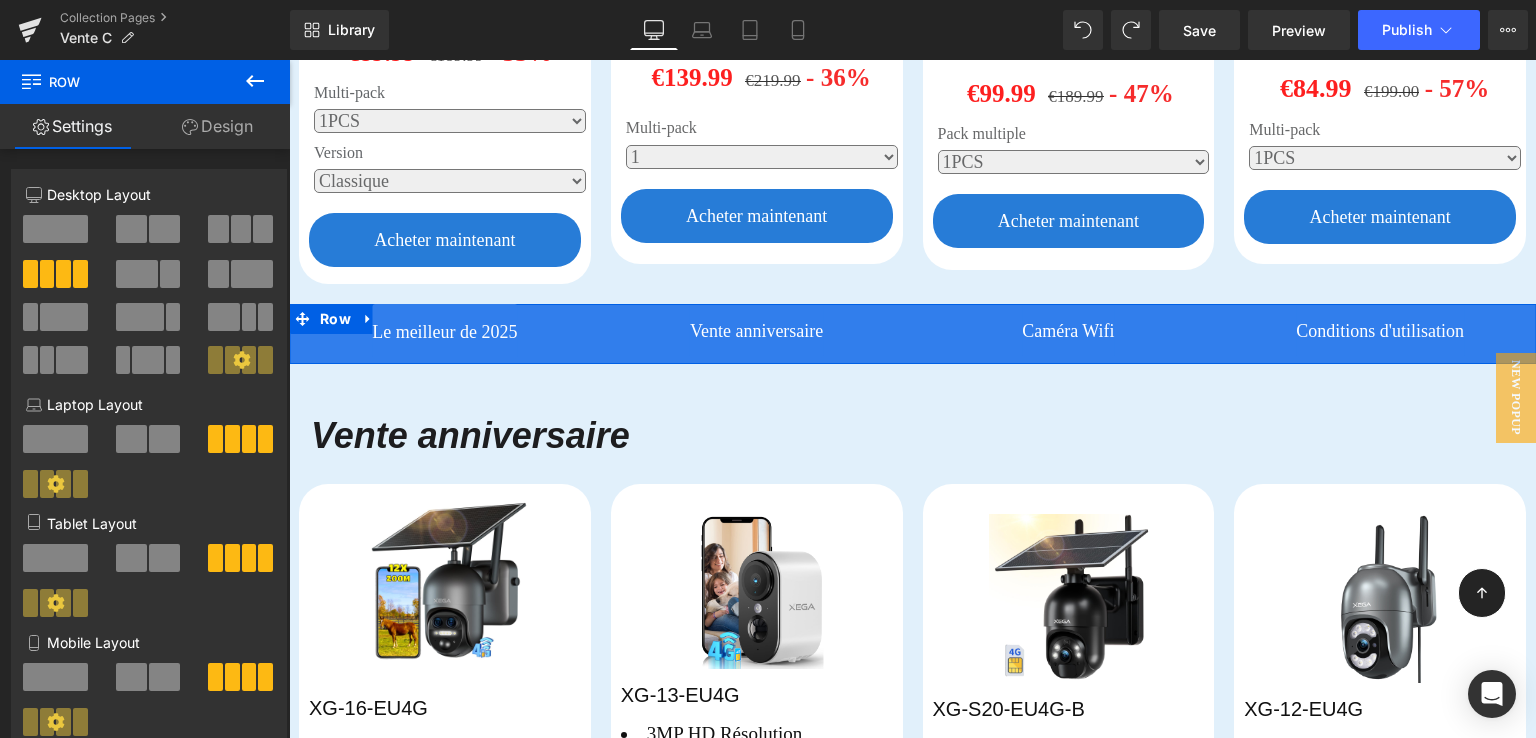 click on "Design" at bounding box center (217, 126) 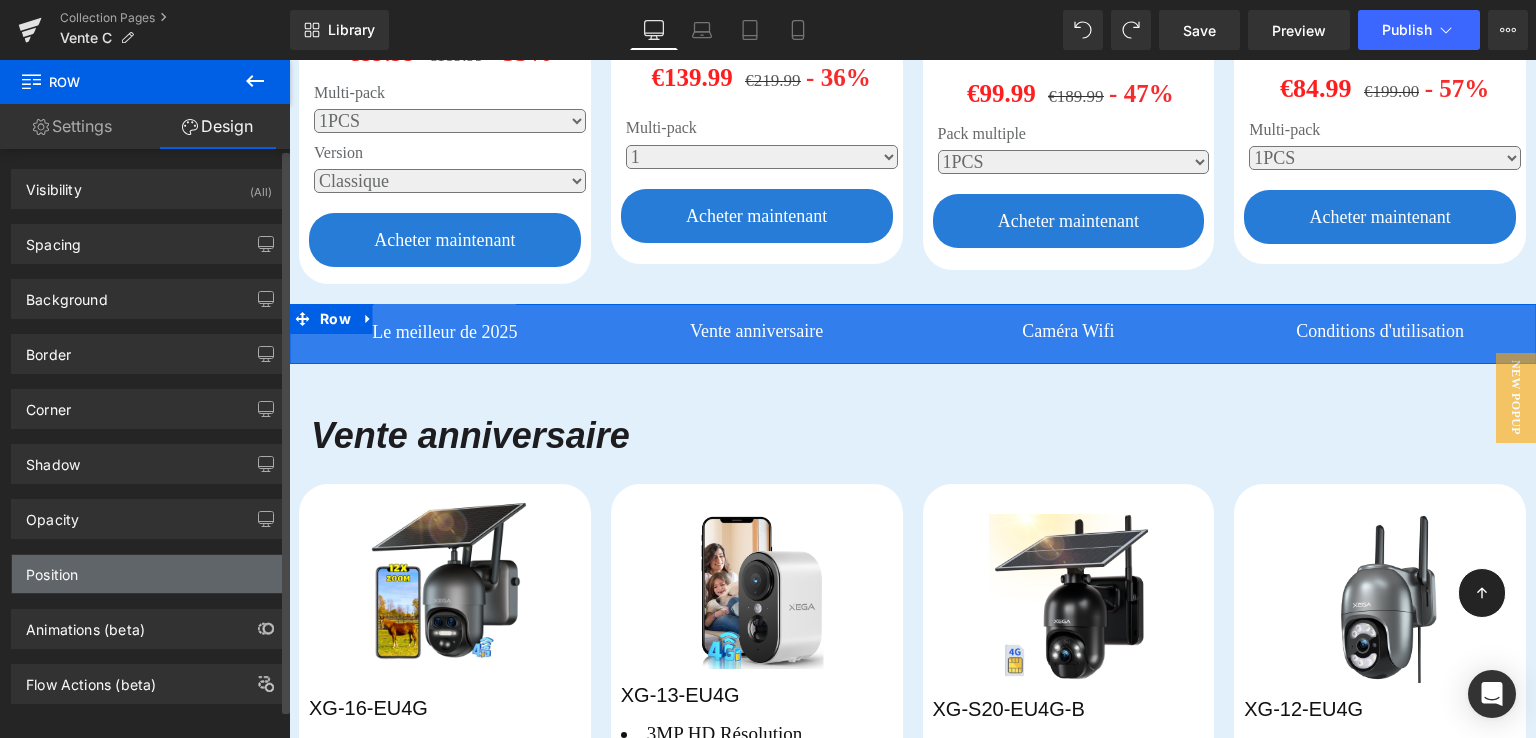 click on "Position" at bounding box center [52, 569] 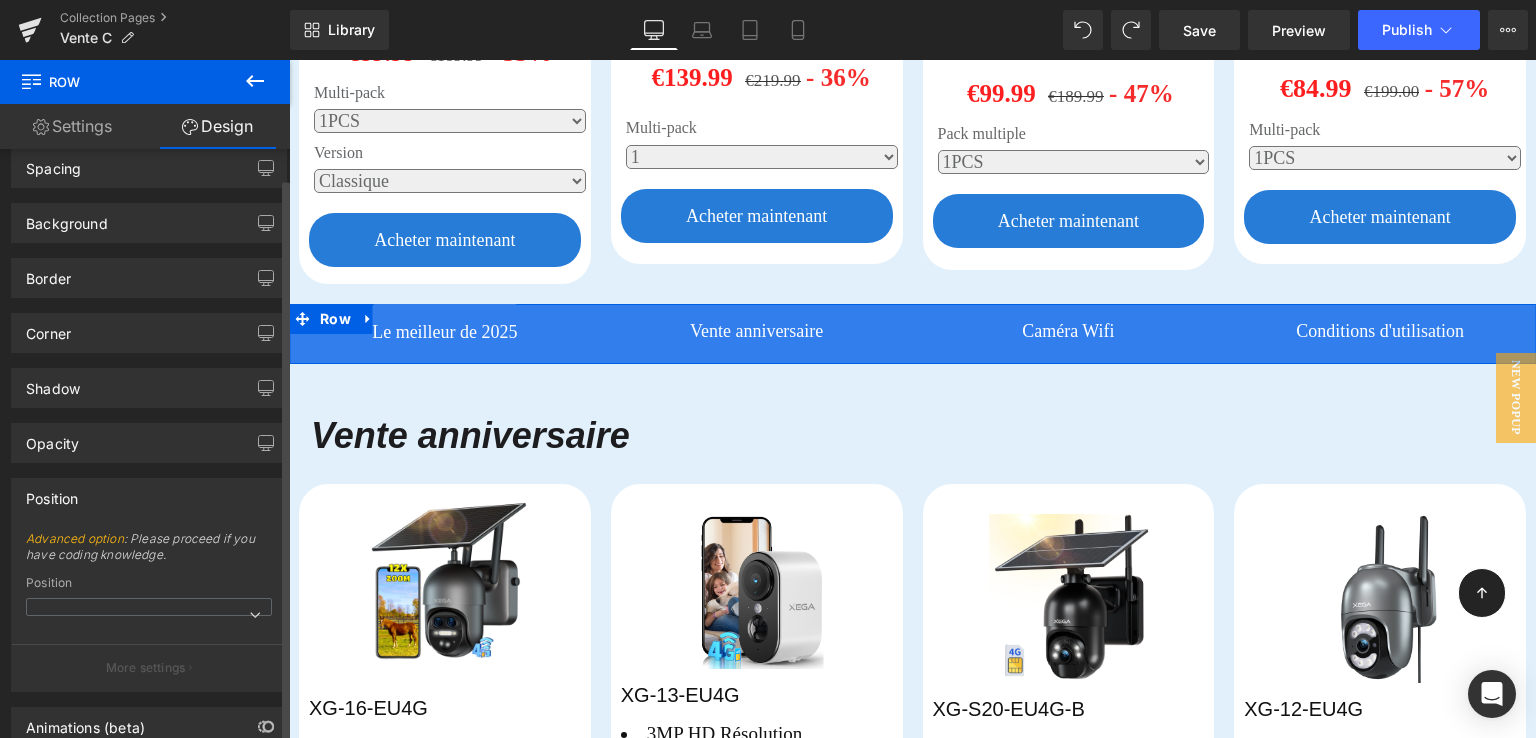 scroll, scrollTop: 192, scrollLeft: 0, axis: vertical 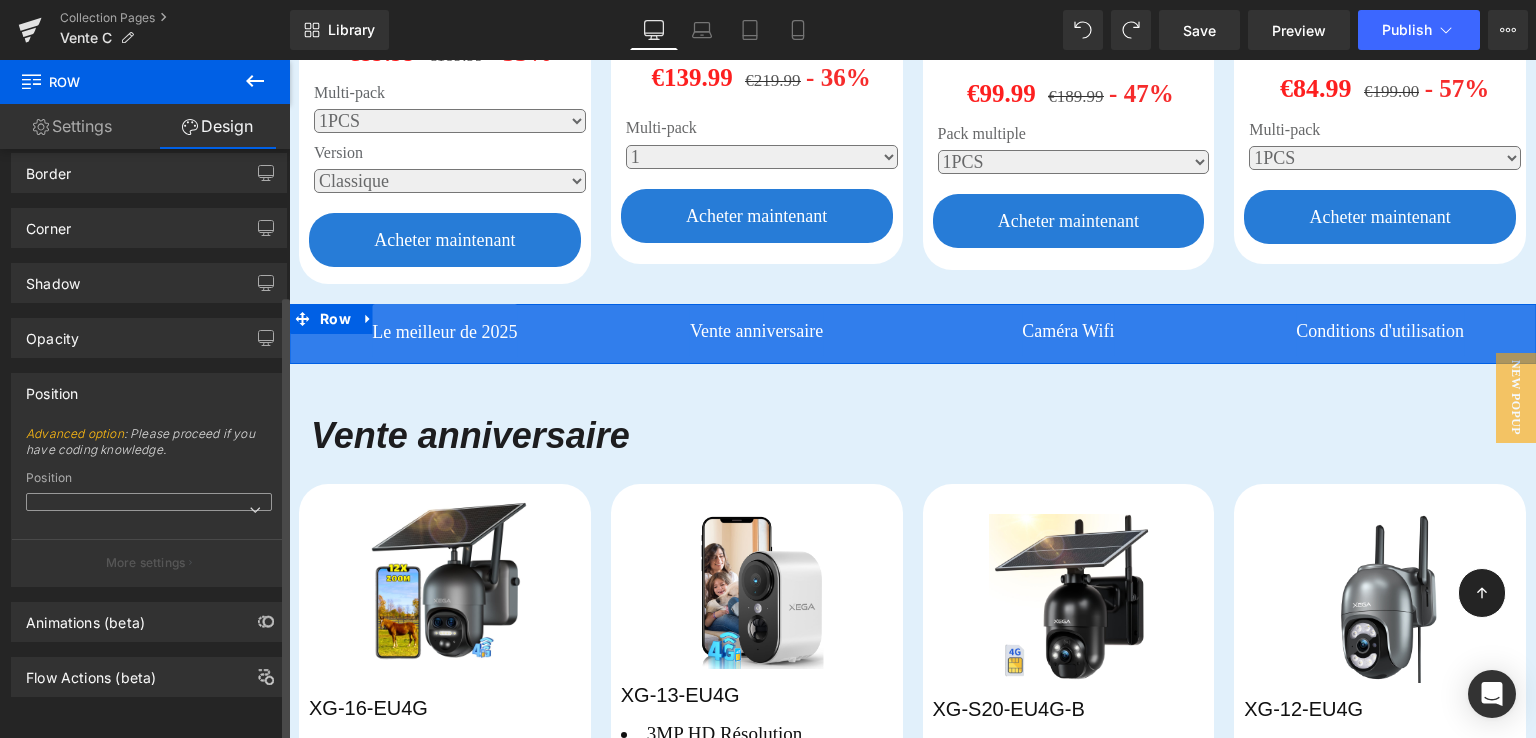 click at bounding box center (255, 510) 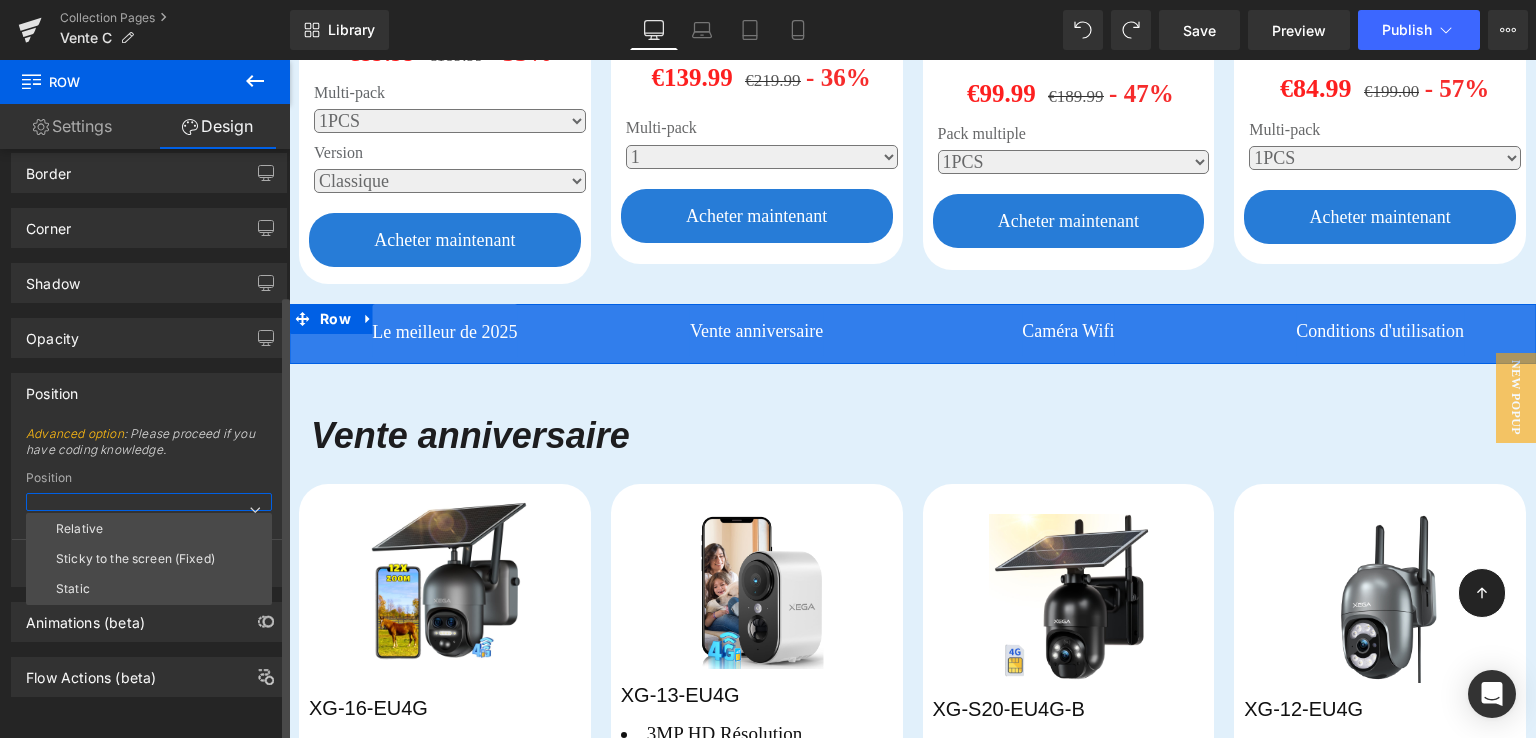 click at bounding box center (255, 510) 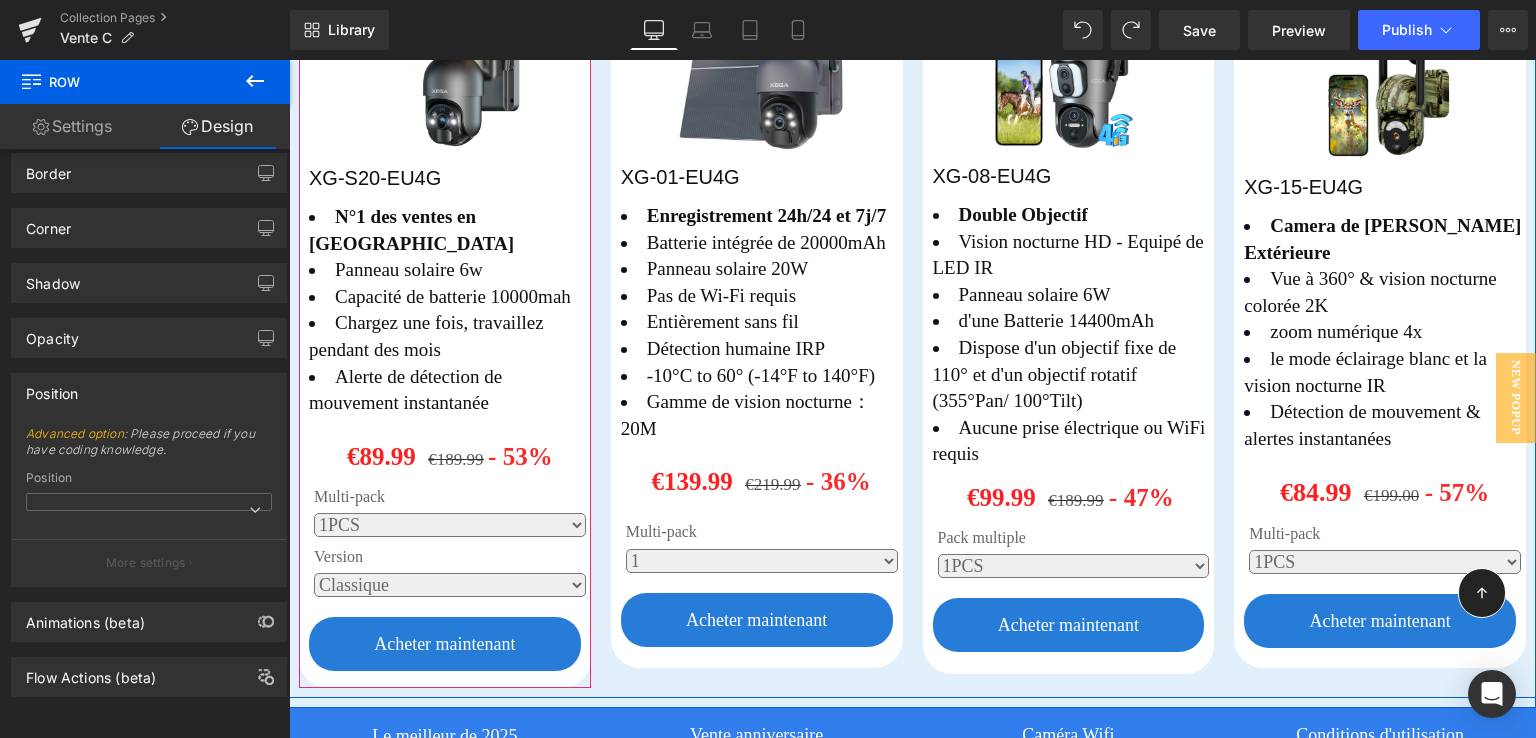 scroll, scrollTop: 1100, scrollLeft: 0, axis: vertical 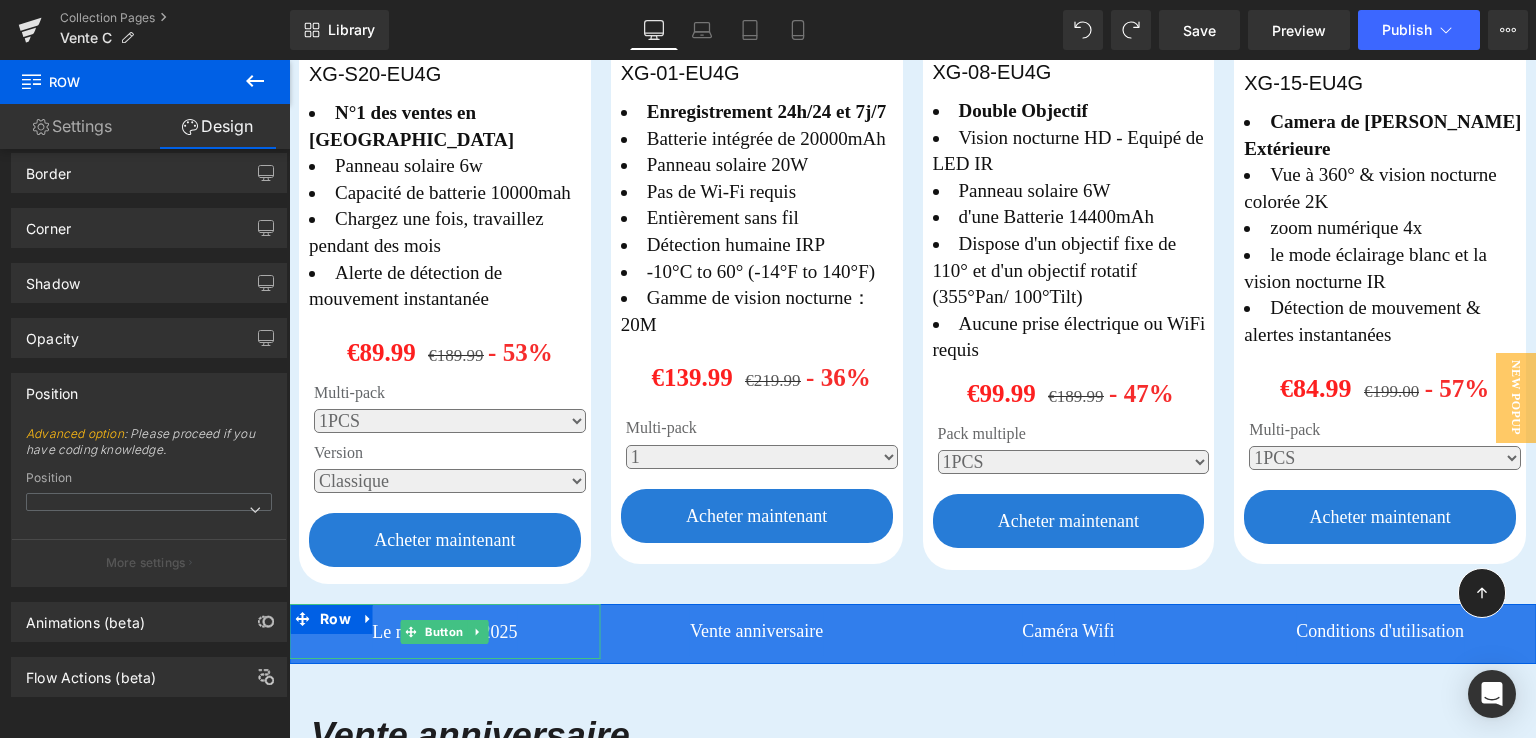 click on "Le meilleur de 2025" at bounding box center (445, 631) 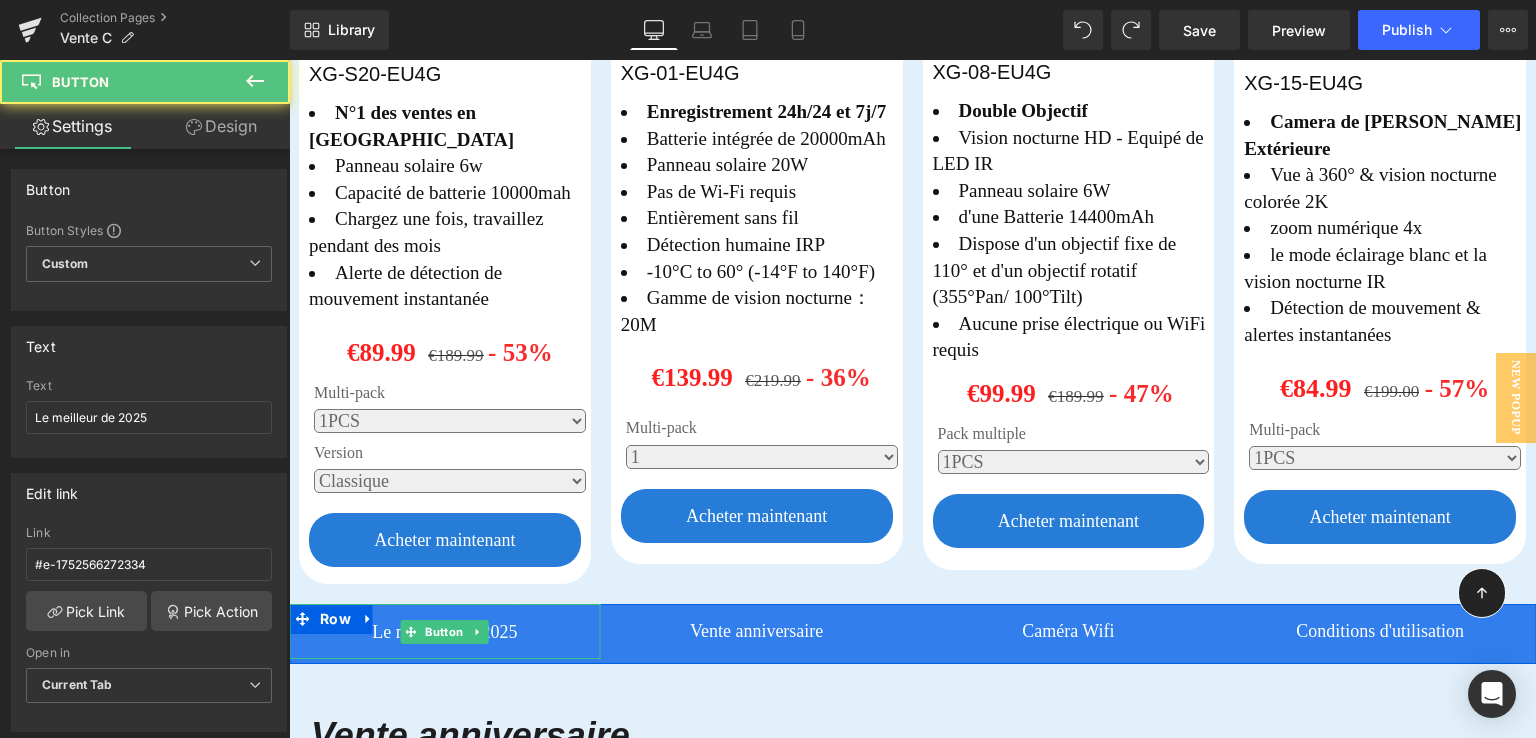 click on "Le meilleur de 2025" at bounding box center (445, 631) 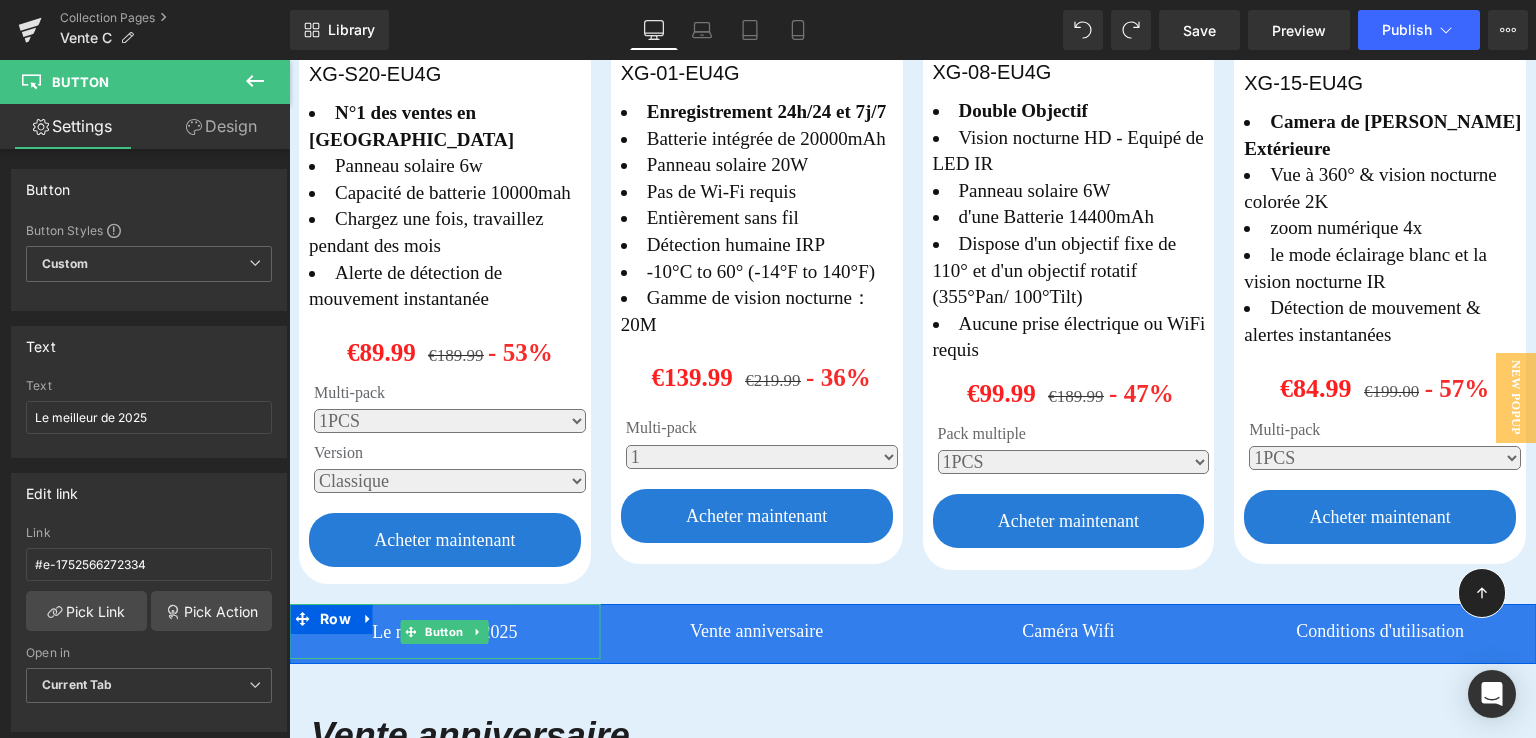 click on "Le meilleur de 2025" at bounding box center (445, 631) 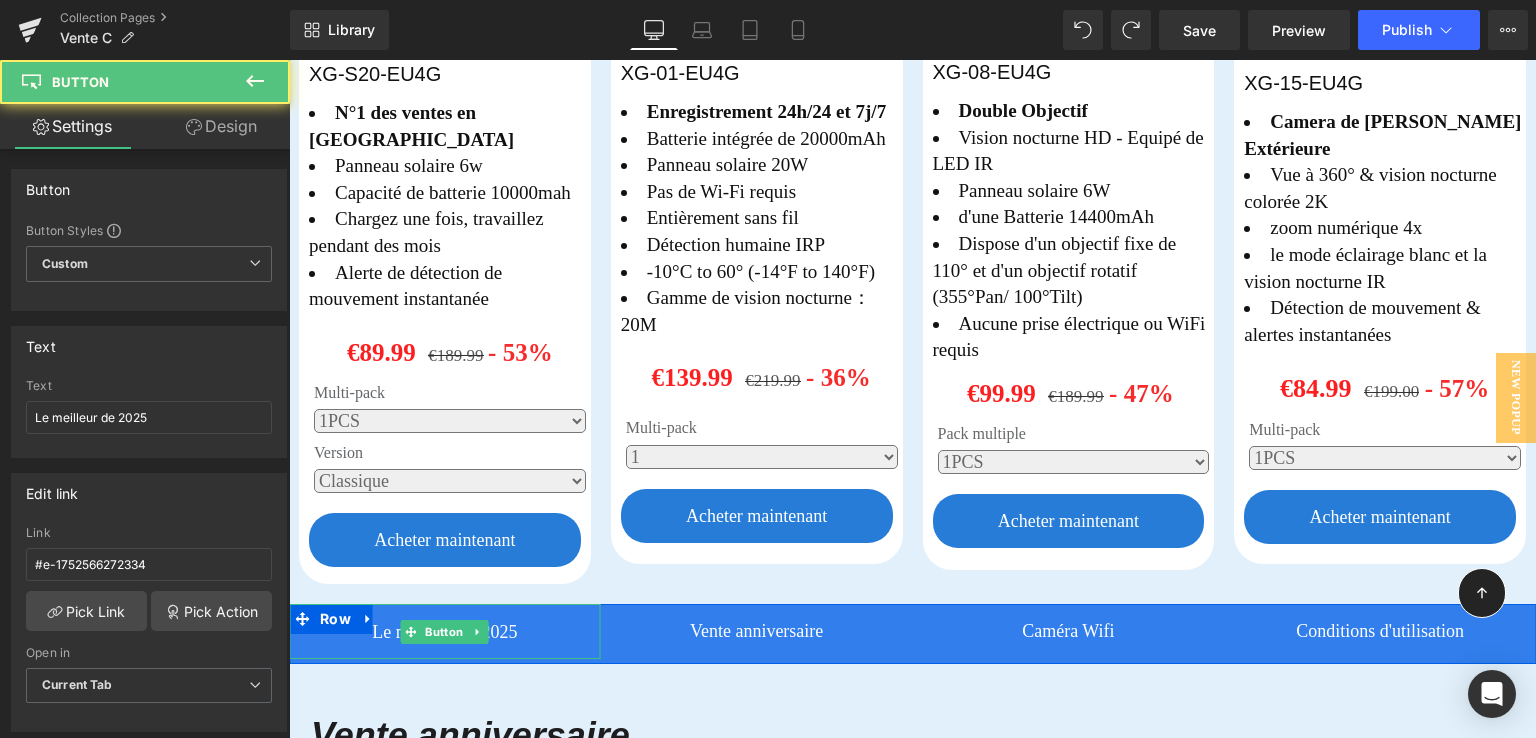 click on "Le meilleur de 2025" at bounding box center (445, 631) 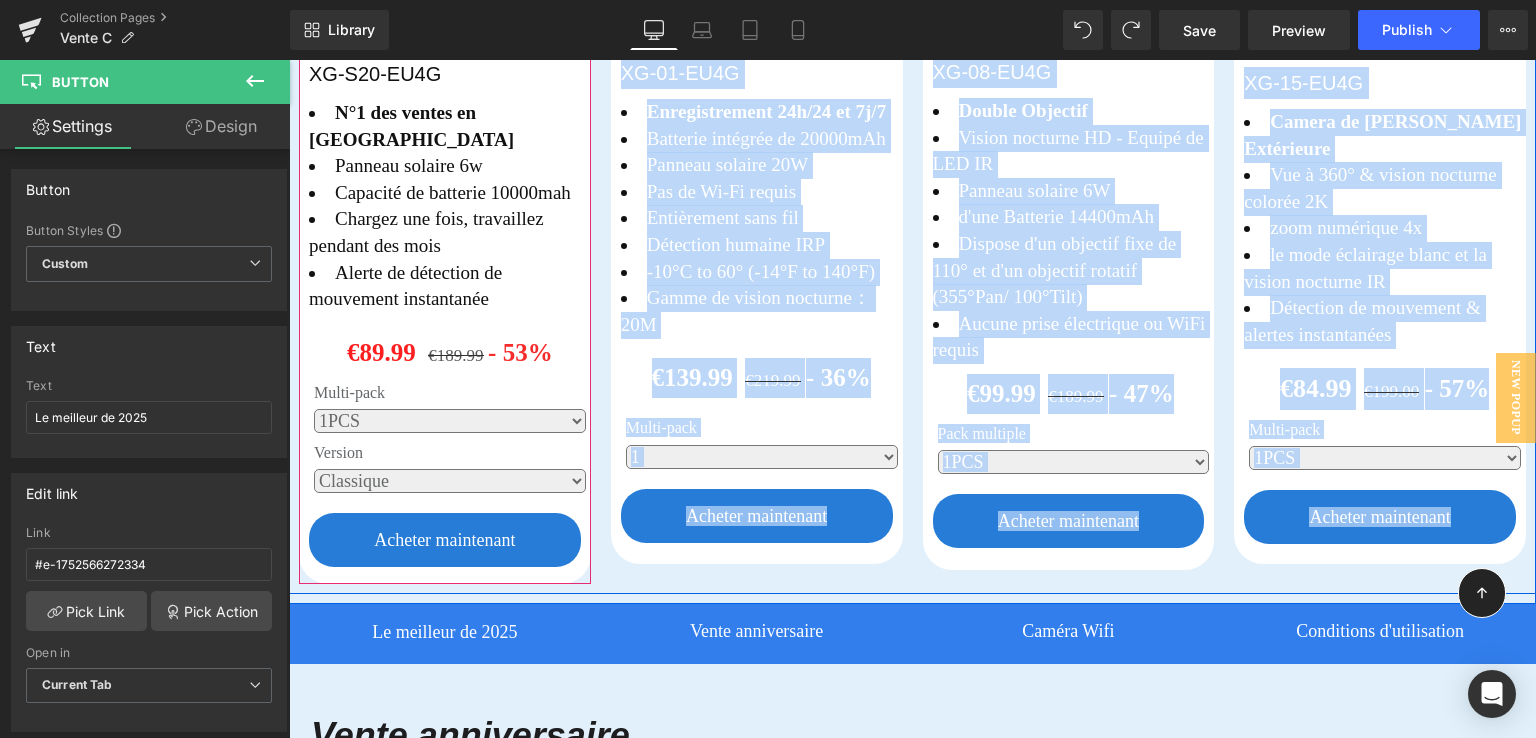 drag, startPoint x: 292, startPoint y: 604, endPoint x: 306, endPoint y: 549, distance: 56.753853 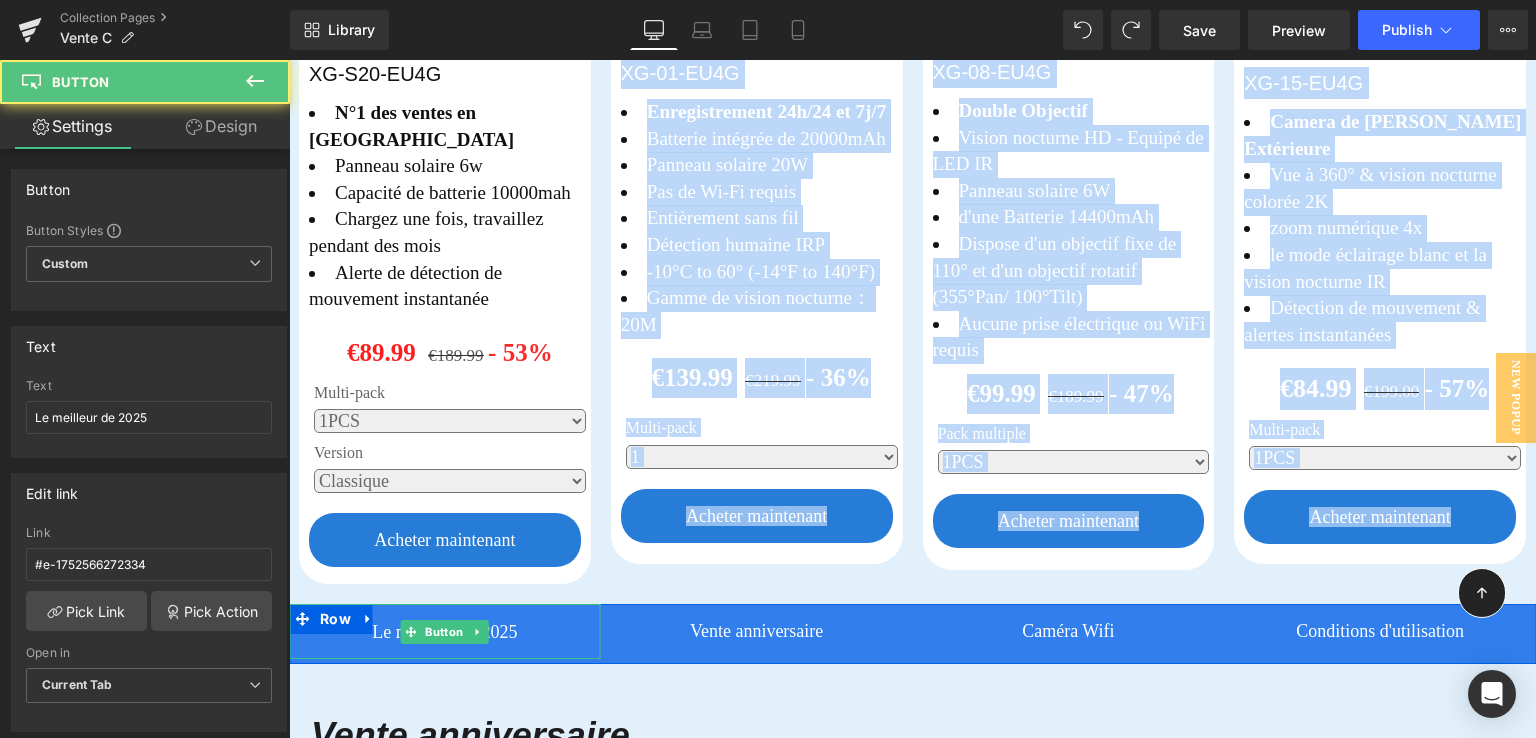 click on "Le meilleur de 2025" at bounding box center [445, 631] 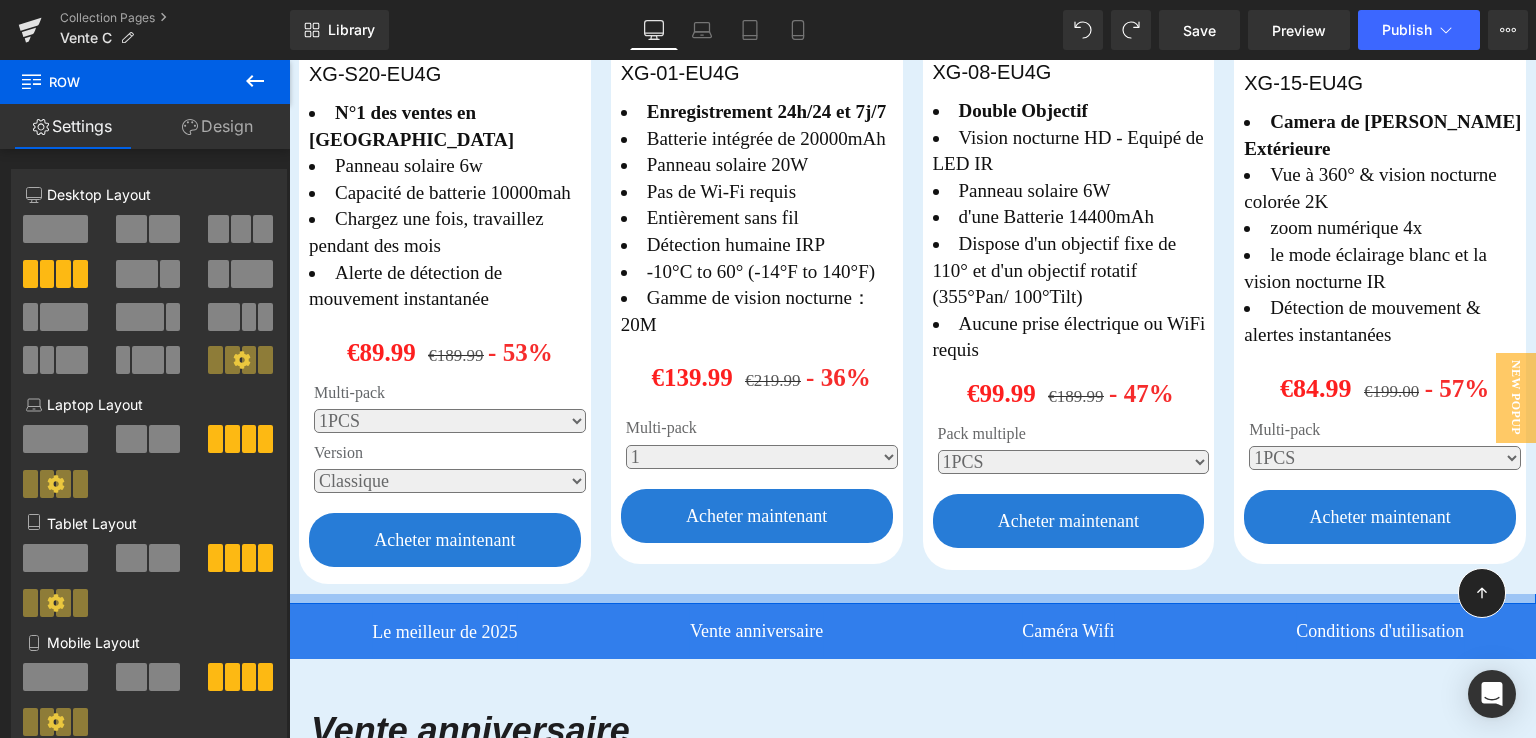 drag, startPoint x: 593, startPoint y: 643, endPoint x: 597, endPoint y: 587, distance: 56.142673 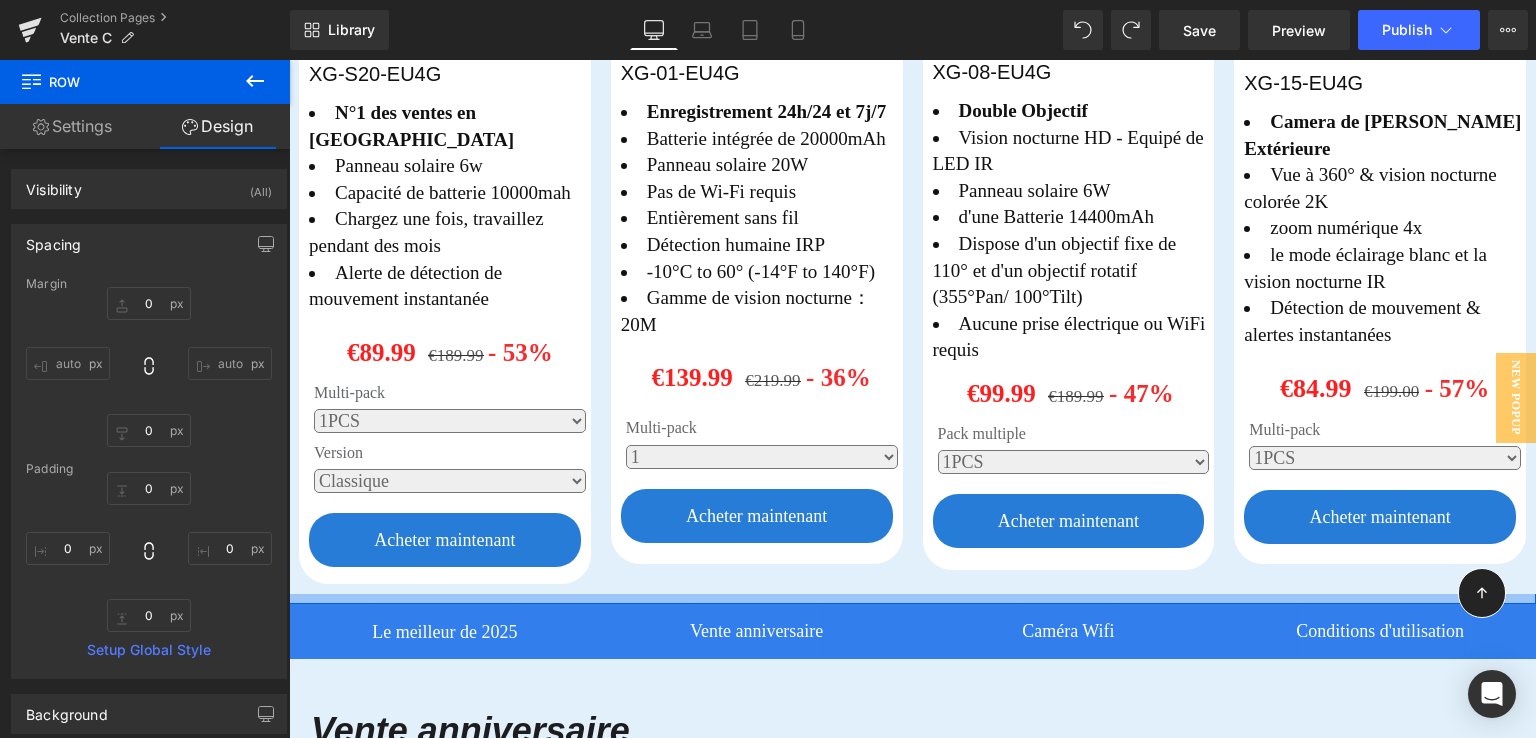 drag, startPoint x: 591, startPoint y: 593, endPoint x: 593, endPoint y: 581, distance: 12.165525 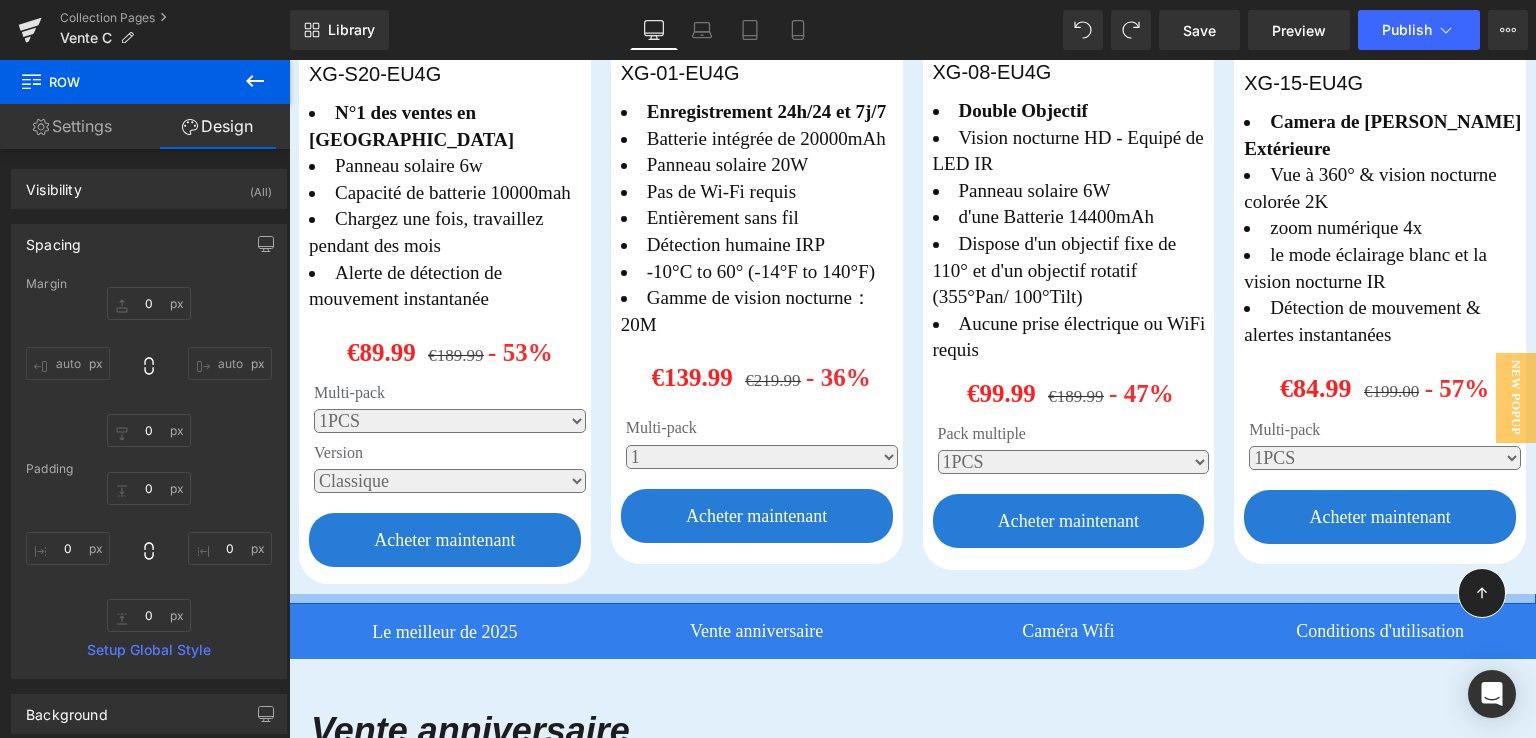 click on "Image         Profitez d'offres avec jusqu'à 45% de réduction！ Heading
04 Days
14 Hrs
37 Mins
06 Secs
Countdown Timer         Row         Terms > Button         Le meilleur de 2025 Heading
Sparen
53
%" at bounding box center [912, 1762] 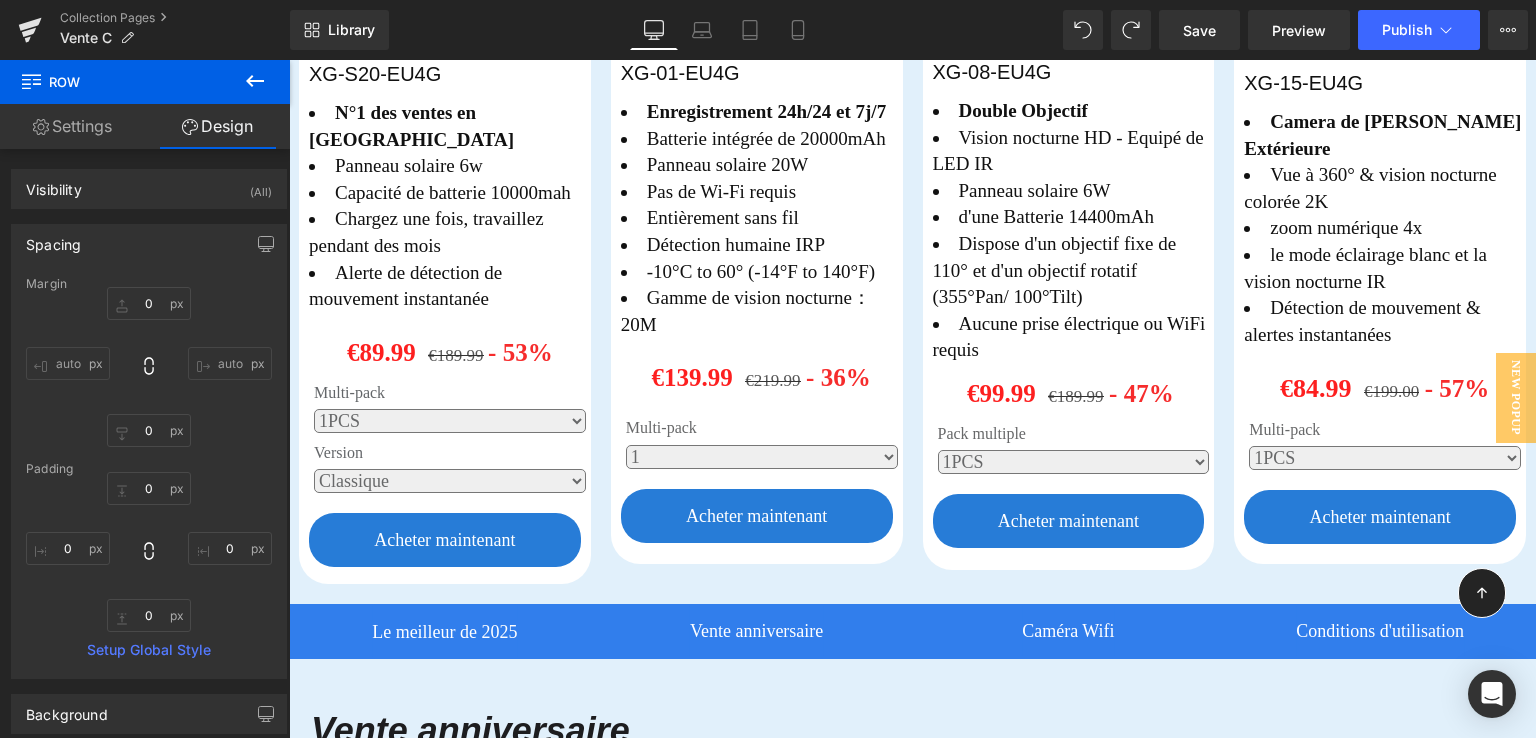 click 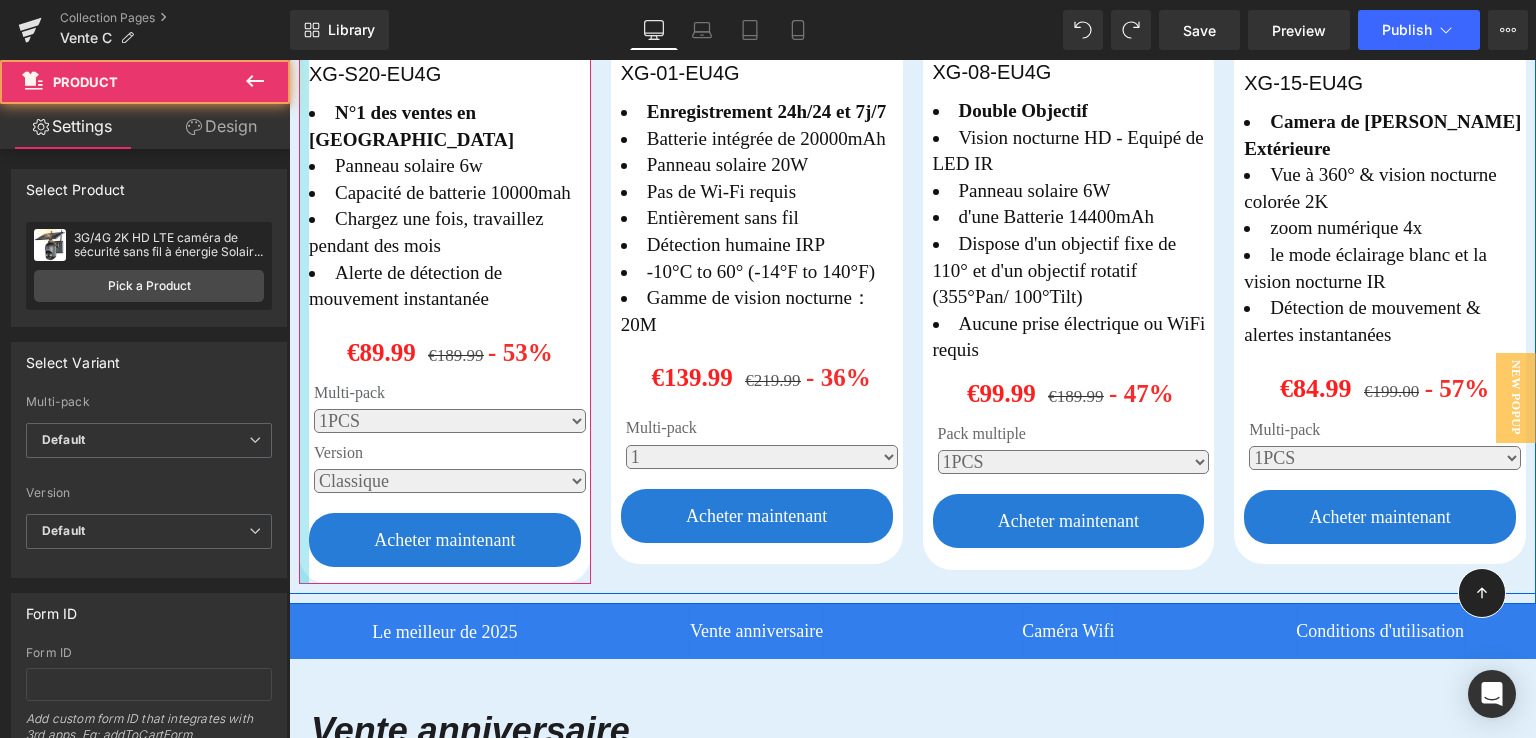 drag, startPoint x: 293, startPoint y: 338, endPoint x: 242, endPoint y: 337, distance: 51.009804 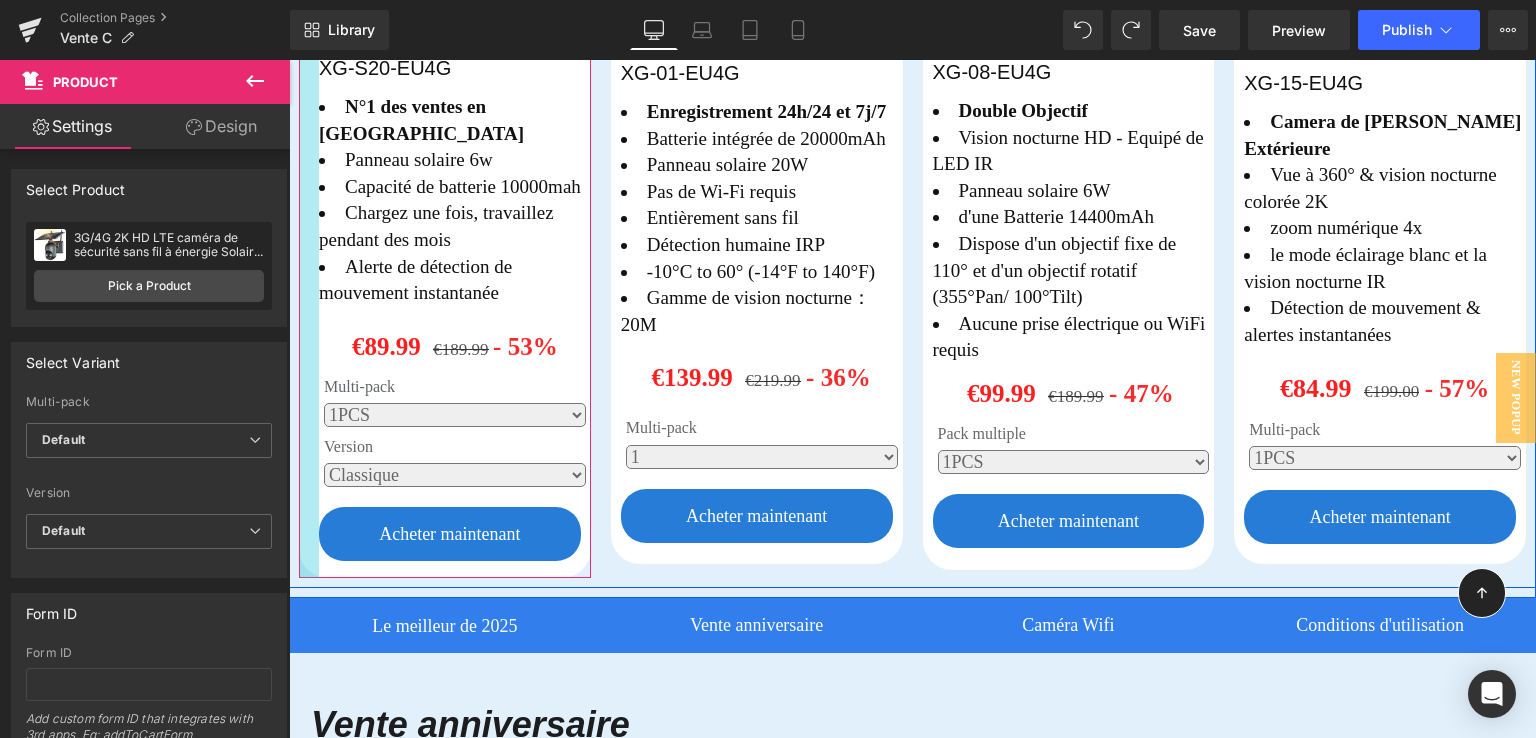 click on "Le meilleur de 2025" at bounding box center (445, 625) 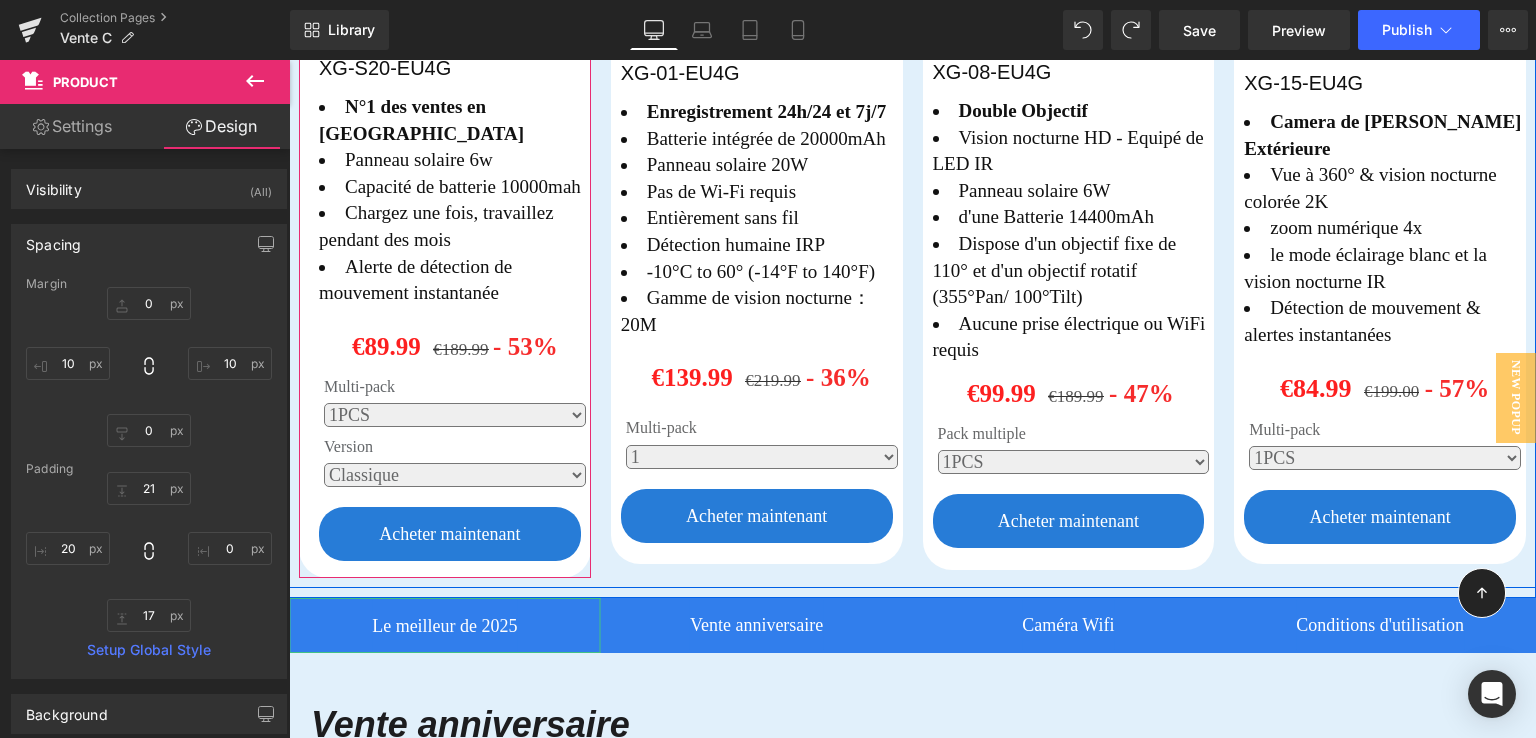 click on "Le meilleur de 2025" at bounding box center [445, 625] 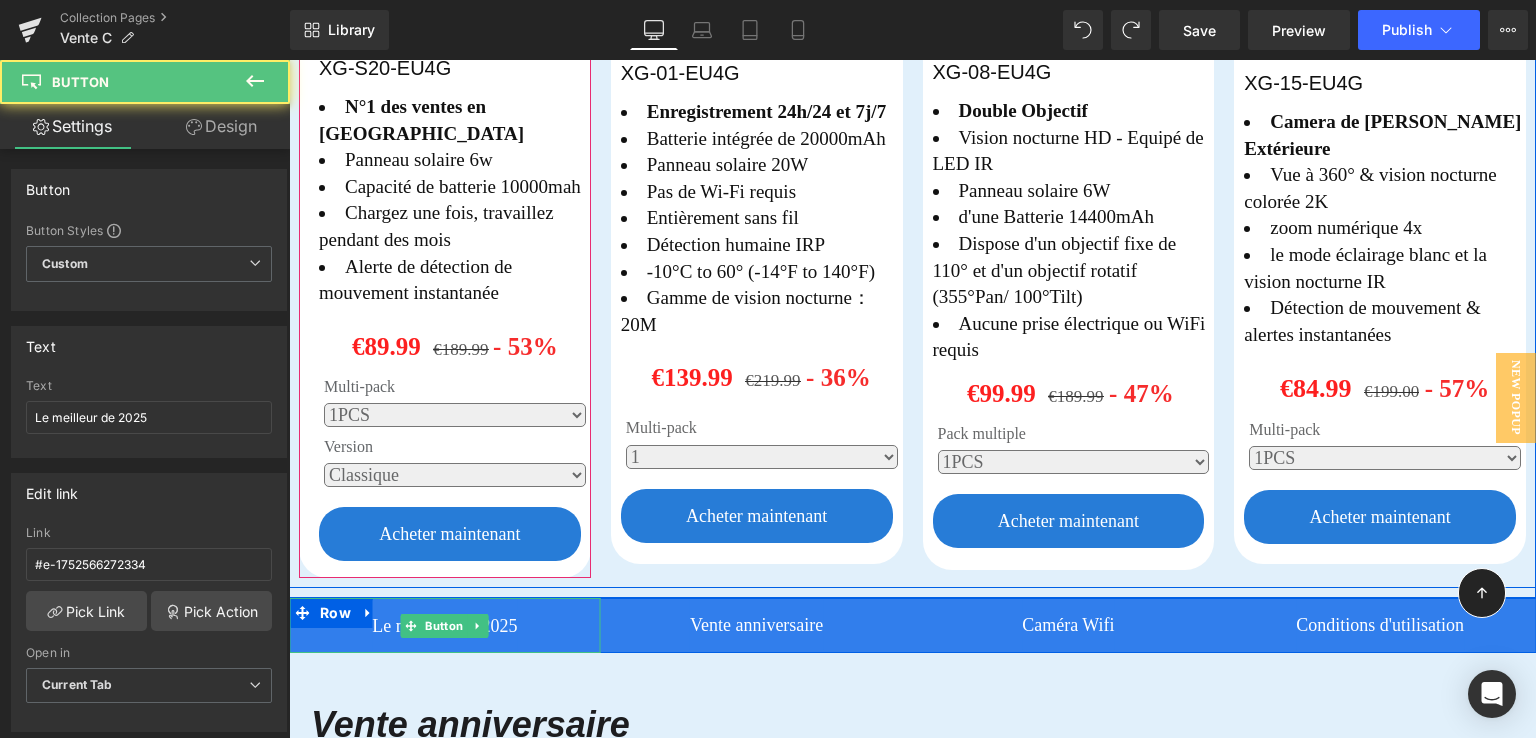 click on "Le meilleur de 2025" at bounding box center (445, 625) 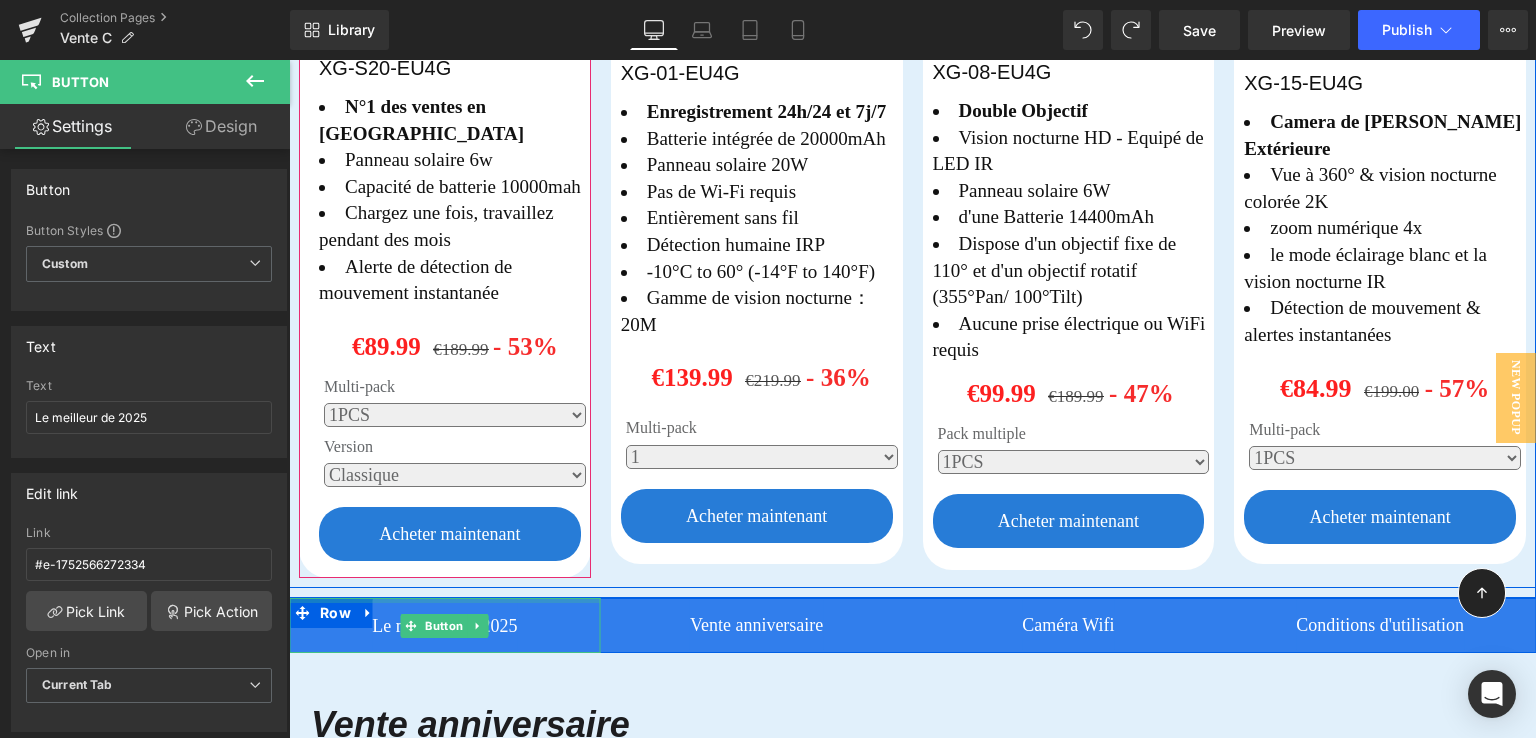 drag, startPoint x: 292, startPoint y: 602, endPoint x: 296, endPoint y: 585, distance: 17.464249 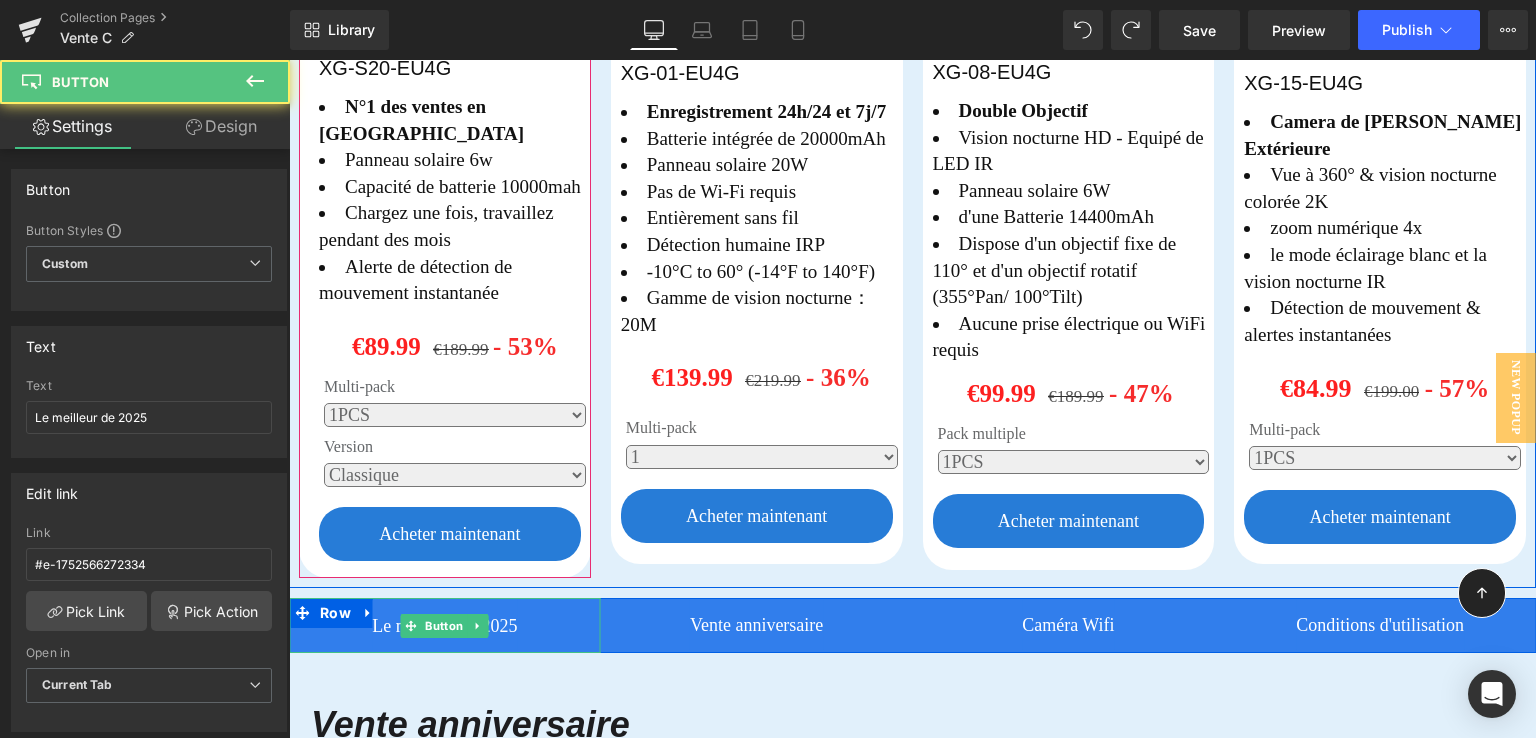 click on "Le meilleur de 2025" at bounding box center [445, 625] 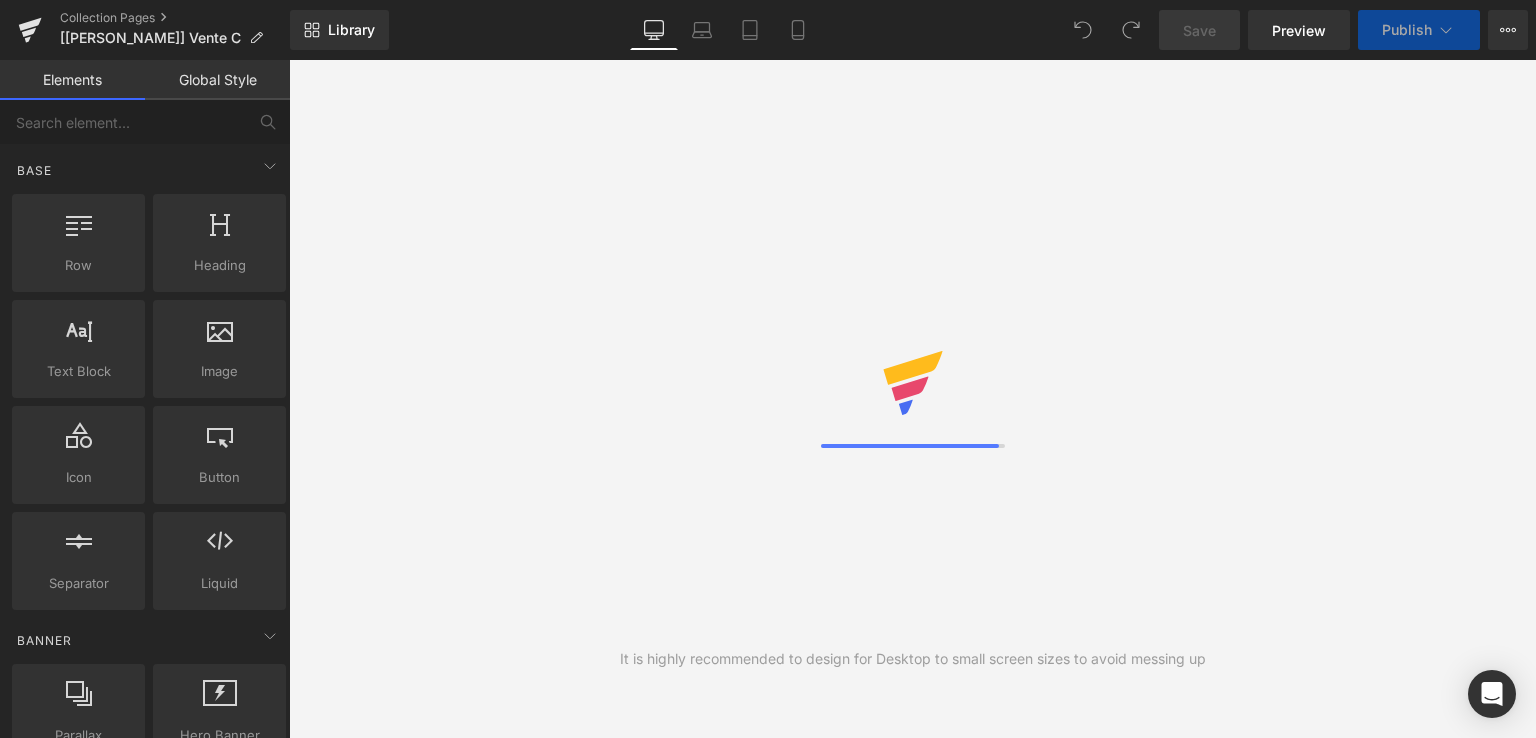 scroll, scrollTop: 0, scrollLeft: 0, axis: both 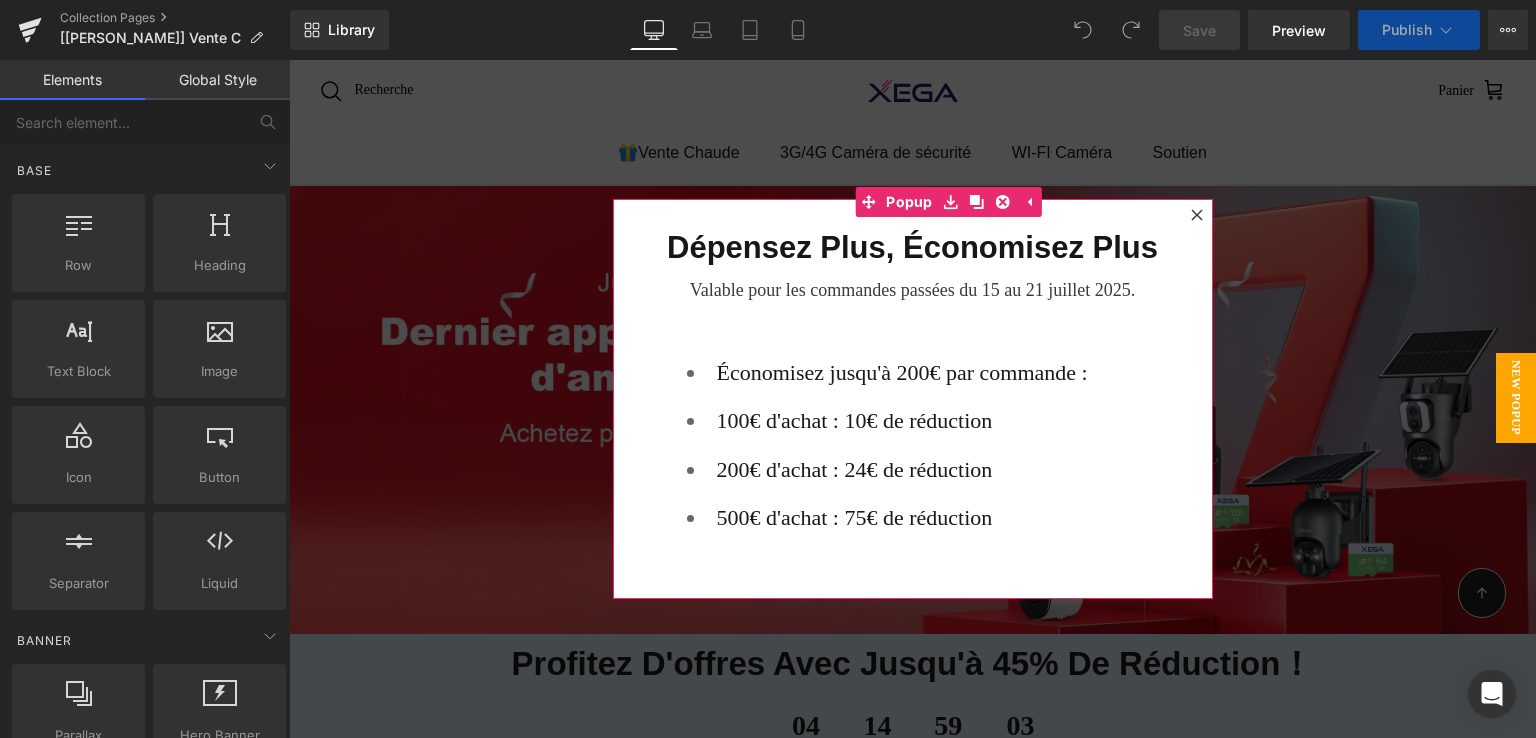 click at bounding box center [1197, 215] 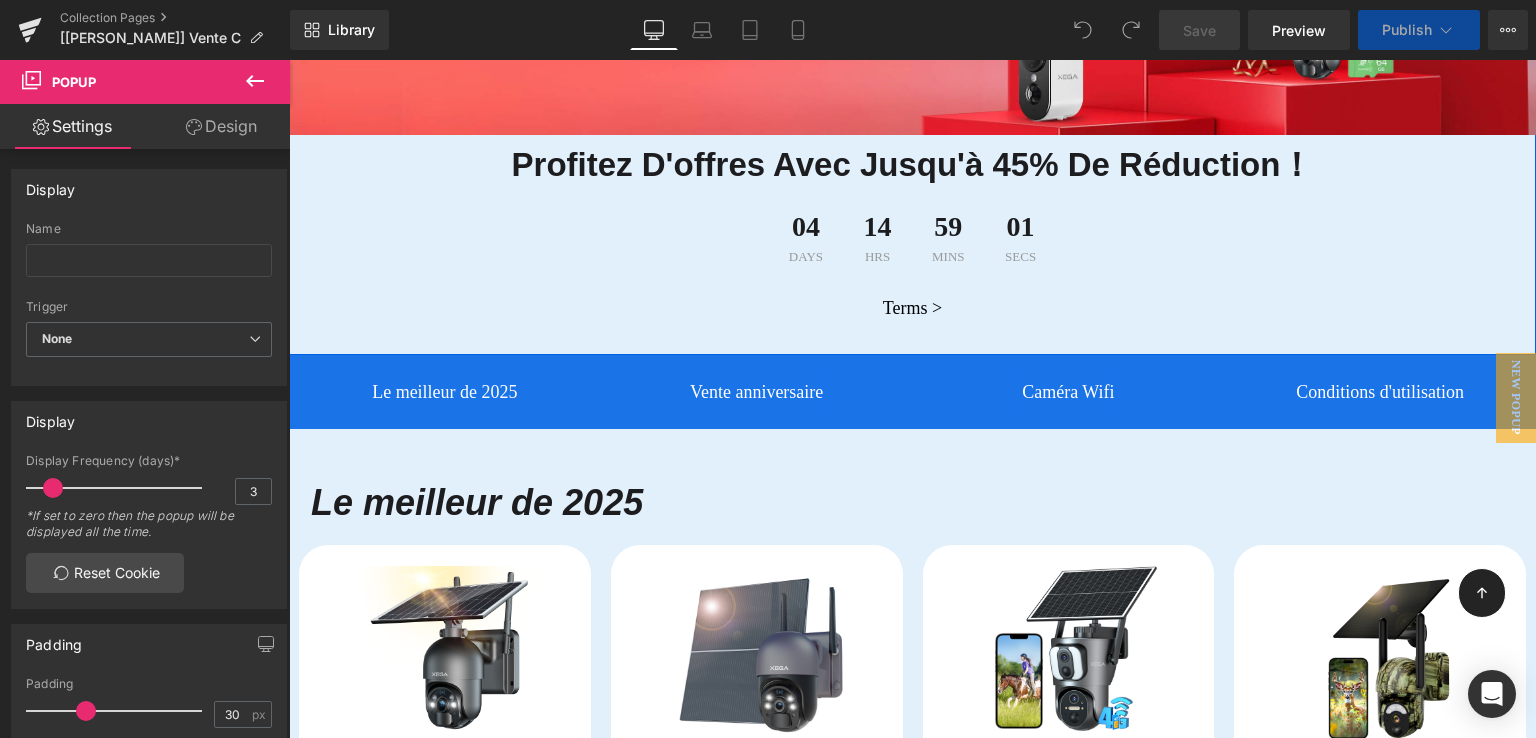 scroll, scrollTop: 500, scrollLeft: 0, axis: vertical 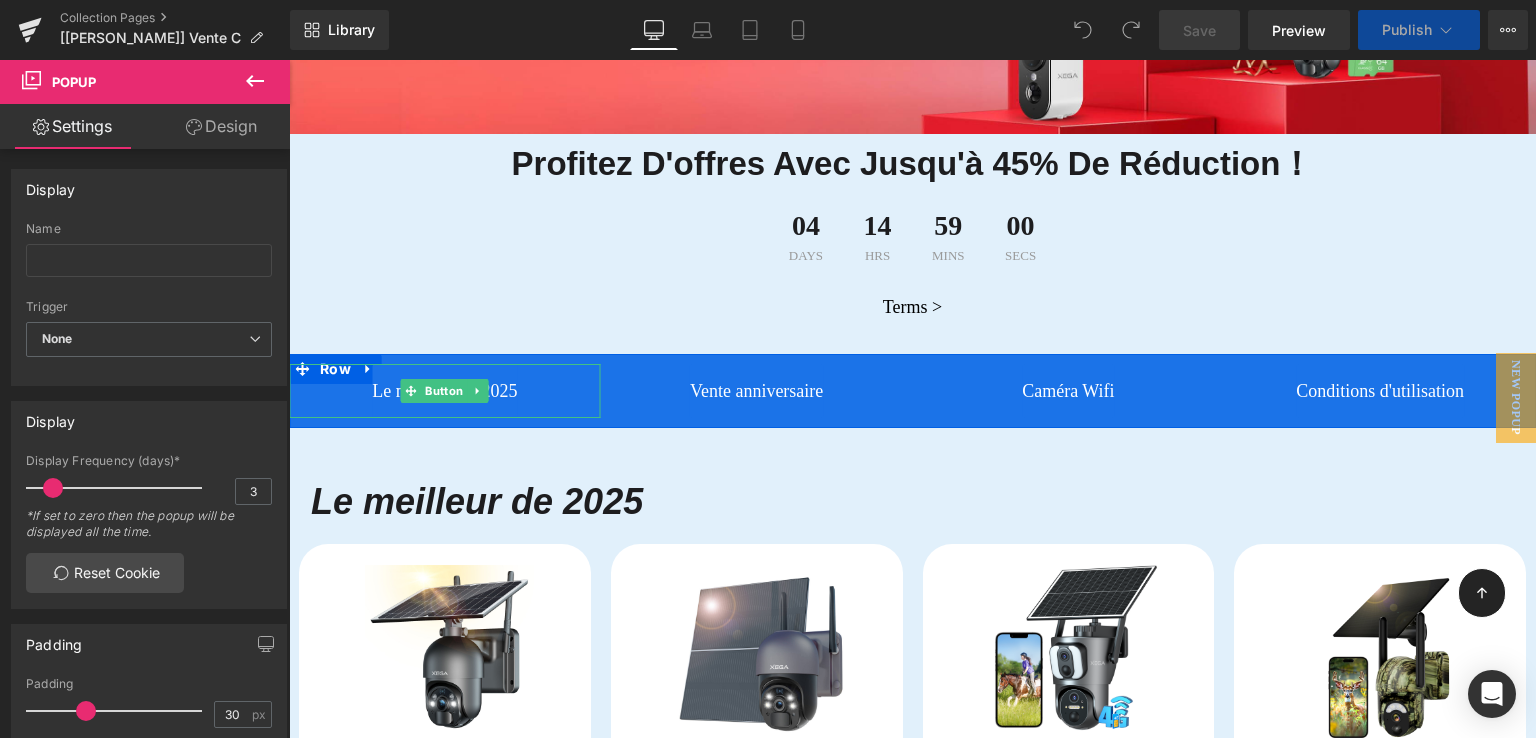 click on "Le meilleur de 2025" at bounding box center [445, 391] 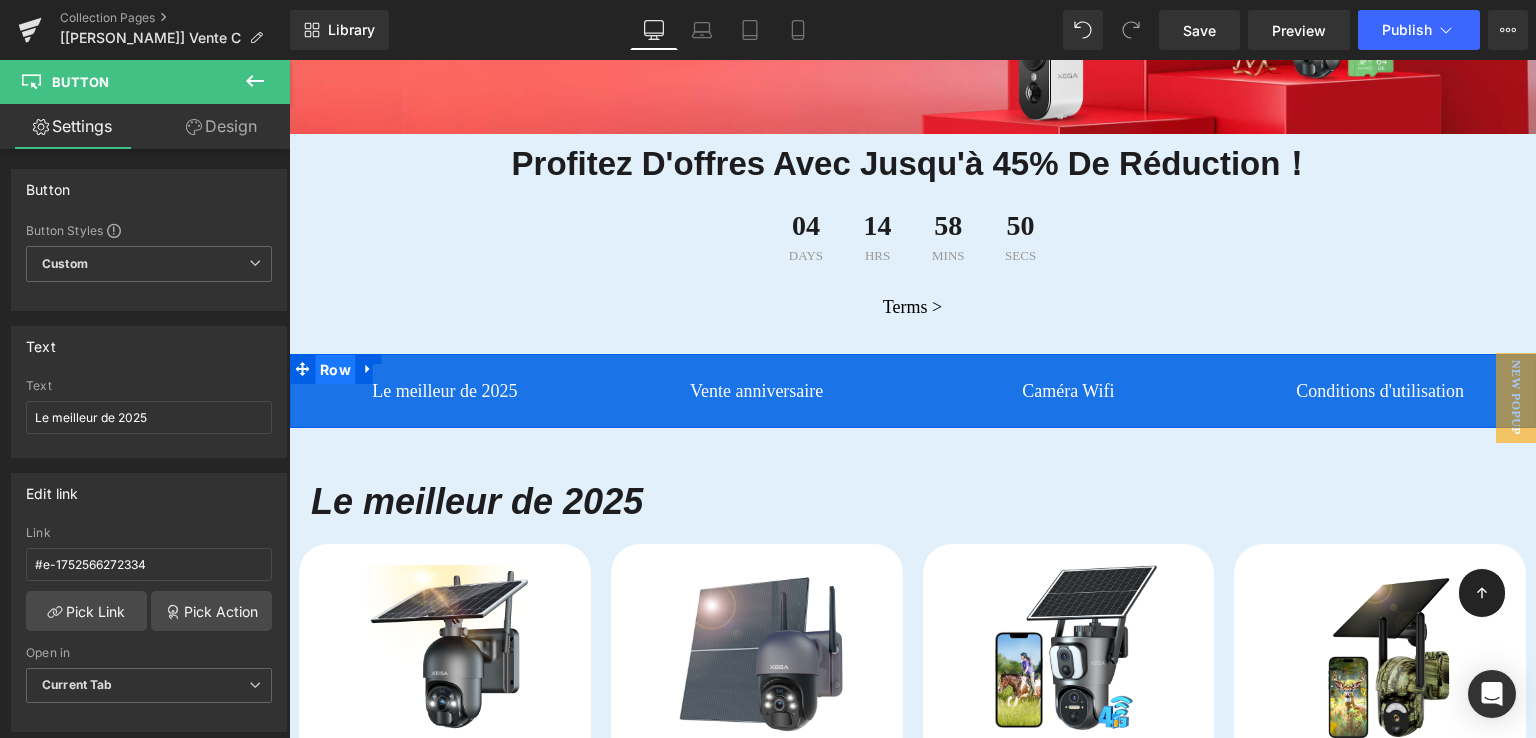 click on "Row" at bounding box center (335, 370) 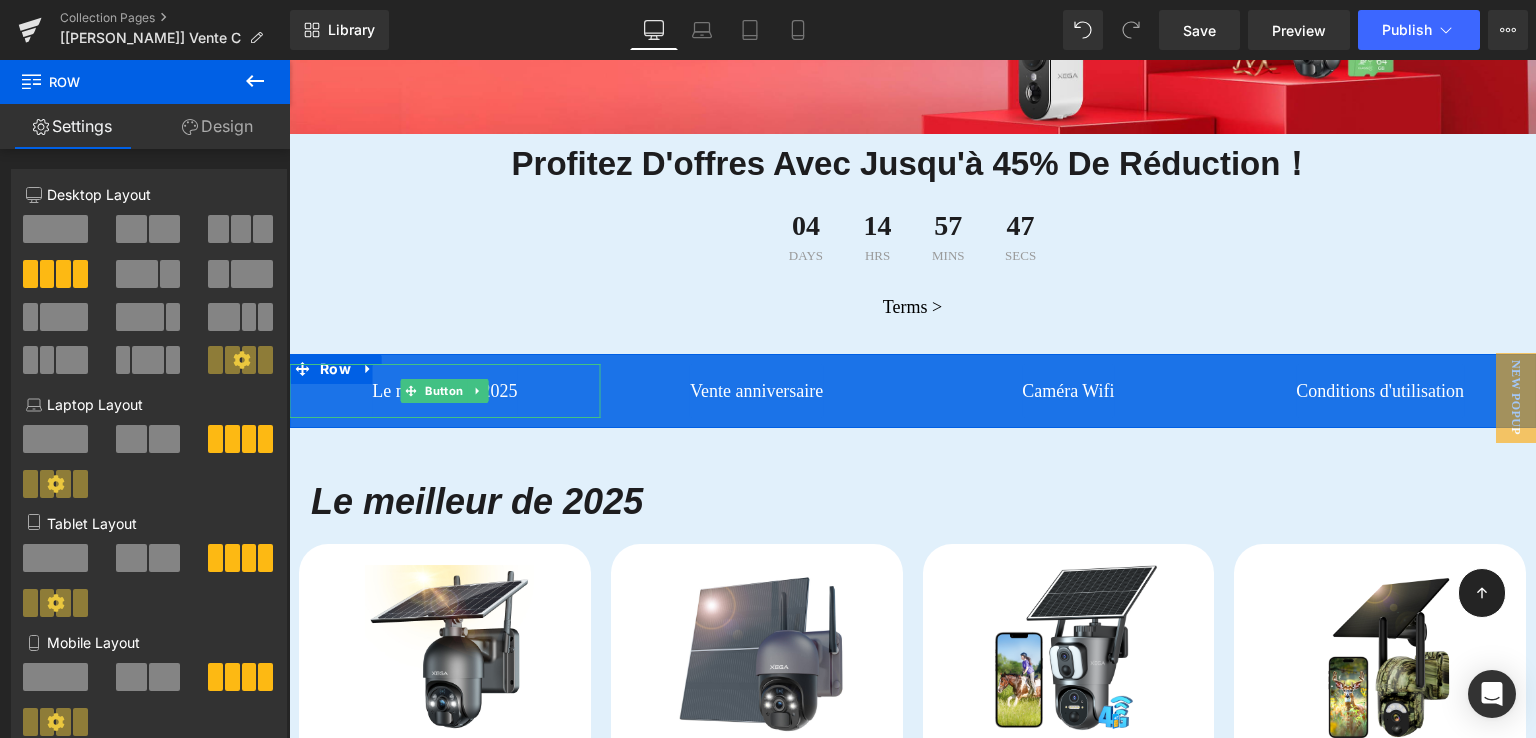 click on "Le meilleur de 2025" at bounding box center [445, 391] 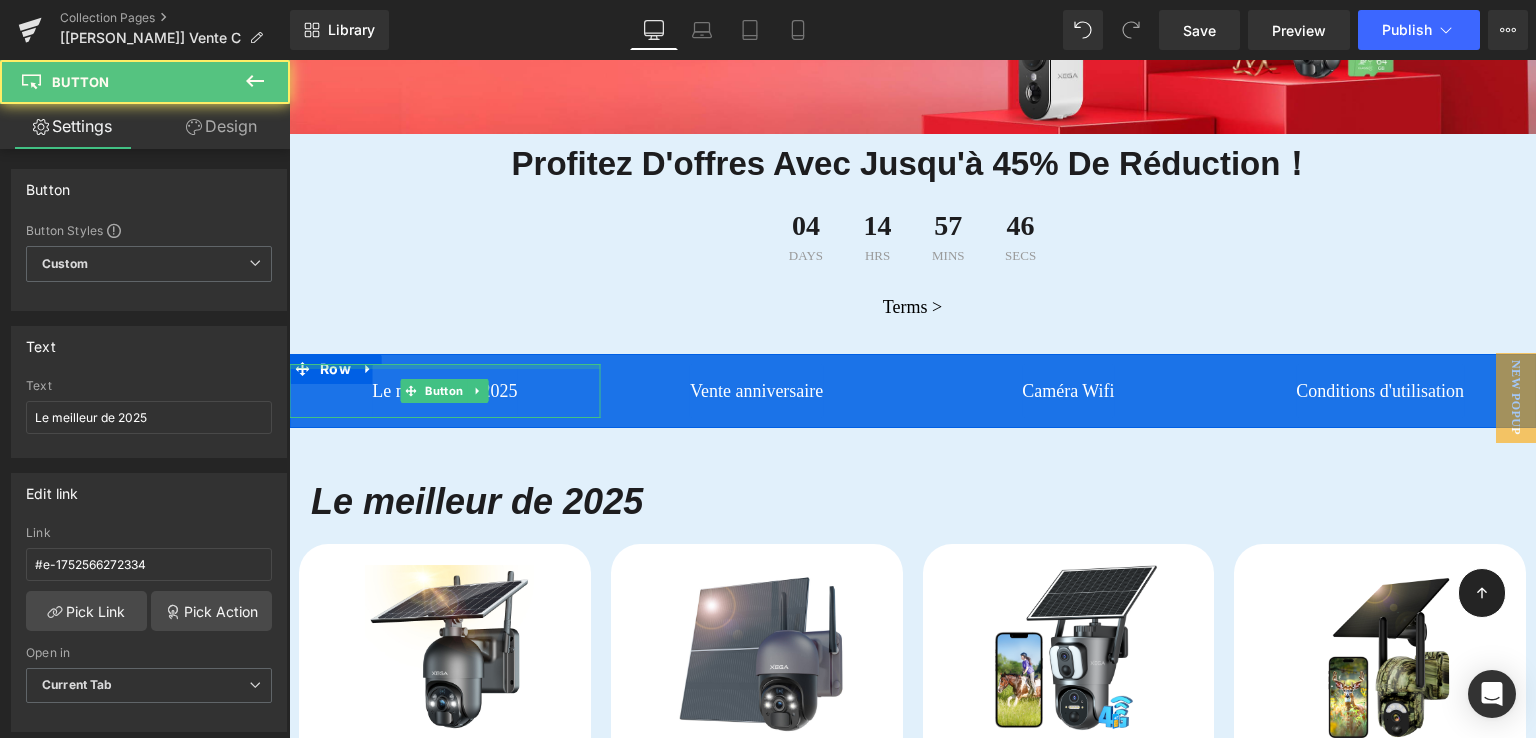 click at bounding box center (445, 366) 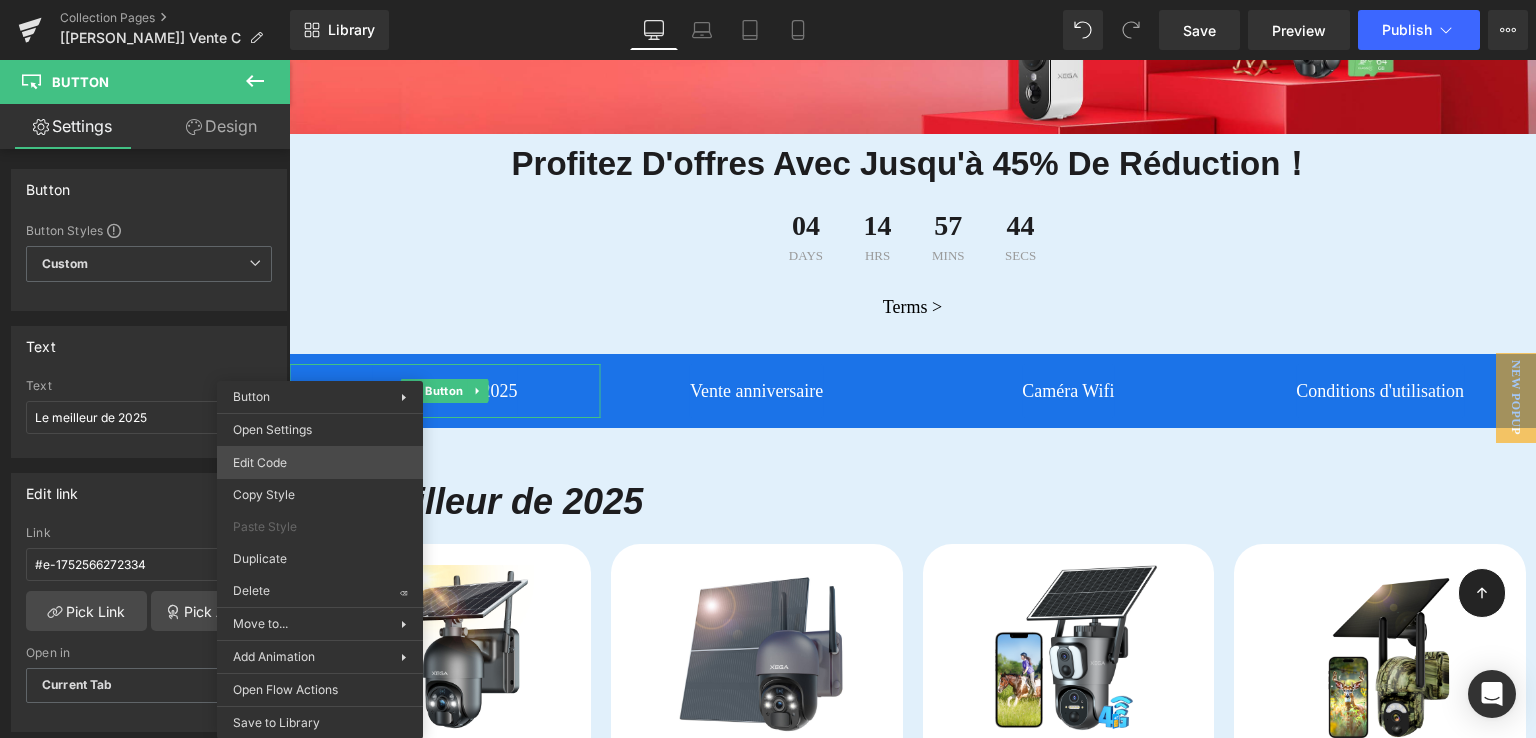 click on "Row  You are previewing how the   will restyle your page. You can not edit Elements in Preset Preview Mode.  Collection Pages [Liam GemPages] Vente C Library Desktop Desktop Laptop Tablet Mobile Save Preview Publish Scheduled View Live Page View with current Template Save Template to Library Schedule Publish  Optimize  Publish Settings Shortcuts  Your page can’t be published   You've reached the maximum number of published pages on your plan  (0/0).  You need to upgrade your plan or unpublish all your pages to get 1 publish slot.   Unpublish pages   Upgrade plan  Elements Global Style Base Row  rows, columns, layouts, div Heading  headings, titles, h1,h2,h3,h4,h5,h6 Text Block  texts, paragraphs, contents, blocks Image  images, photos, alts, uploads Icon  icons, symbols Button  button, call to action, cta Separator  separators, dividers, horizontal lines Liquid  liquid, custom code, html, javascript, css, reviews, apps, applications, embeded, iframe Banner Parallax  Hero Banner  Stack Tabs  Carousel  List" at bounding box center (768, 0) 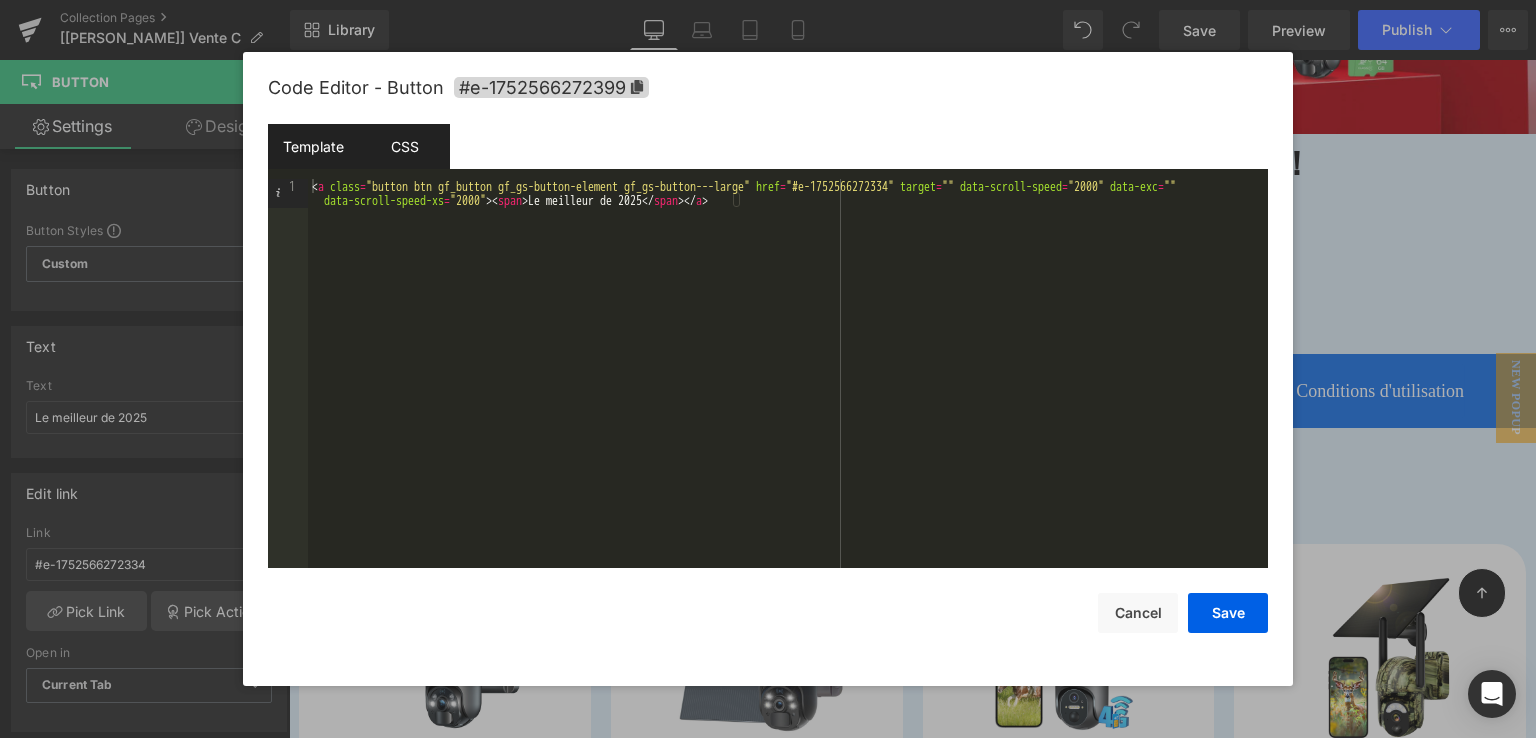 click on "CSS" at bounding box center (404, 146) 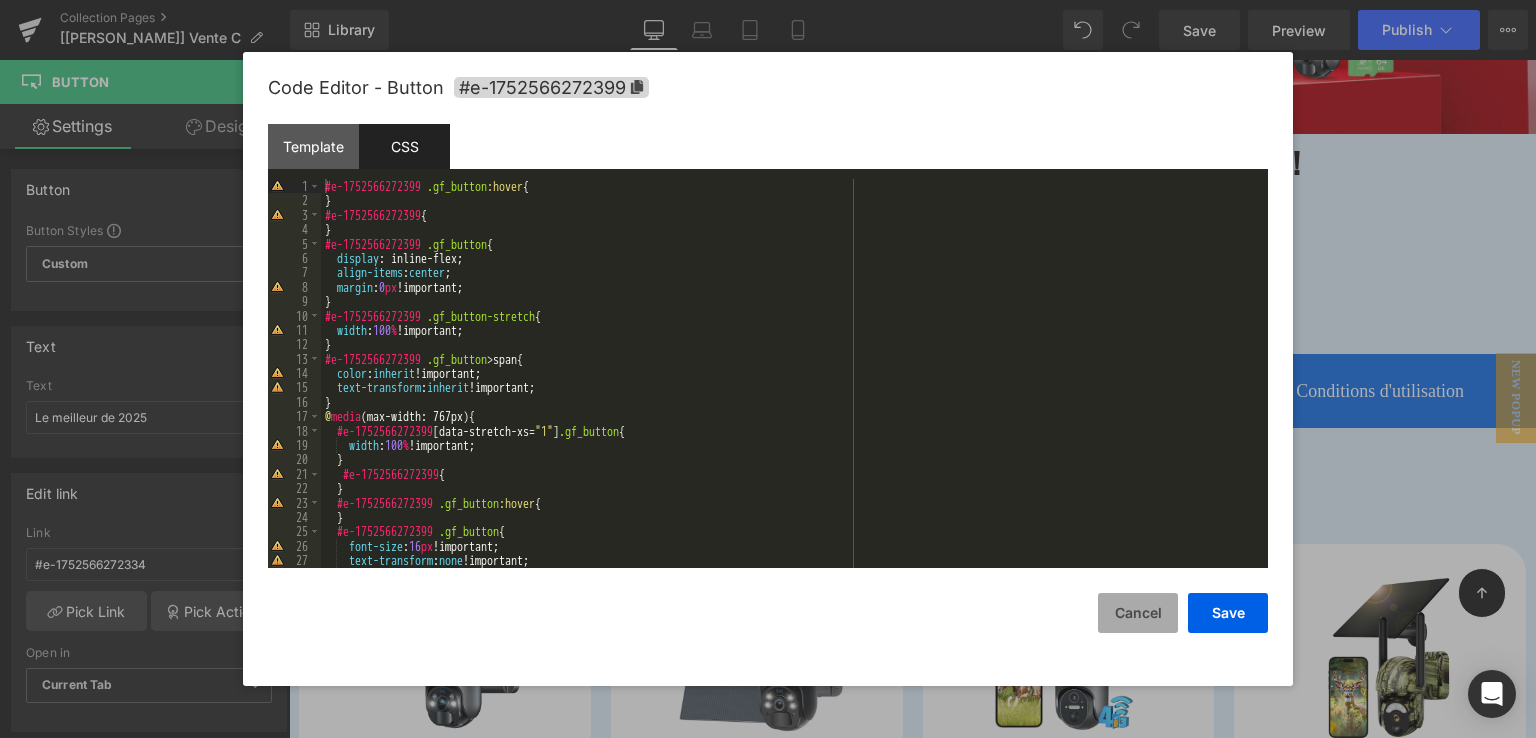 click on "Cancel" at bounding box center [1138, 613] 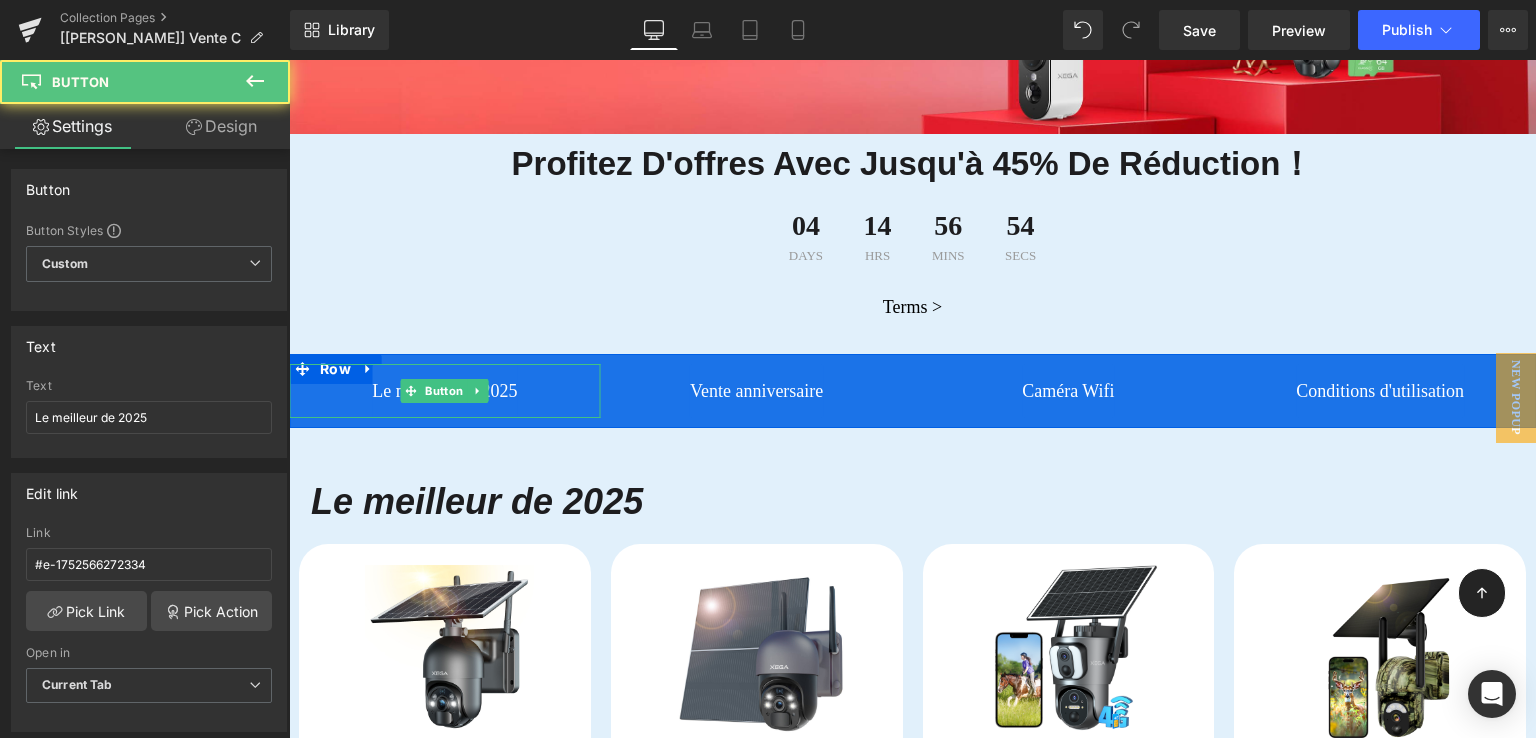 click on "Le meilleur de 2025" at bounding box center [445, 391] 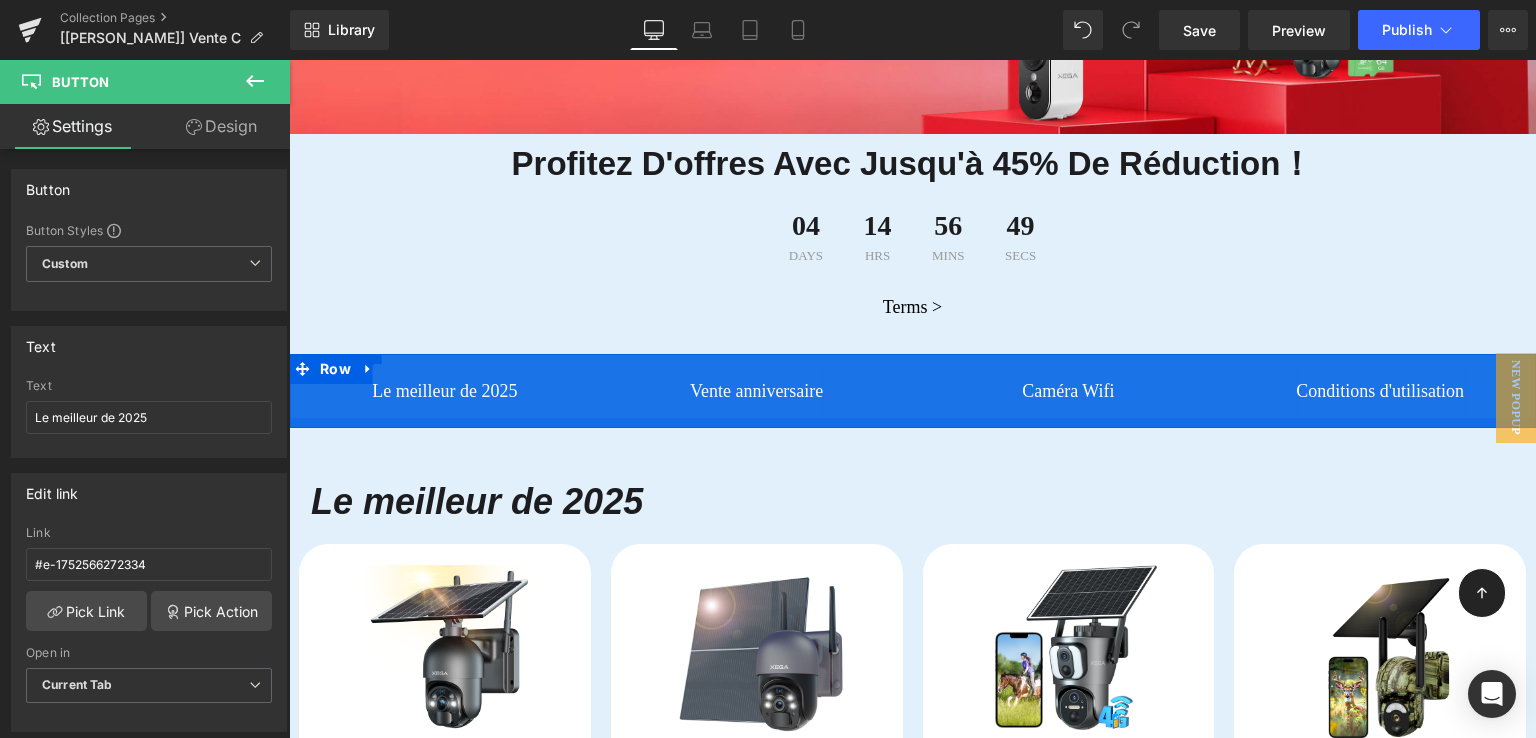 click at bounding box center (912, 423) 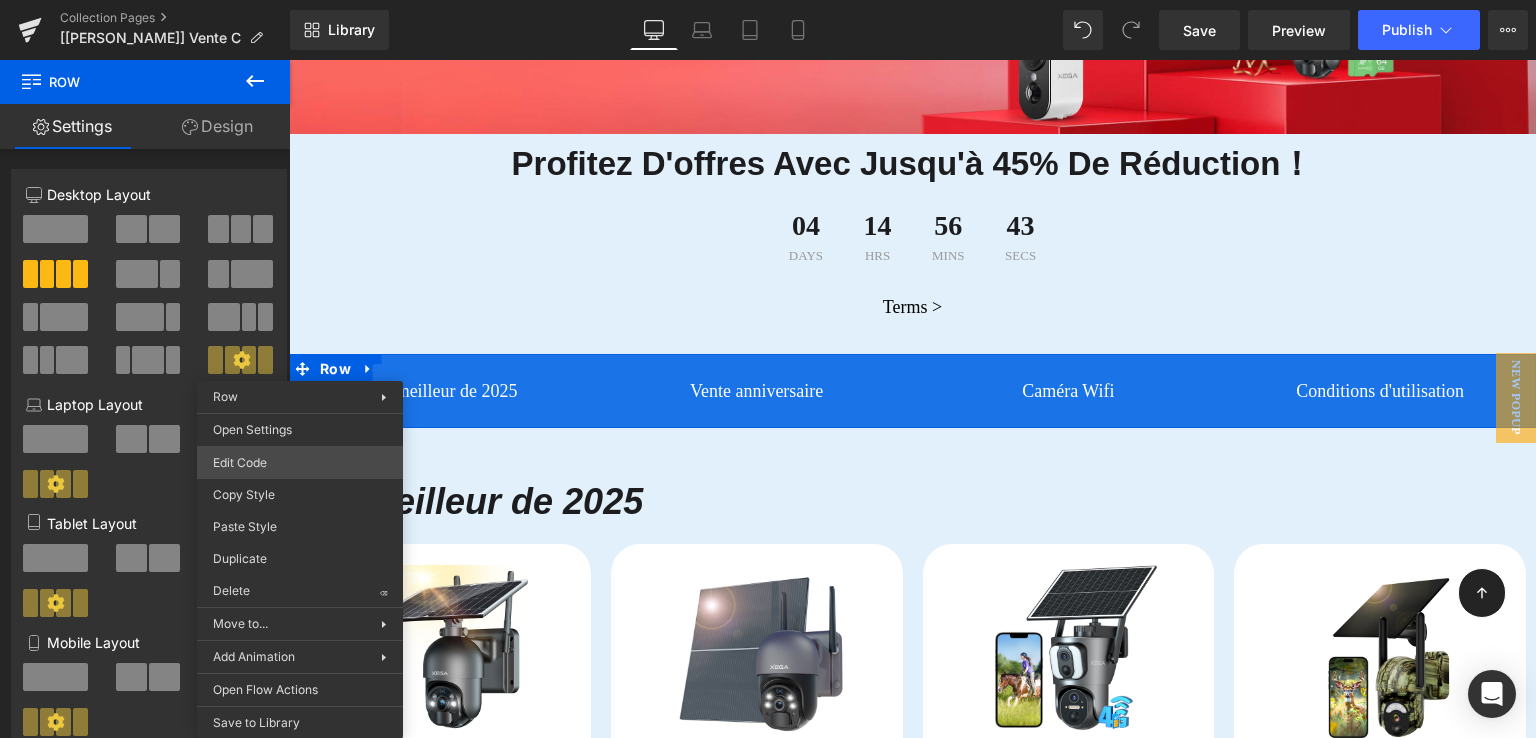 click on "Row  You are previewing how the   will restyle your page. You can not edit Elements in Preset Preview Mode.  Collection Pages [Liam GemPages] Vente C Library Desktop Desktop Laptop Tablet Mobile Save Preview Publish Scheduled View Live Page View with current Template Save Template to Library Schedule Publish  Optimize  Publish Settings Shortcuts  Your page can’t be published   You've reached the maximum number of published pages on your plan  (0/0).  You need to upgrade your plan or unpublish all your pages to get 1 publish slot.   Unpublish pages   Upgrade plan  Elements Global Style Base Row  rows, columns, layouts, div Heading  headings, titles, h1,h2,h3,h4,h5,h6 Text Block  texts, paragraphs, contents, blocks Image  images, photos, alts, uploads Icon  icons, symbols Button  button, call to action, cta Separator  separators, dividers, horizontal lines Liquid  liquid, custom code, html, javascript, css, reviews, apps, applications, embeded, iframe Banner Parallax  Hero Banner  Stack Tabs  Carousel  List" at bounding box center [768, 0] 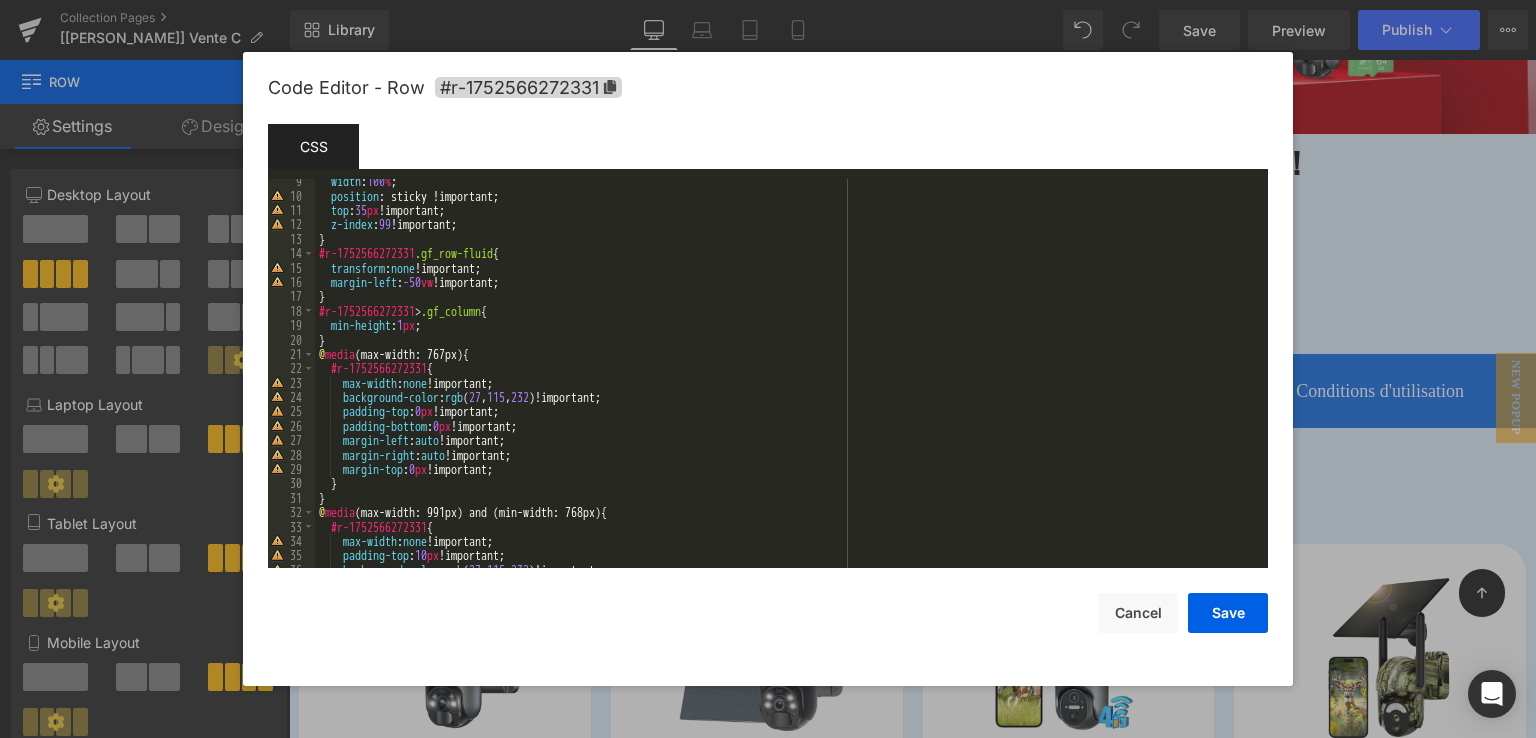 scroll, scrollTop: 0, scrollLeft: 0, axis: both 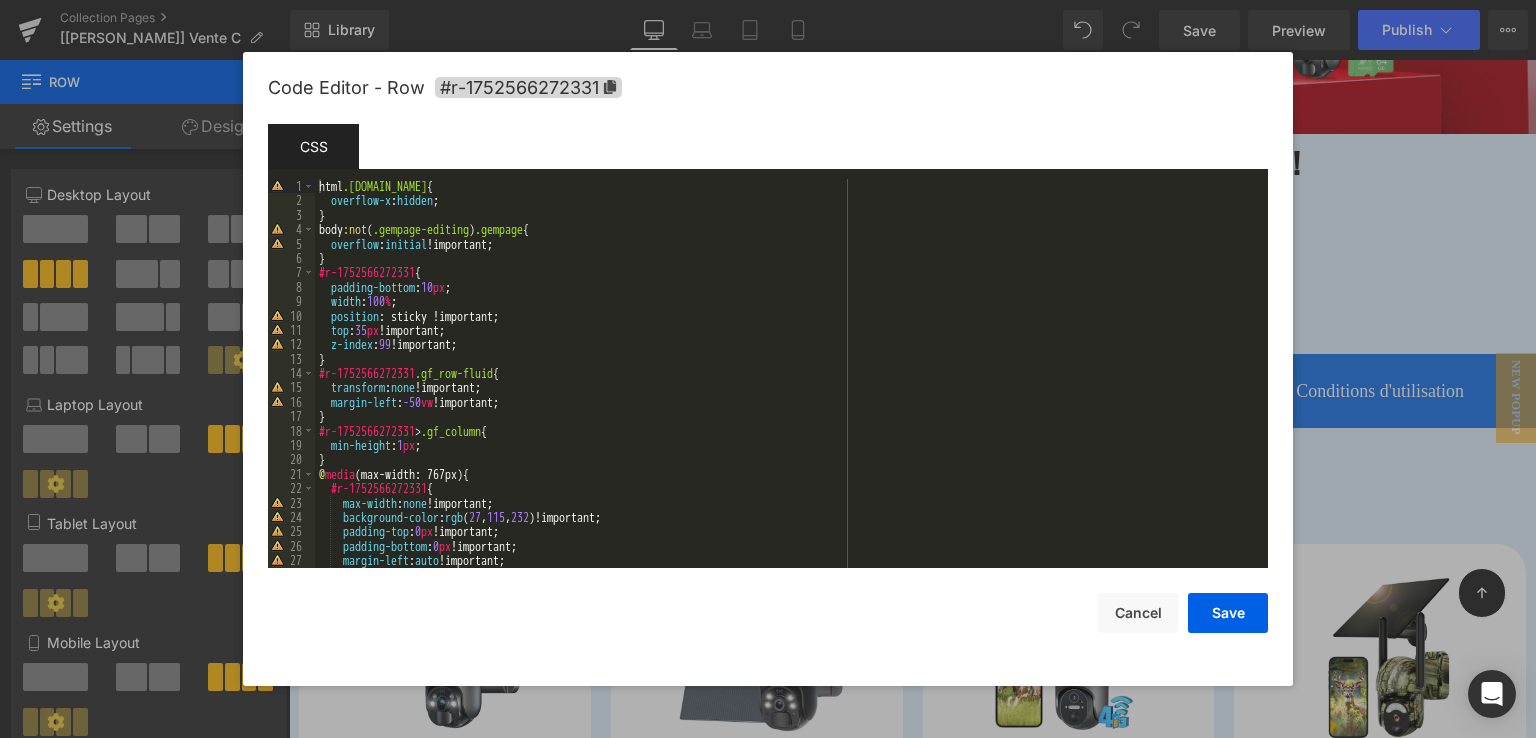 click on "html .gemapp.video {    overflow-x :  hidden ; } body :not ( .gempage-editing ) .gempage {    overflow :  initial  !important; } #r-1752566272331 {    padding-bottom :  10 px ;    width :  100 % ;    position : sticky !important;    top :  35 px  !important;    z-index :  99  !important; } #r-1752566272331 .gf_row-fluid {    transform :  none  !important;    margin-left :  -50 vw  !important; } #r-1752566272331  >  .gf_column {    min-height :  1 px ; } @ media  (max-width: 767px) {    #r-1752566272331 {       max-width :  none !important;       background-color :  rgb ( 27 ,  115 ,  232 )!important;       padding-top :  0 px !important;       padding-bottom :  0 px !important;       margin-left :  auto !important;       margin-right :  auto !important;" at bounding box center (787, 388) 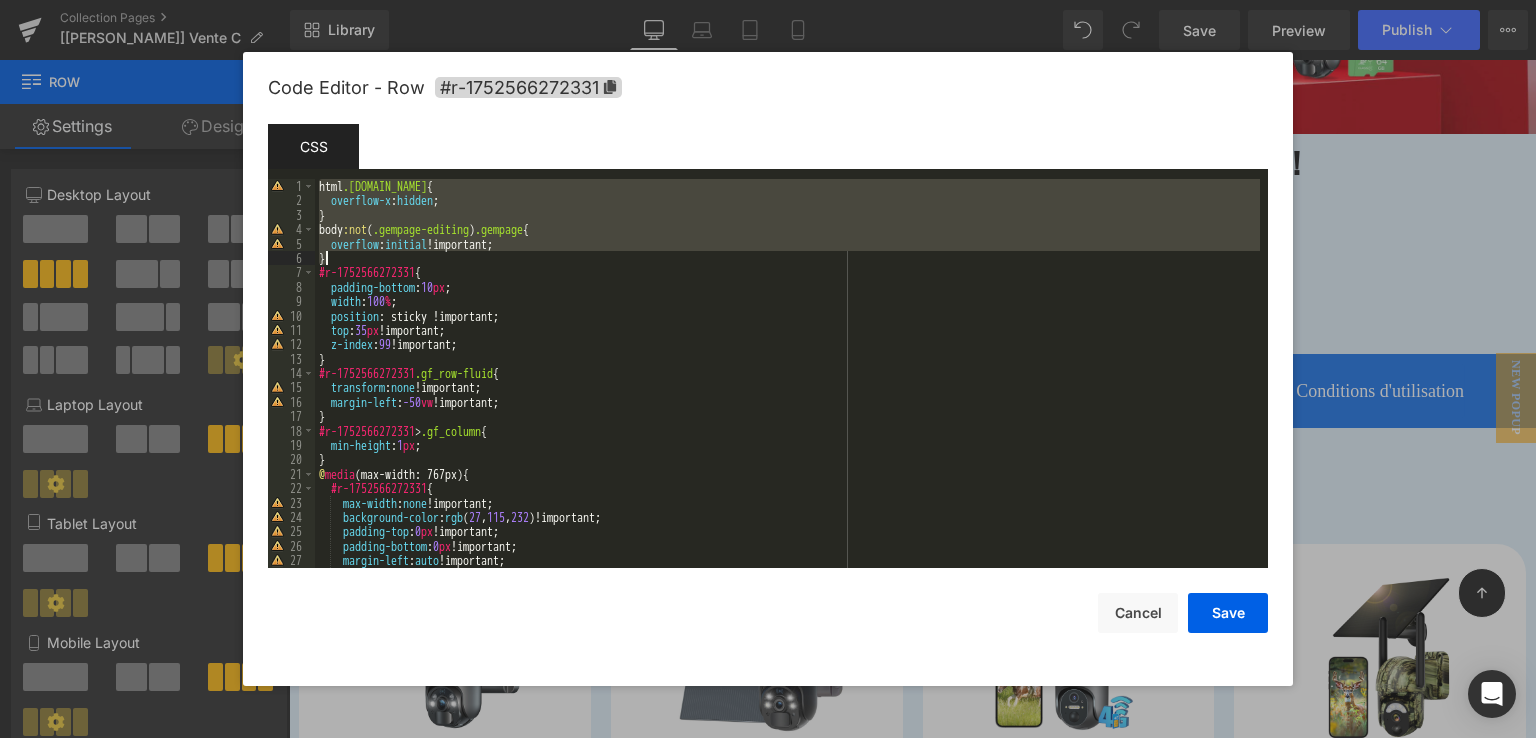 drag, startPoint x: 320, startPoint y: 187, endPoint x: 365, endPoint y: 253, distance: 79.881165 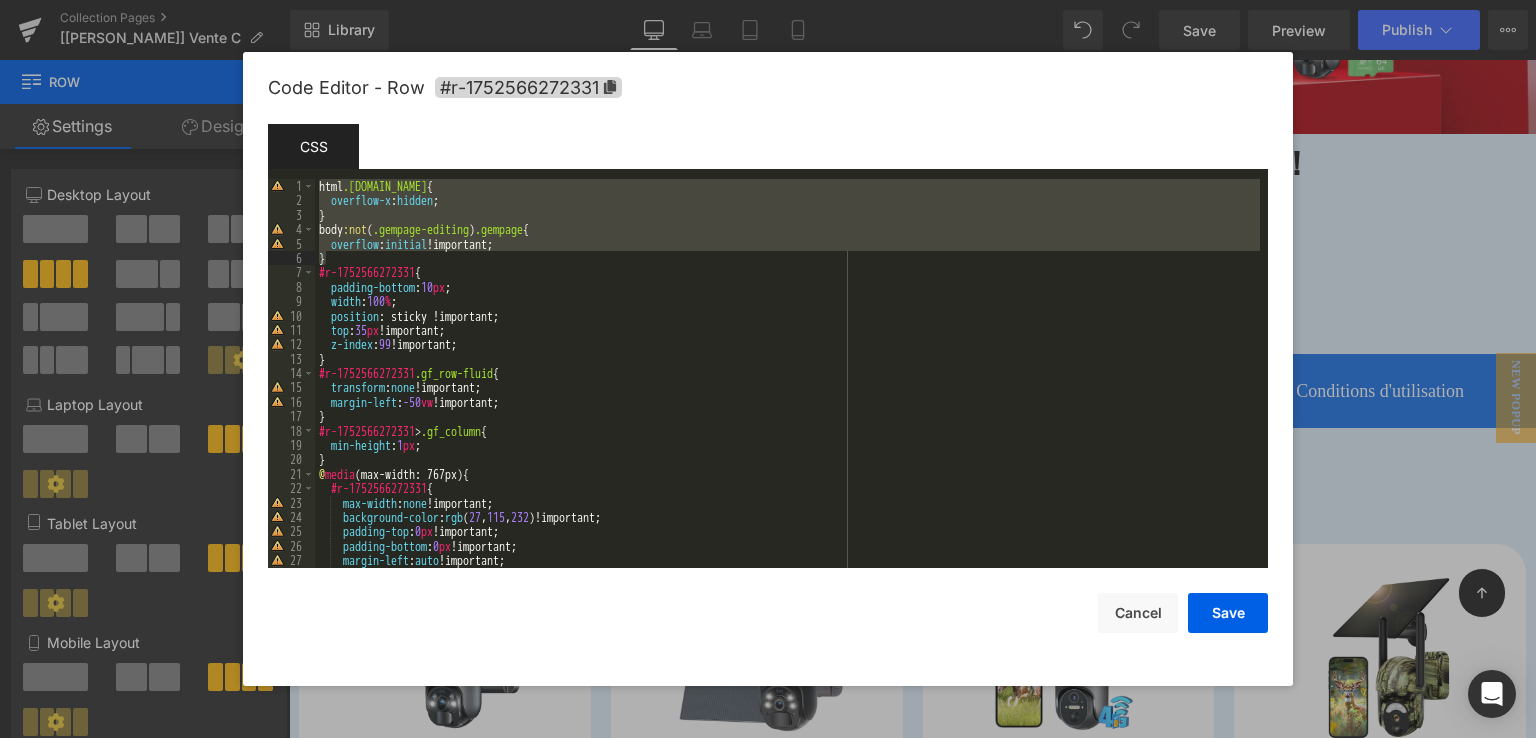 click on "html .gemapp.video {    overflow-x :  hidden ; } body :not ( .gempage-editing ) .gempage {    overflow :  initial  !important; } #r-1752566272331 {    padding-bottom :  10 px ;    width :  100 % ;    position : sticky !important;    top :  35 px  !important;    z-index :  99  !important; } #r-1752566272331 .gf_row-fluid {    transform :  none  !important;    margin-left :  -50 vw  !important; } #r-1752566272331  >  .gf_column {    min-height :  1 px ; } @ media  (max-width: 767px) {    #r-1752566272331 {       max-width :  none !important;       background-color :  rgb ( 27 ,  115 ,  232 )!important;       padding-top :  0 px !important;       padding-bottom :  0 px !important;       margin-left :  auto !important;       margin-right :  auto !important;" at bounding box center [787, 373] 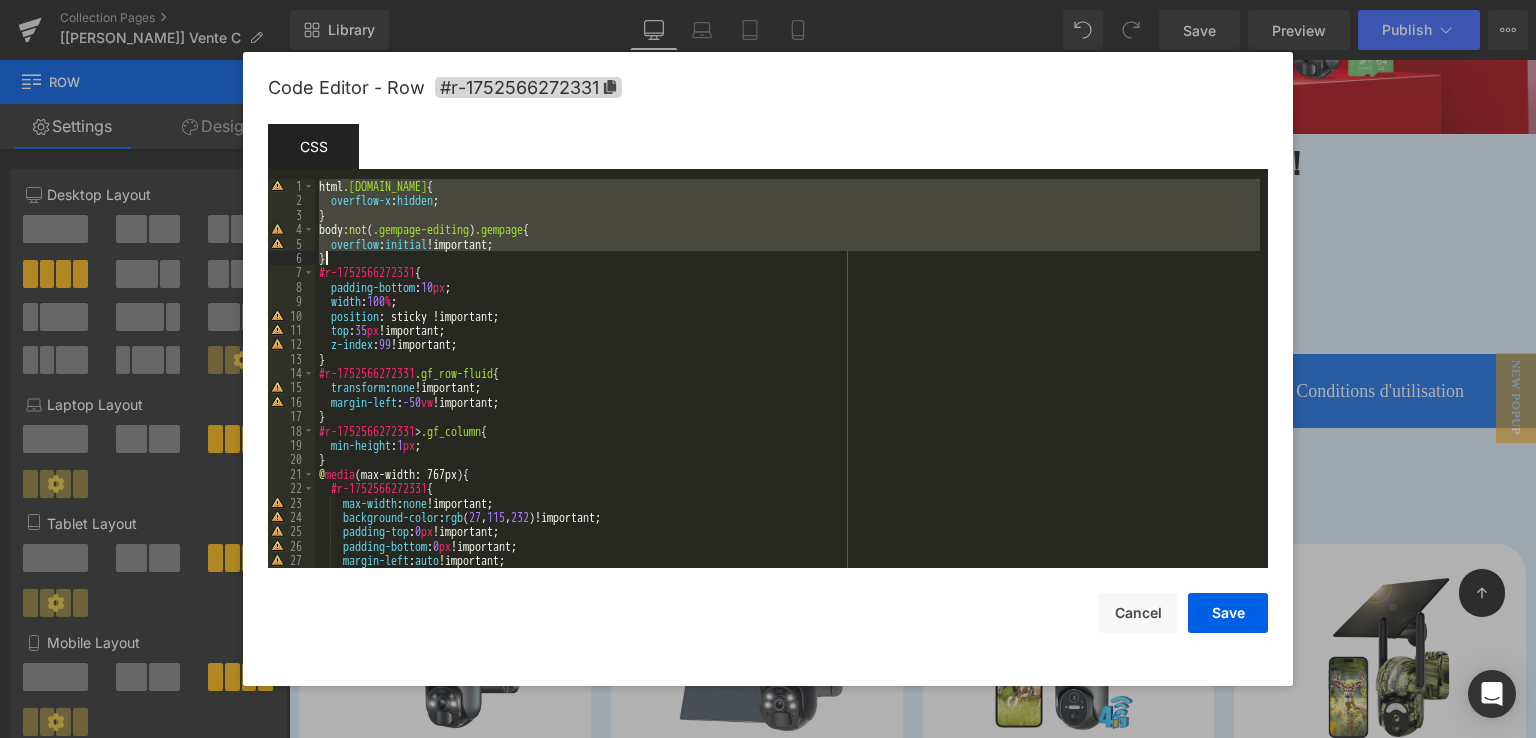 drag, startPoint x: 320, startPoint y: 186, endPoint x: 332, endPoint y: 261, distance: 75.95393 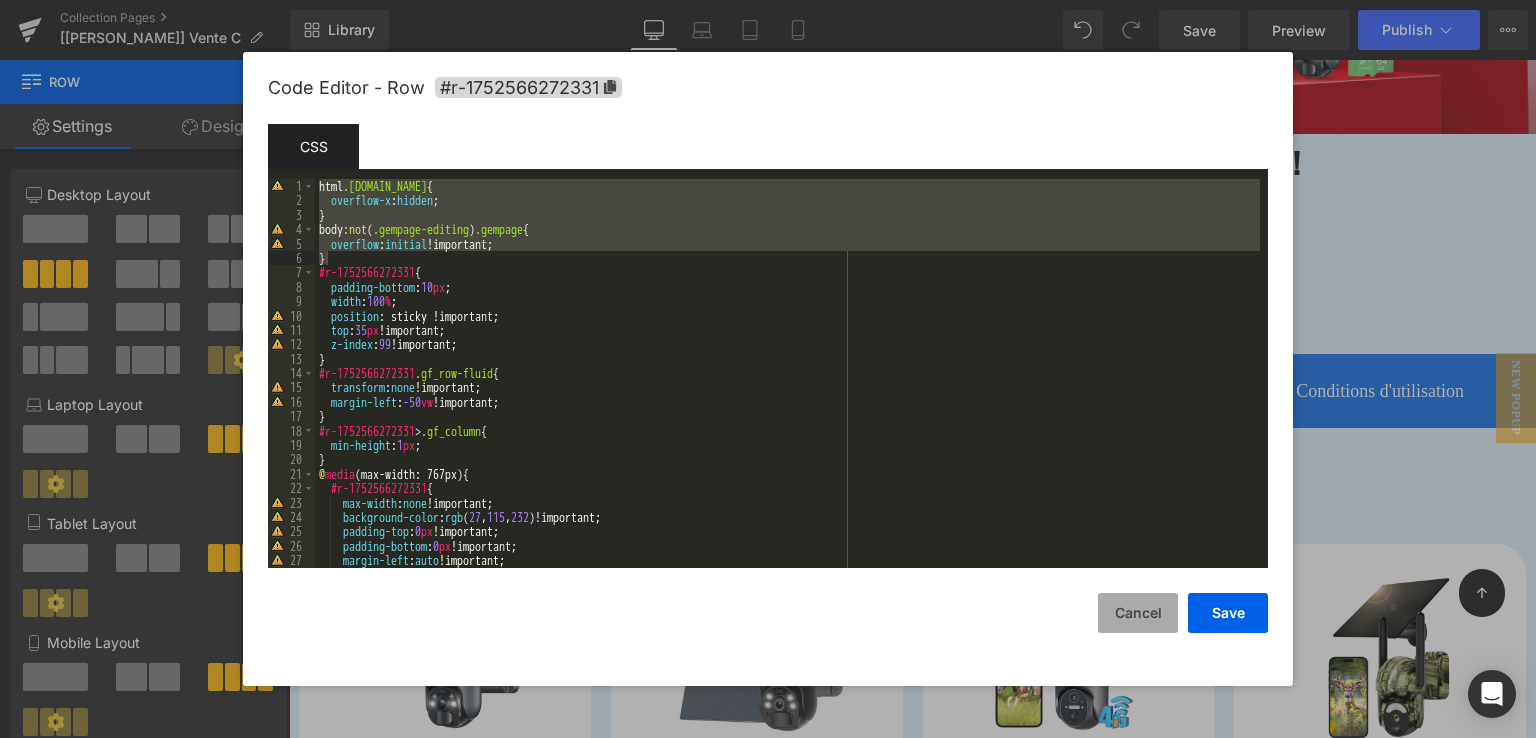 click on "Cancel" at bounding box center (1138, 613) 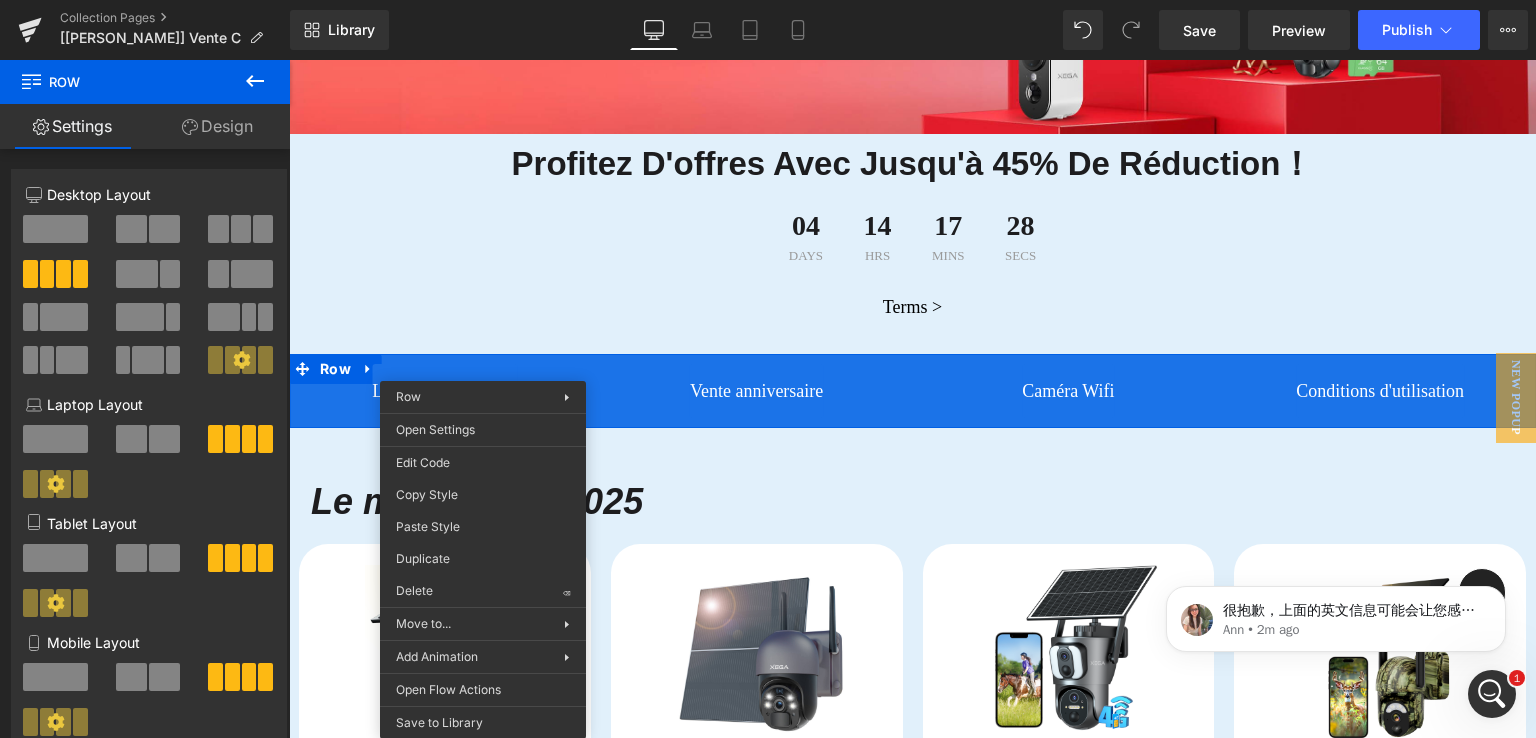 scroll, scrollTop: 0, scrollLeft: 0, axis: both 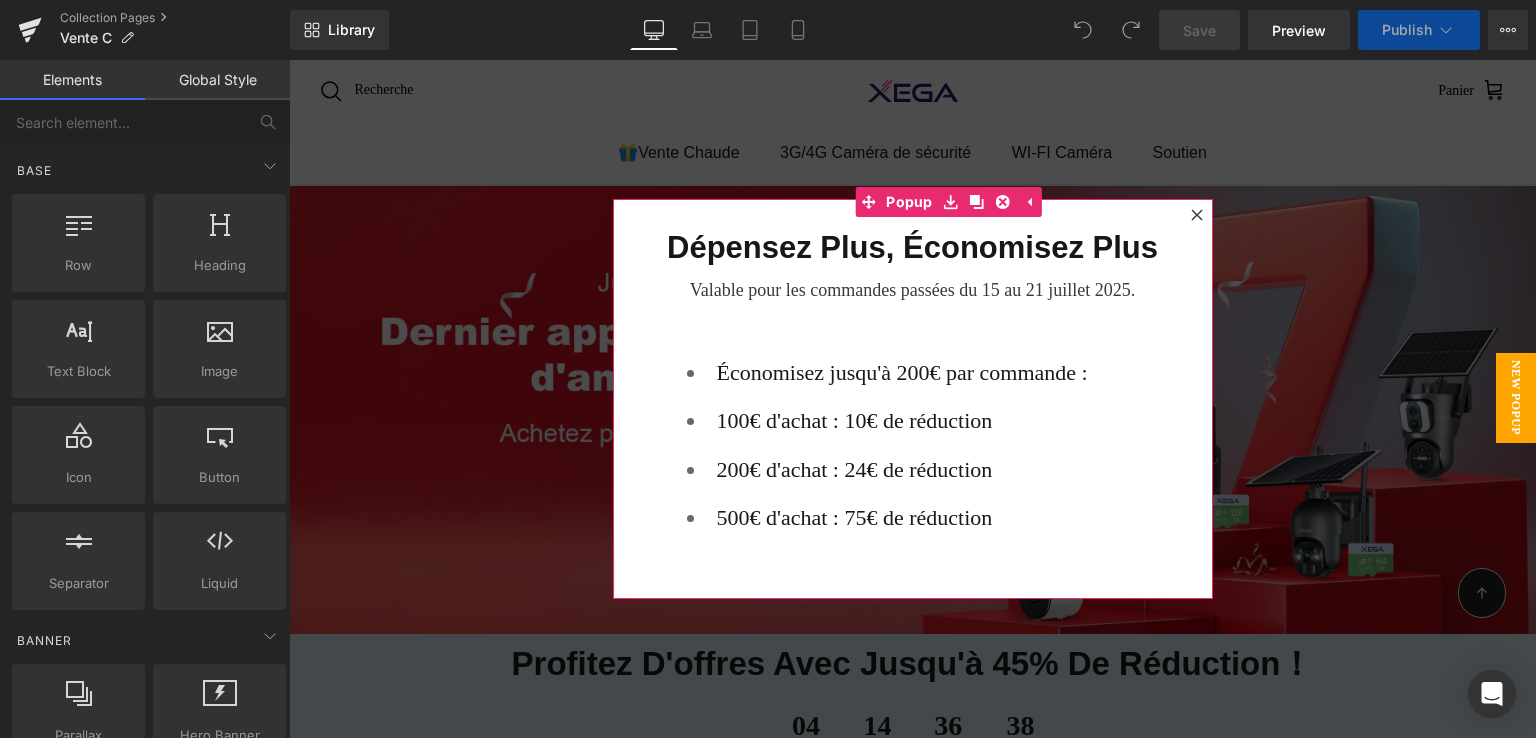 click 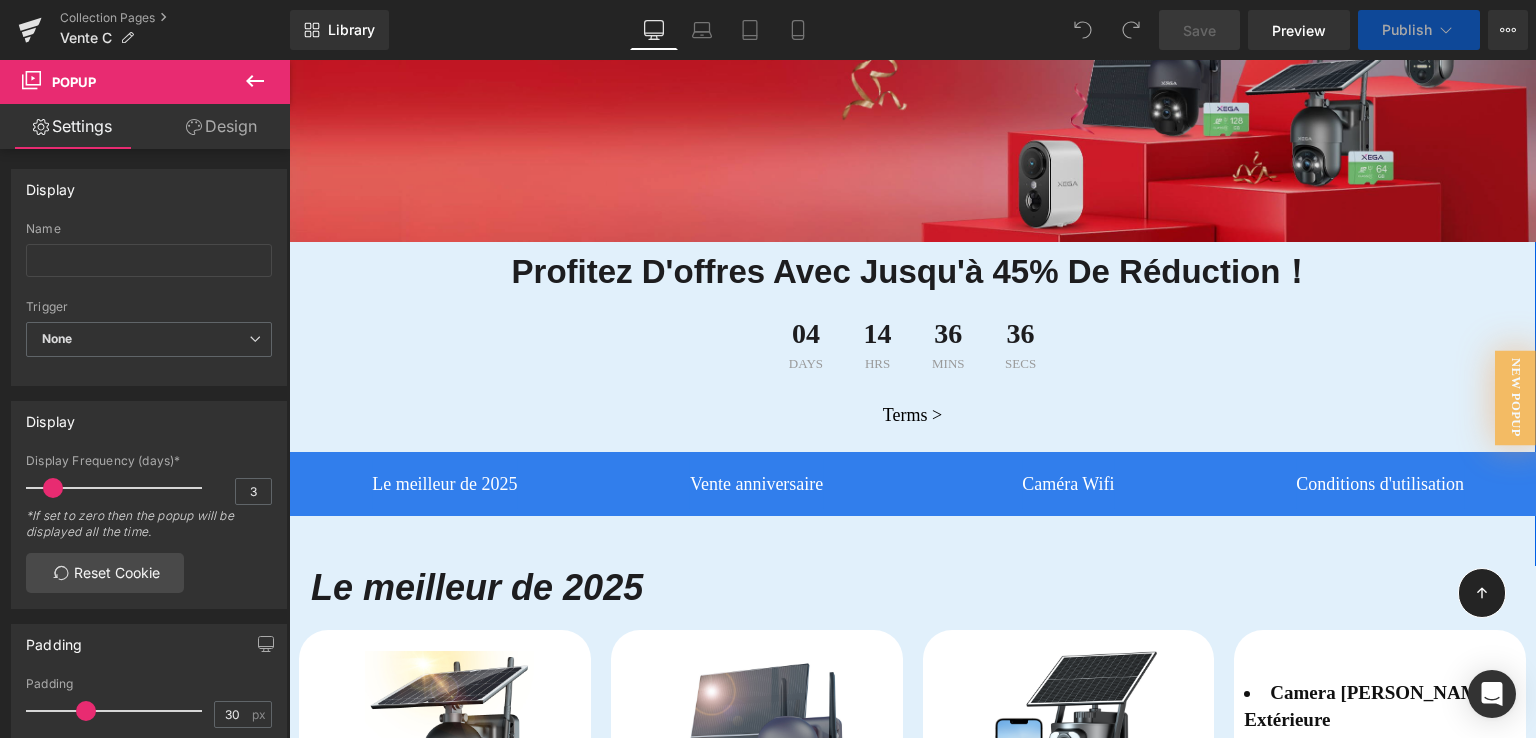 scroll, scrollTop: 400, scrollLeft: 0, axis: vertical 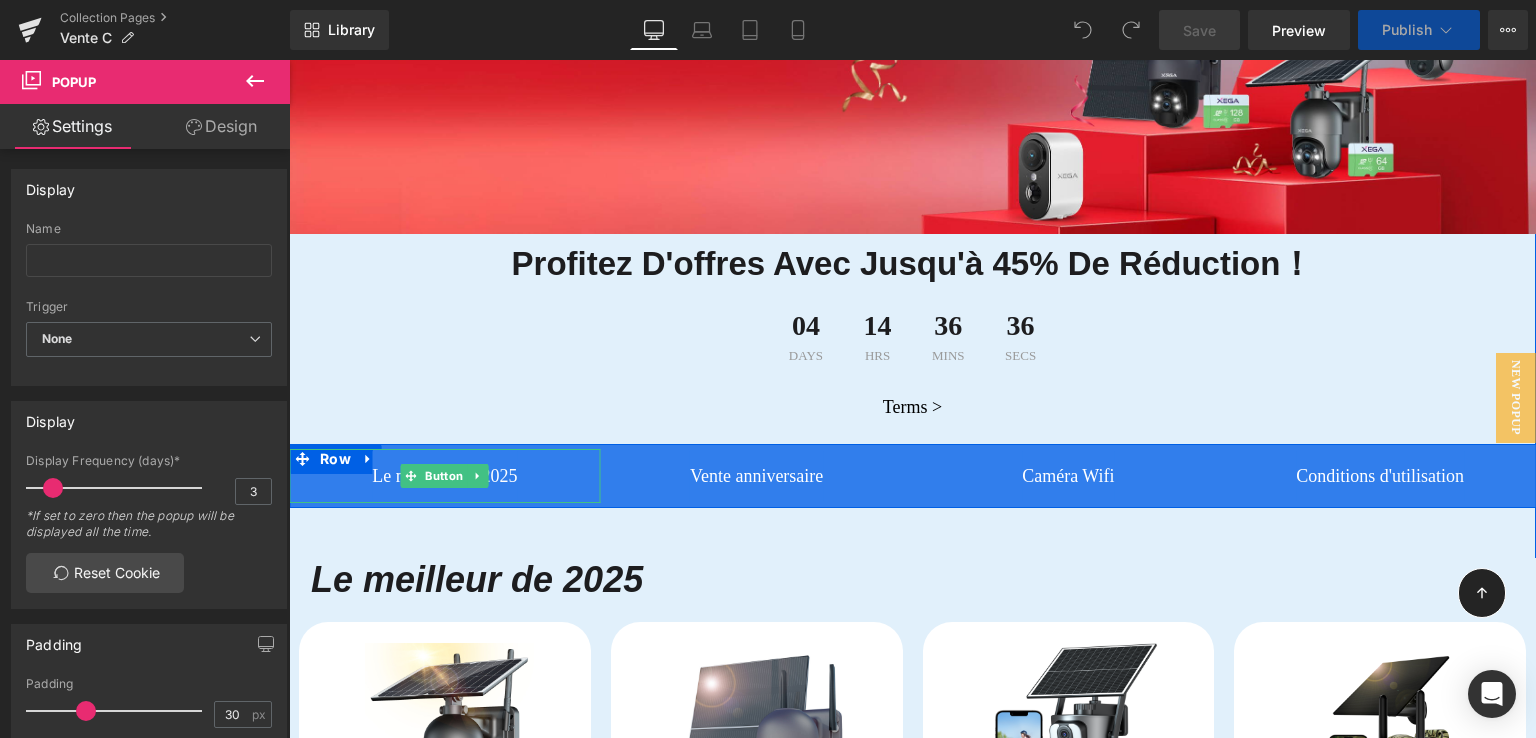 click on "Le meilleur de 2025" at bounding box center [445, 476] 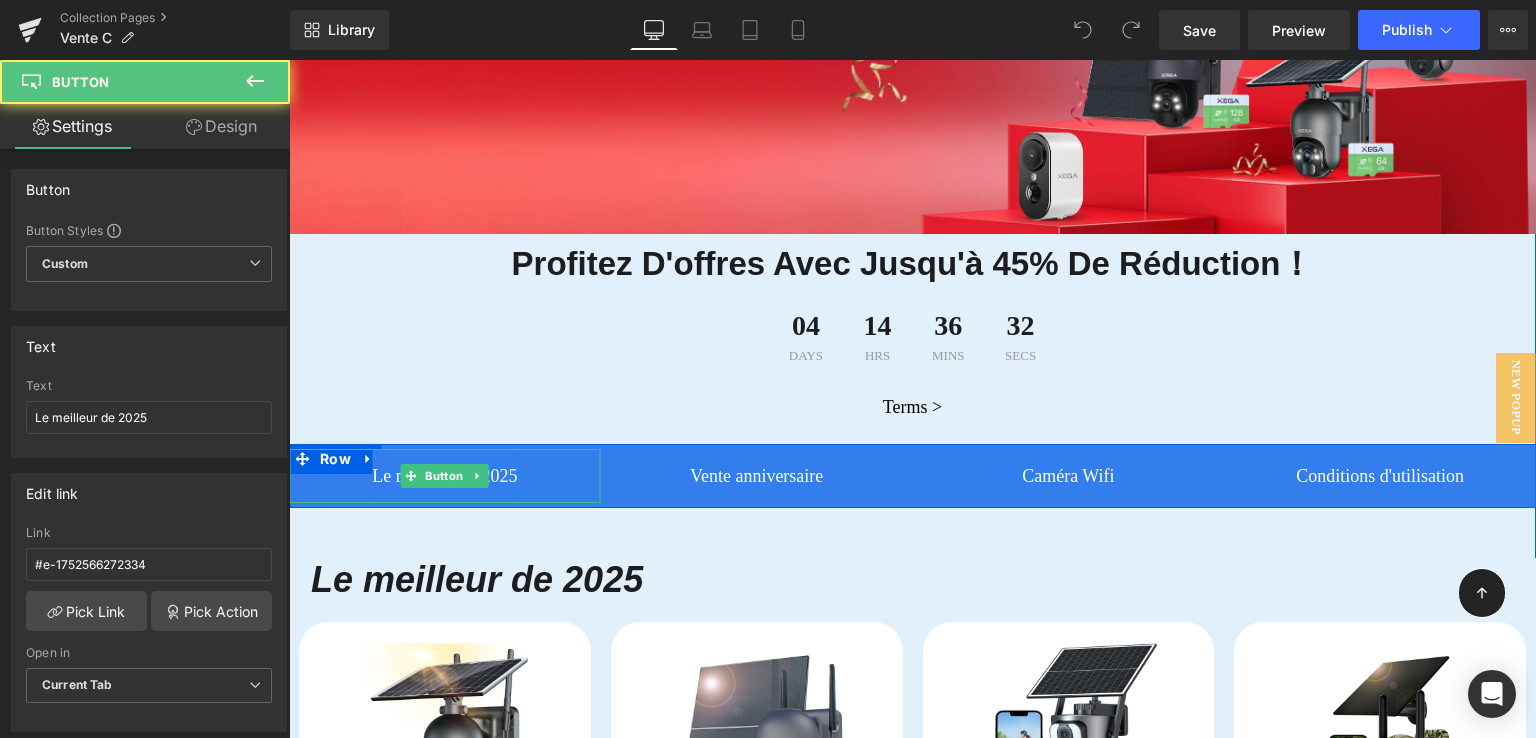 click on "Le meilleur de 2025" at bounding box center [445, 476] 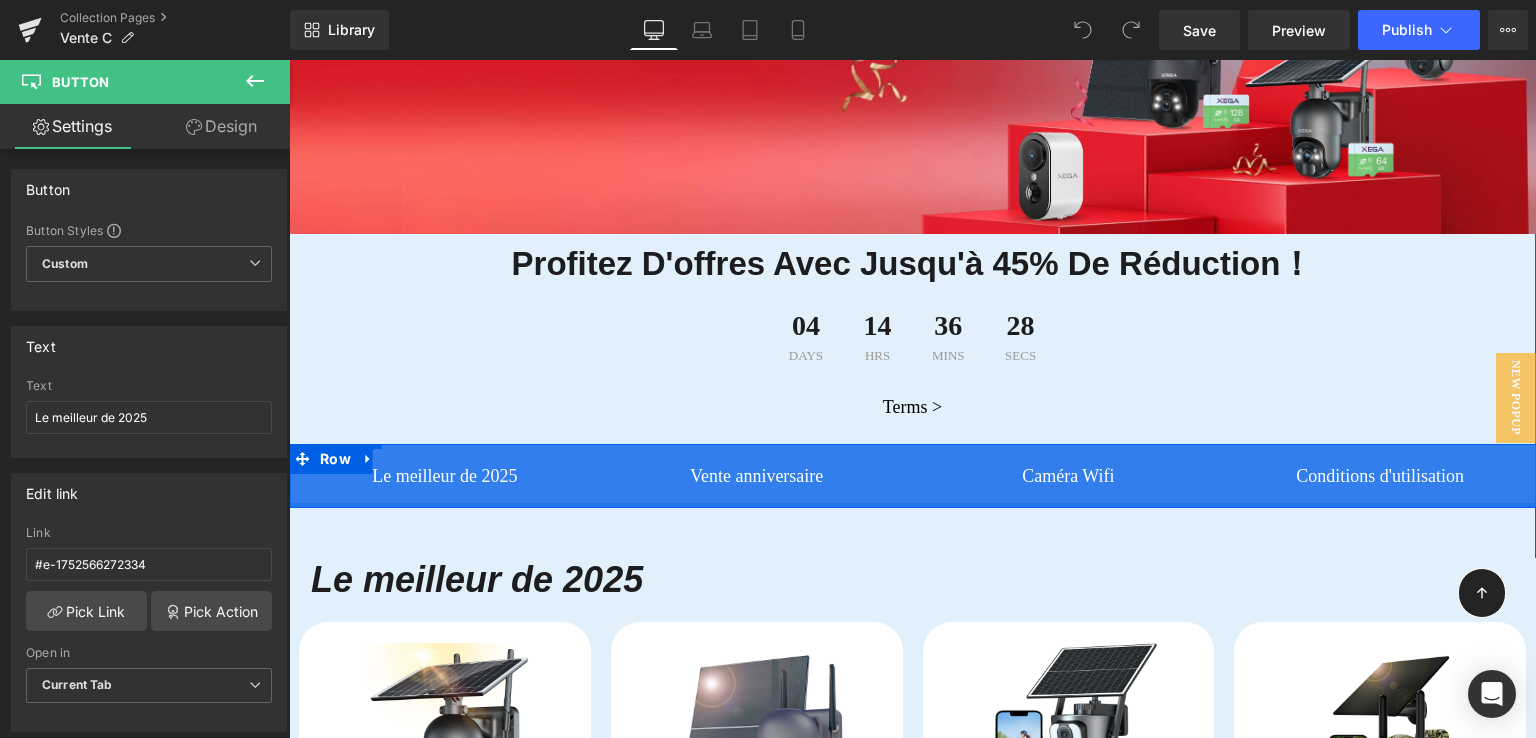 click at bounding box center [912, 505] 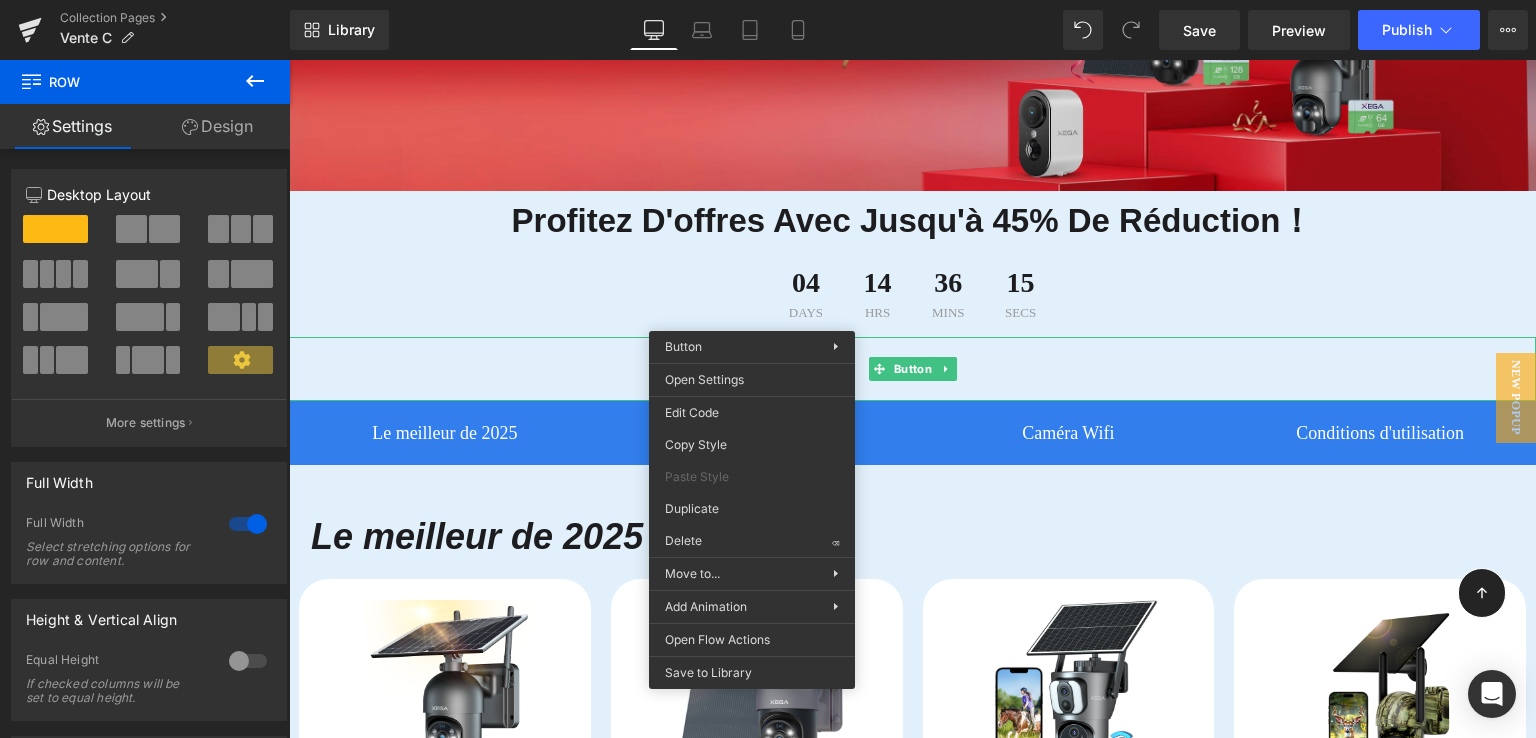 scroll, scrollTop: 444, scrollLeft: 0, axis: vertical 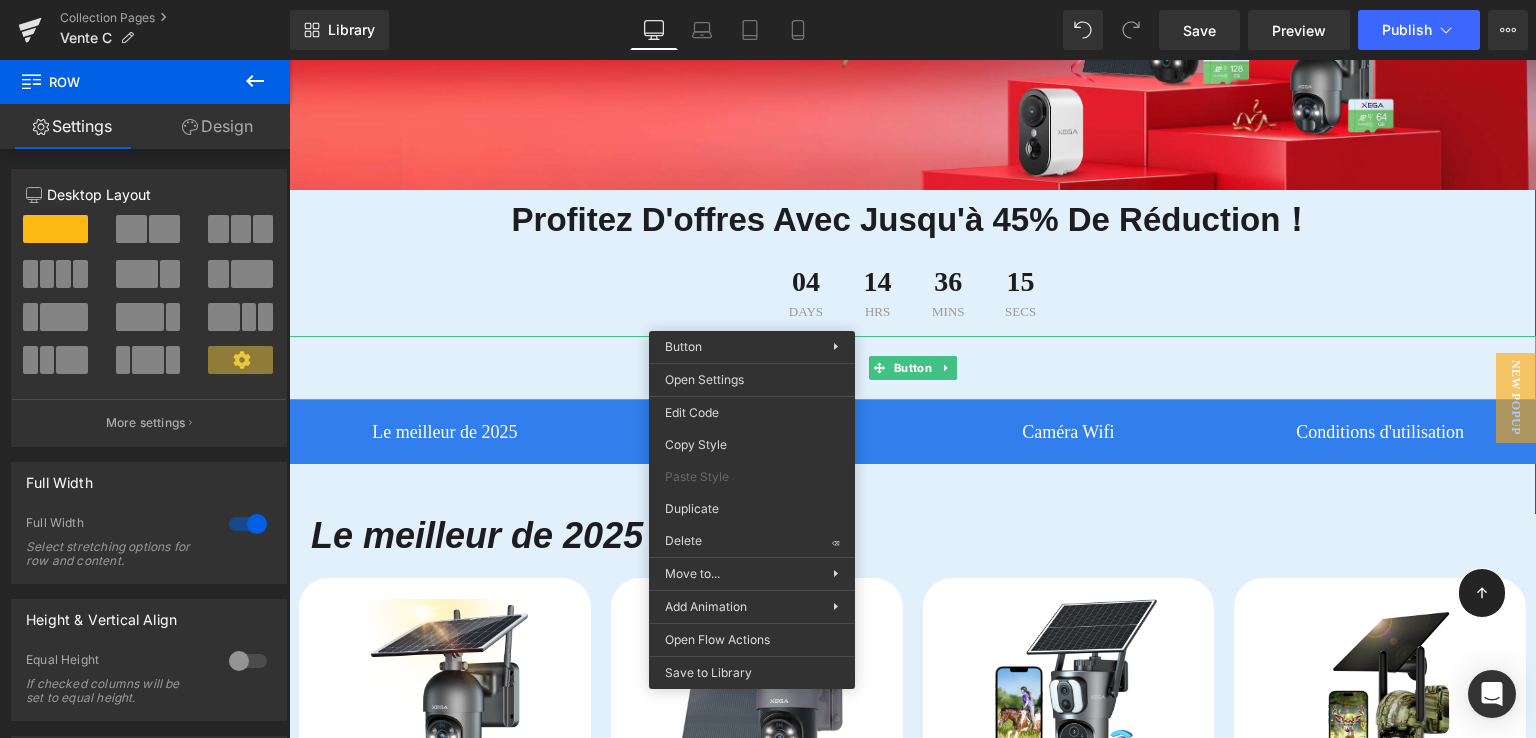 click on "Le meilleur de 2025" at bounding box center (445, 432) 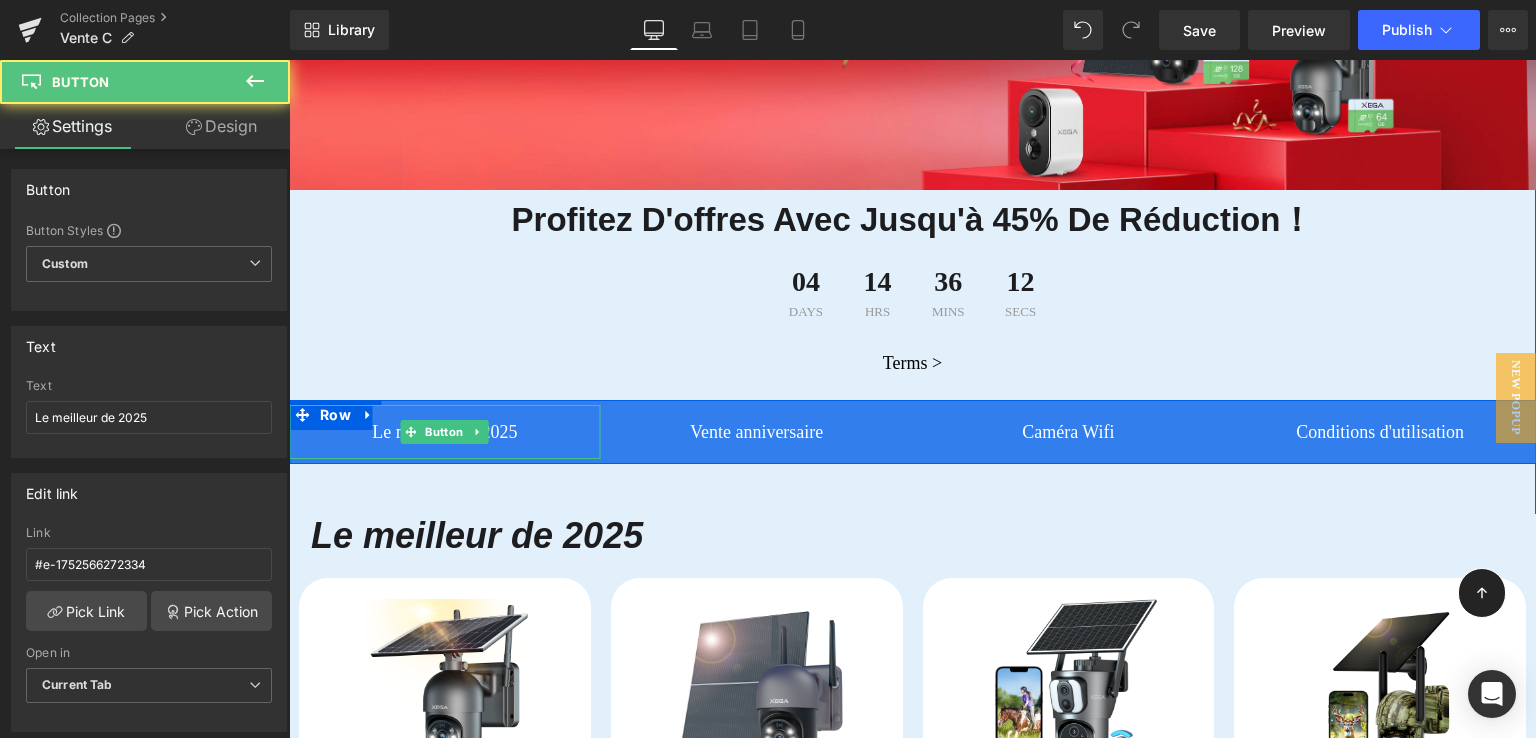 drag, startPoint x: 295, startPoint y: 416, endPoint x: 296, endPoint y: 434, distance: 18.027756 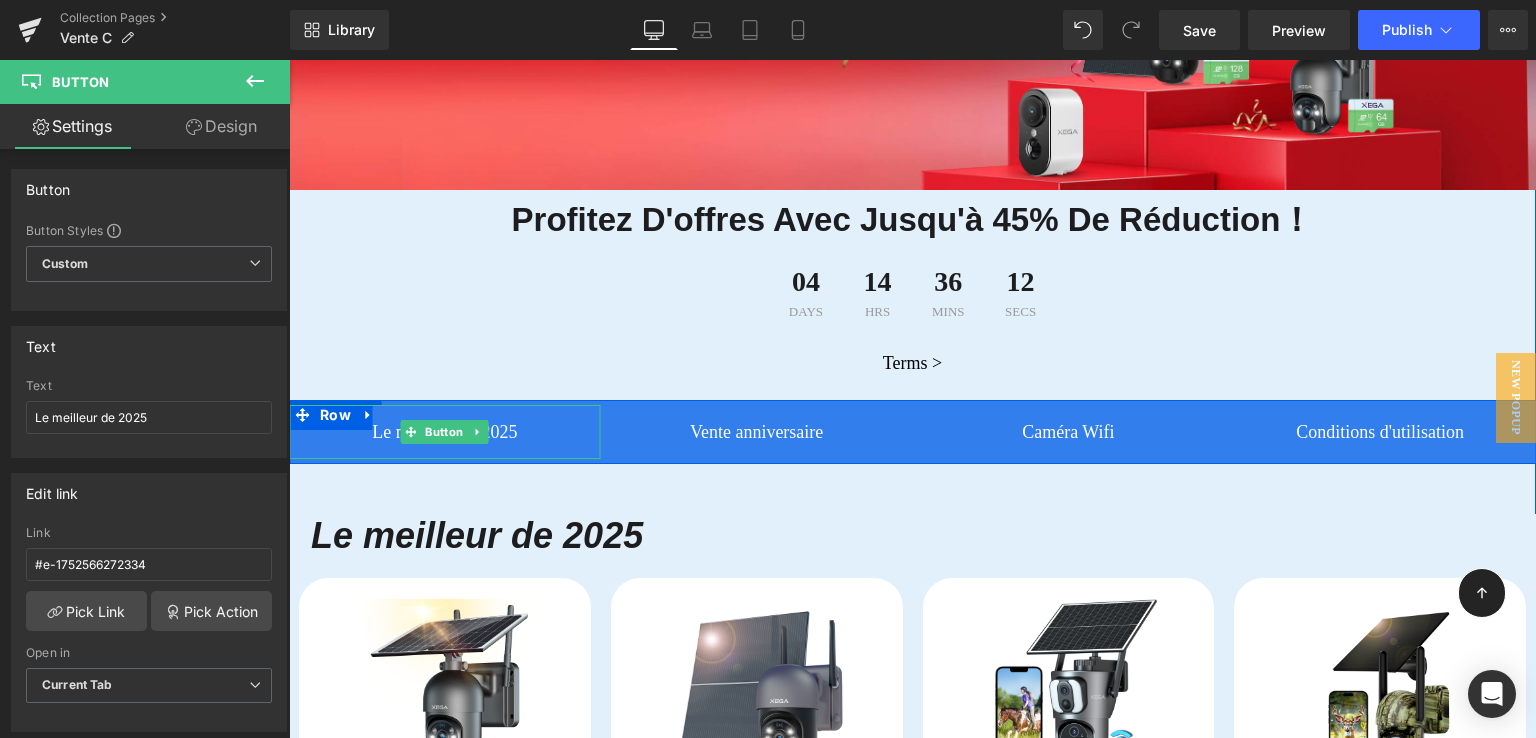click on "Le meilleur de 2025" at bounding box center [445, 432] 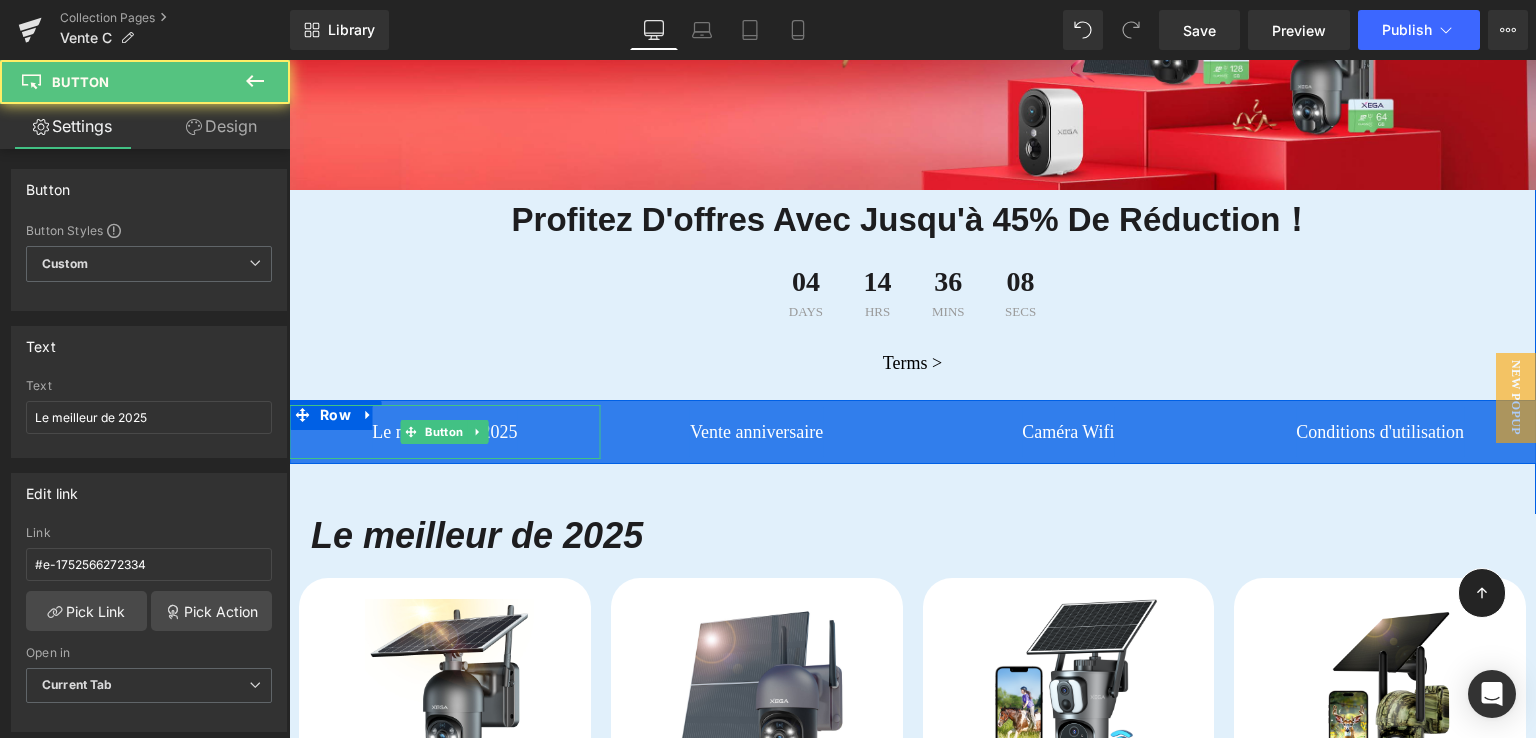 click on "Le meilleur de 2025" at bounding box center [445, 432] 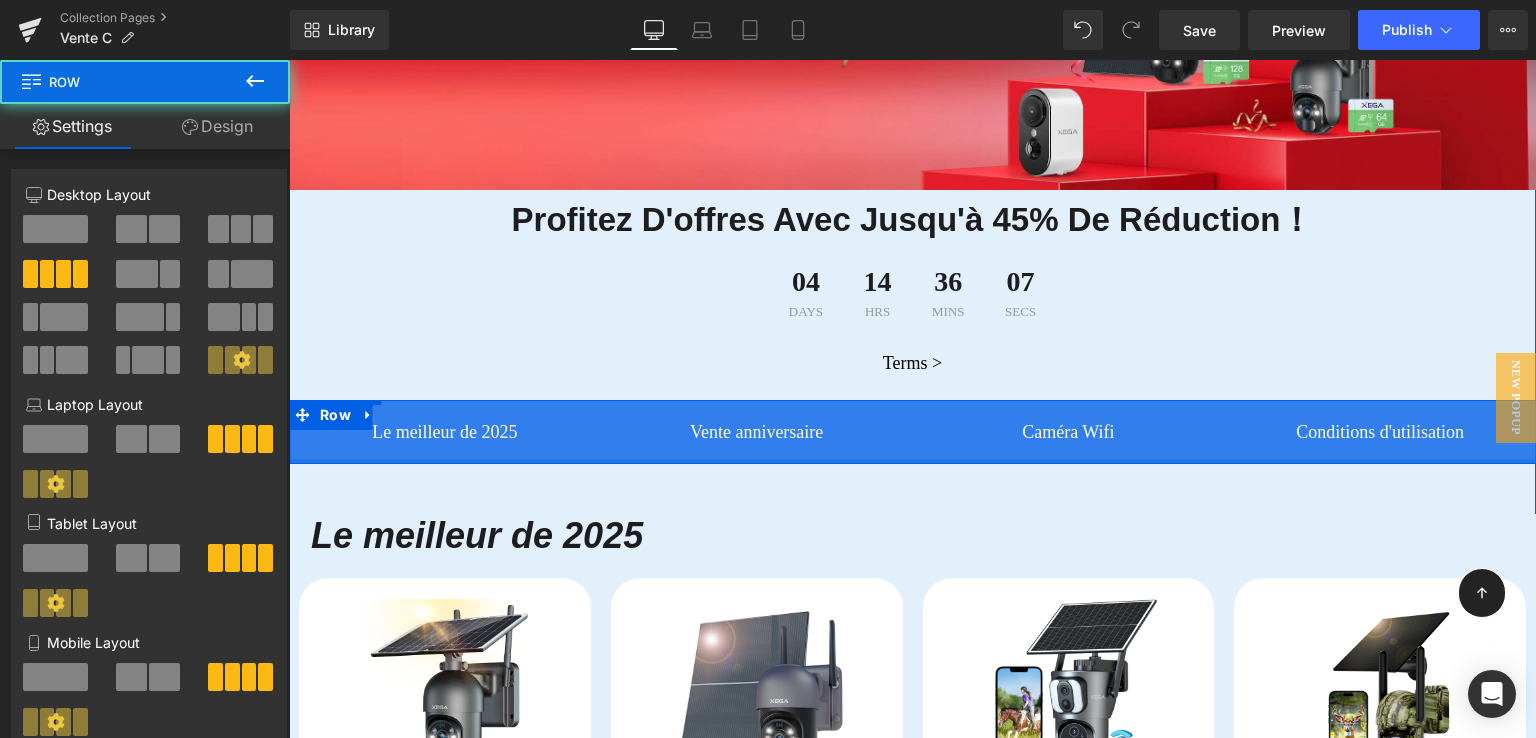 click at bounding box center (912, 461) 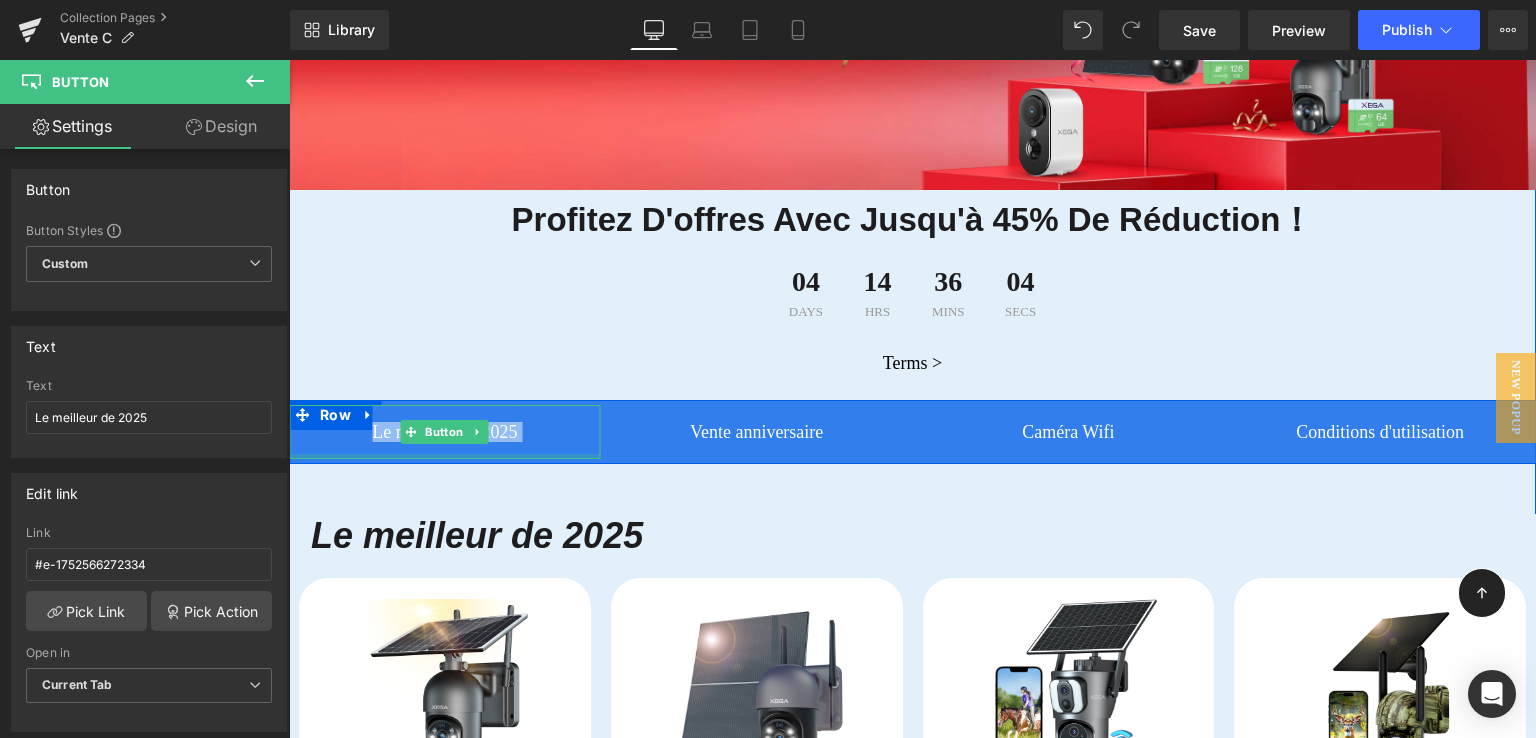 drag, startPoint x: 294, startPoint y: 414, endPoint x: 307, endPoint y: 457, distance: 44.922153 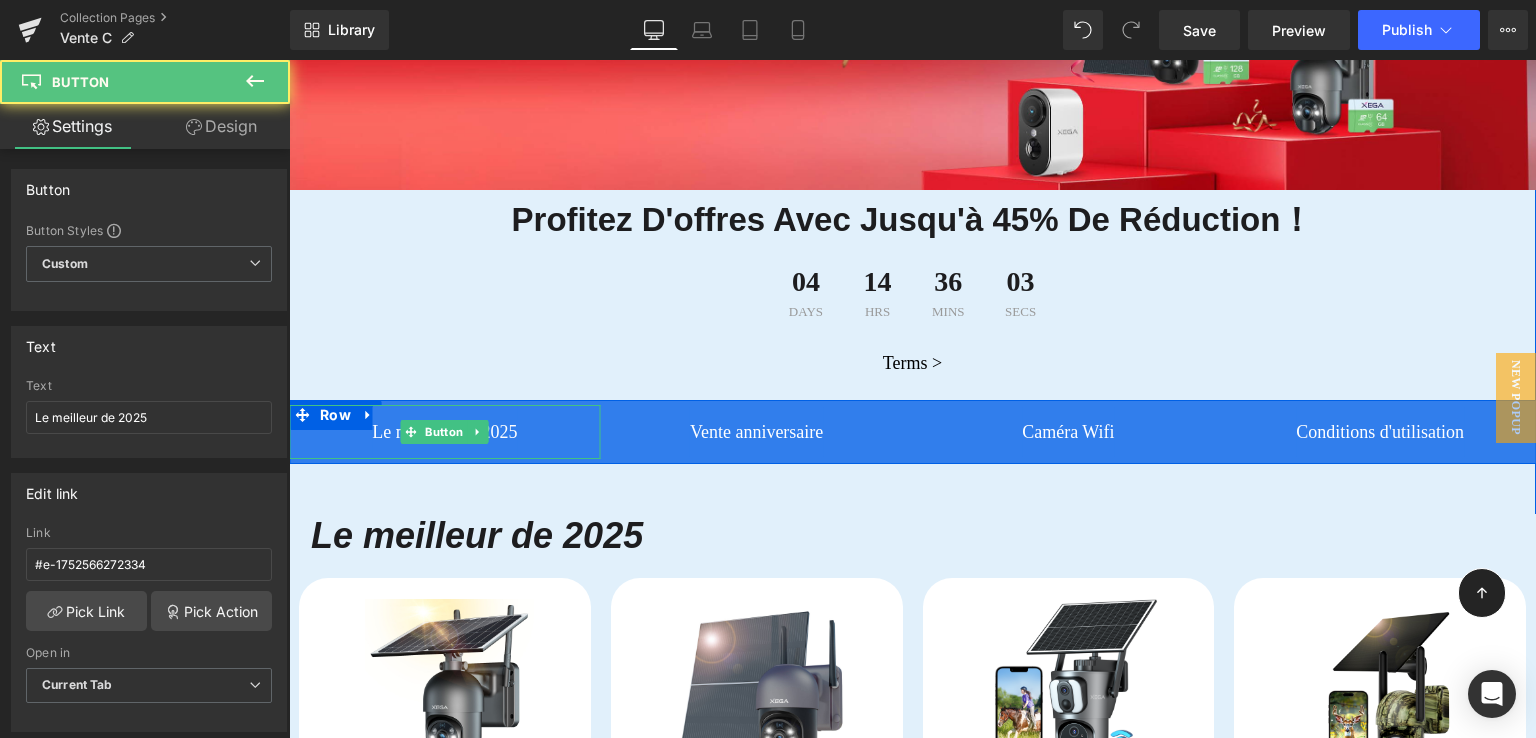 drag, startPoint x: 296, startPoint y: 413, endPoint x: 296, endPoint y: 434, distance: 21 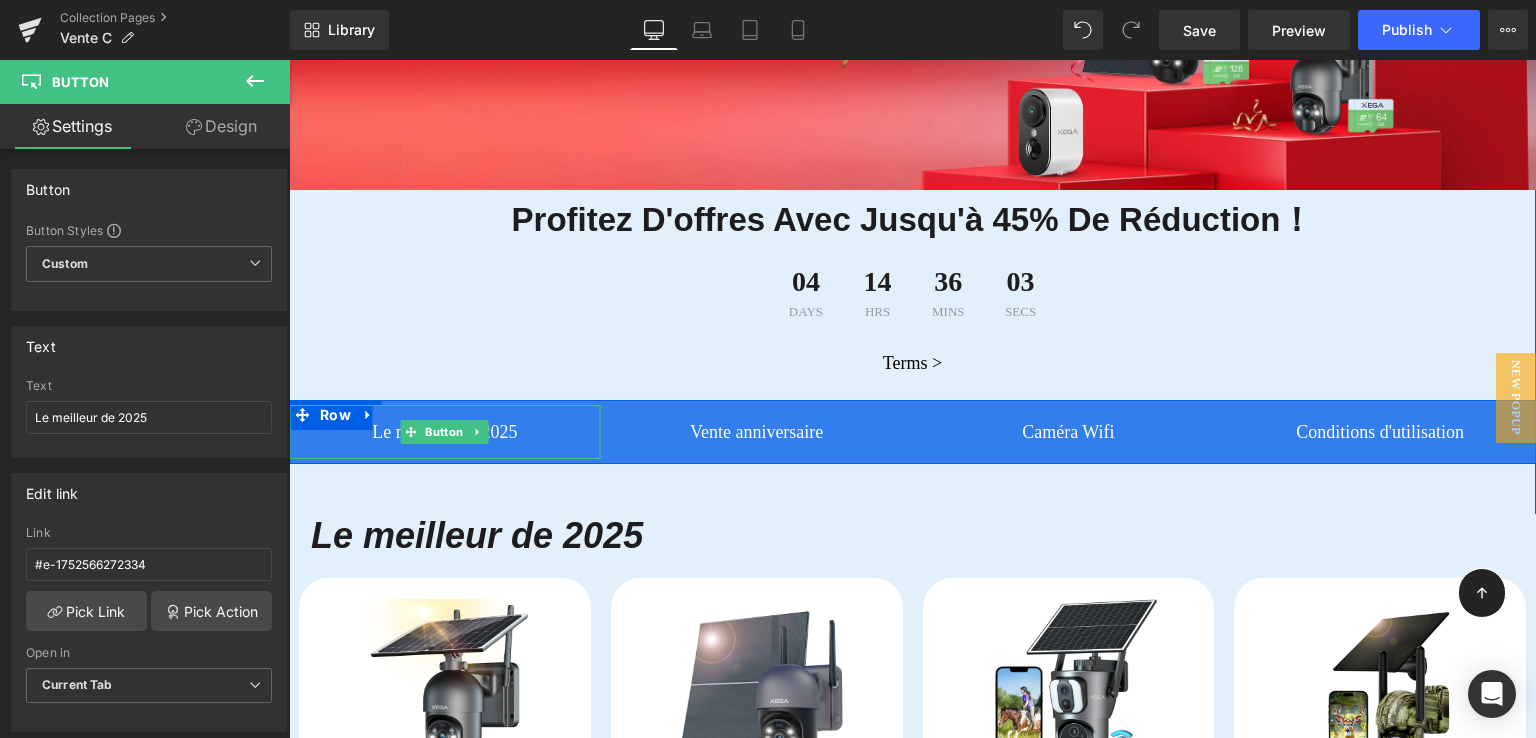 drag, startPoint x: 294, startPoint y: 414, endPoint x: 294, endPoint y: 429, distance: 15 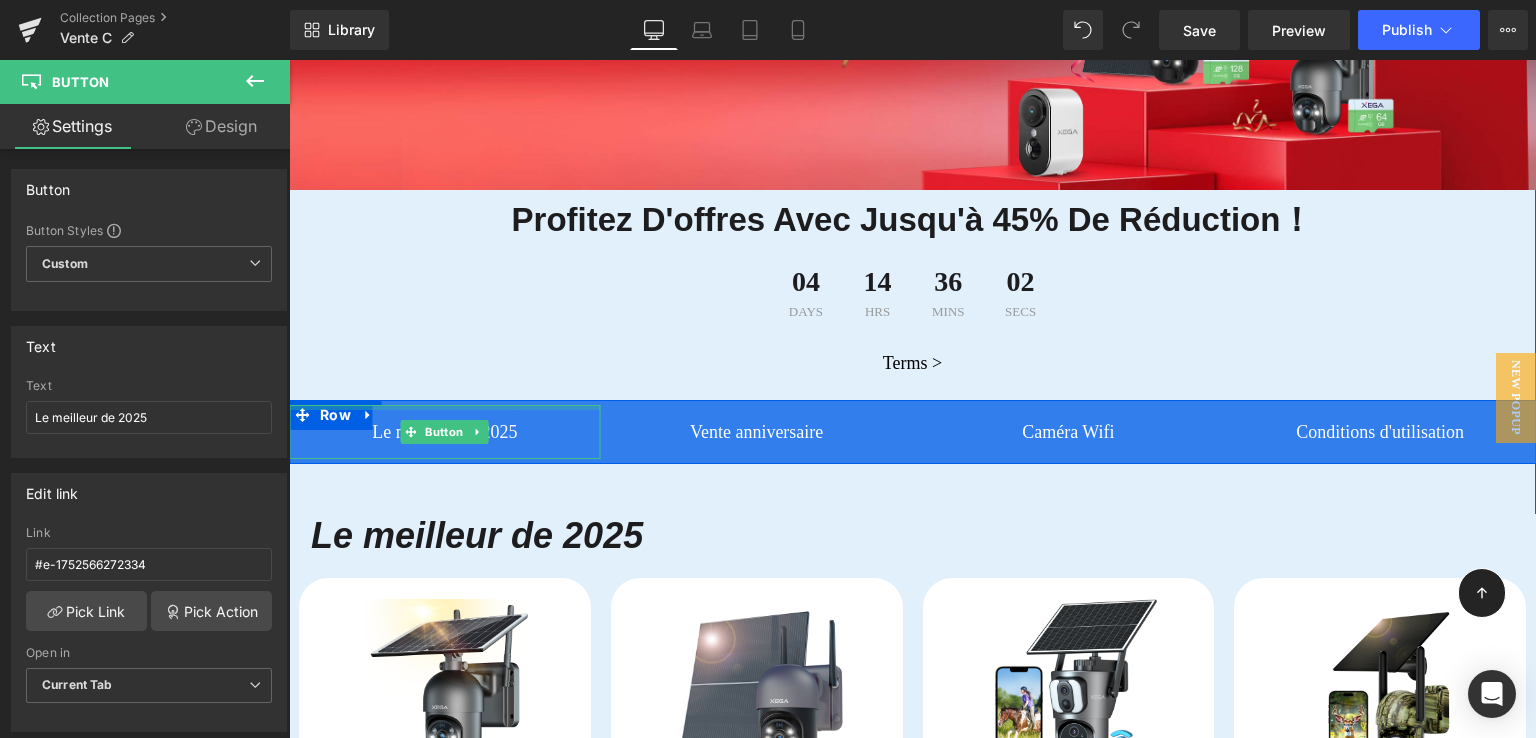 drag, startPoint x: 294, startPoint y: 407, endPoint x: 300, endPoint y: 421, distance: 15.231546 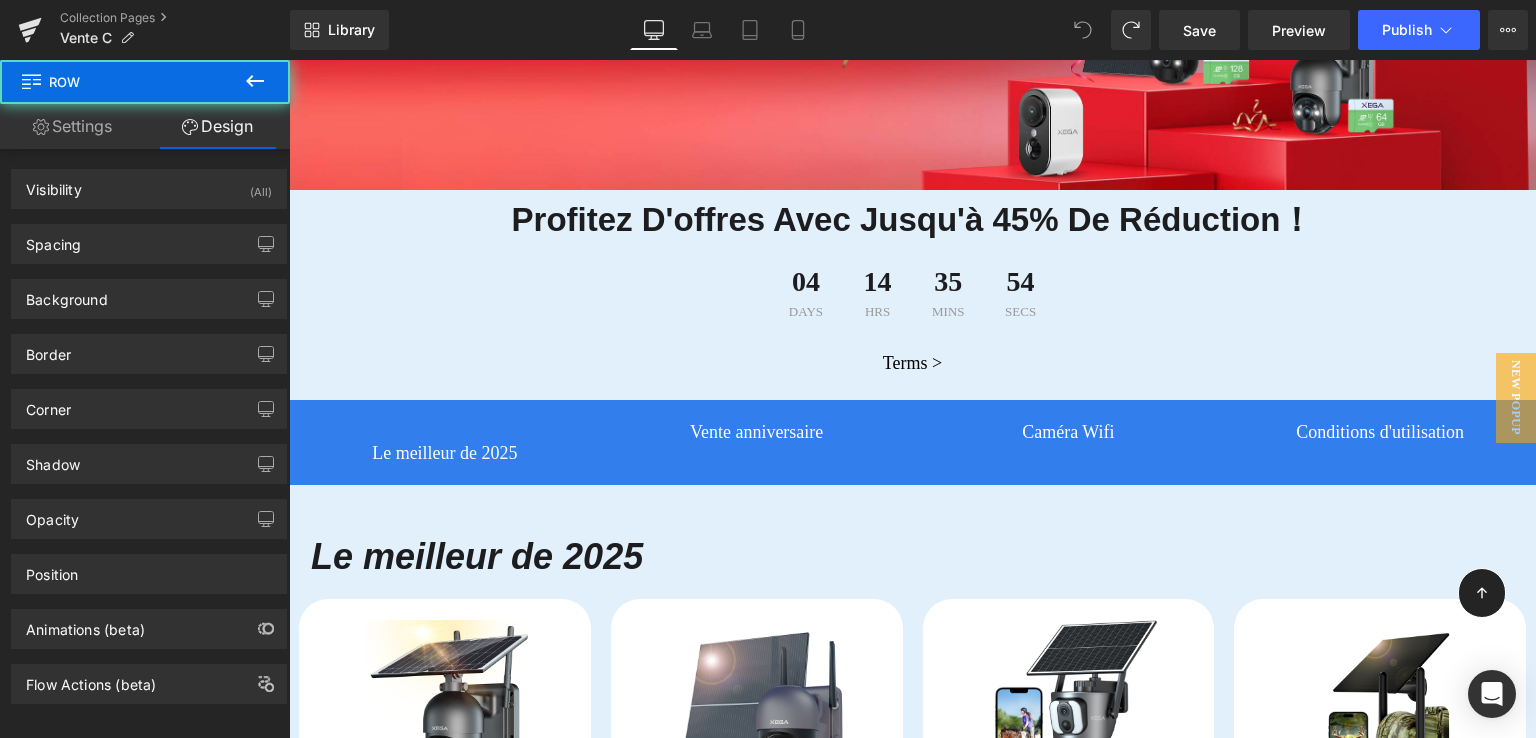click 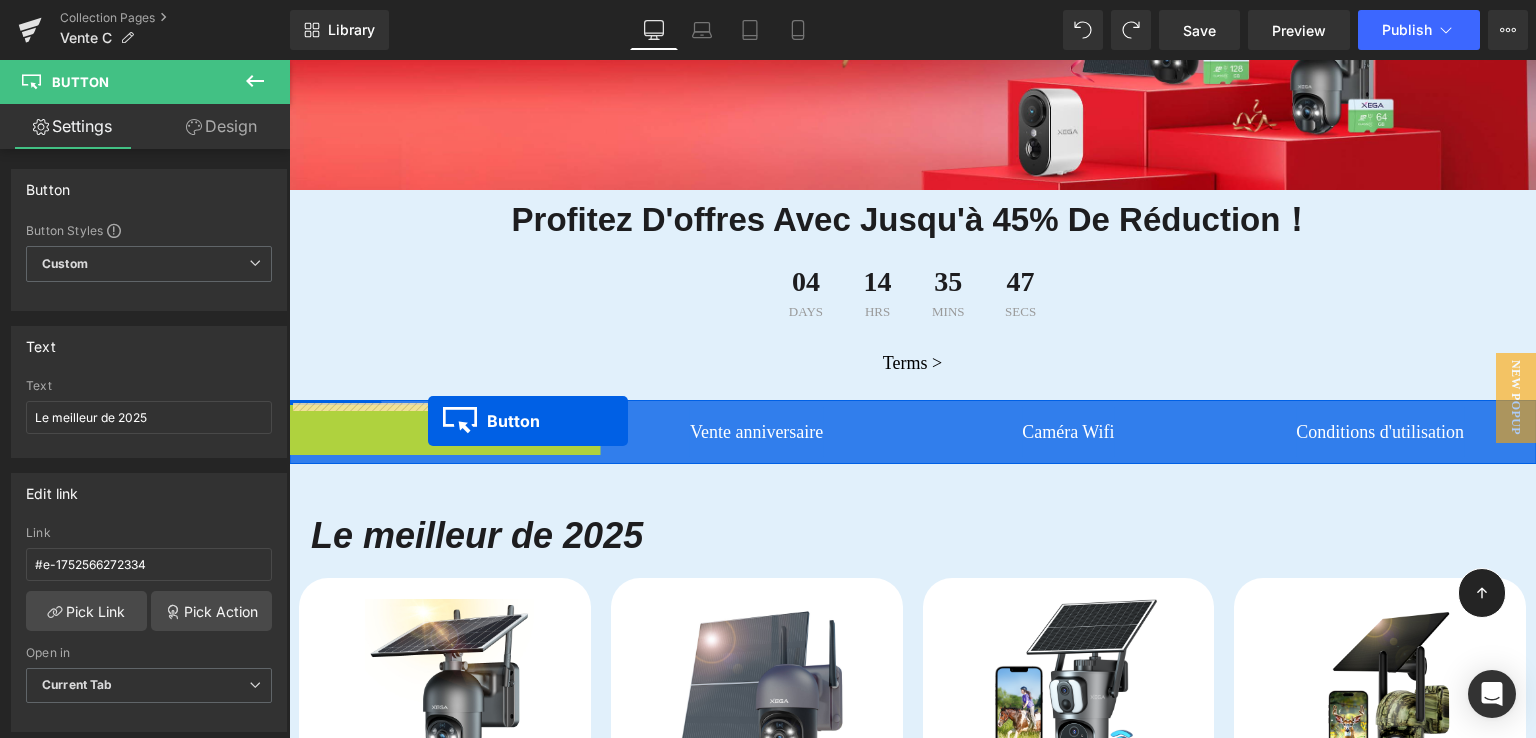 drag, startPoint x: 428, startPoint y: 435, endPoint x: 428, endPoint y: 421, distance: 14 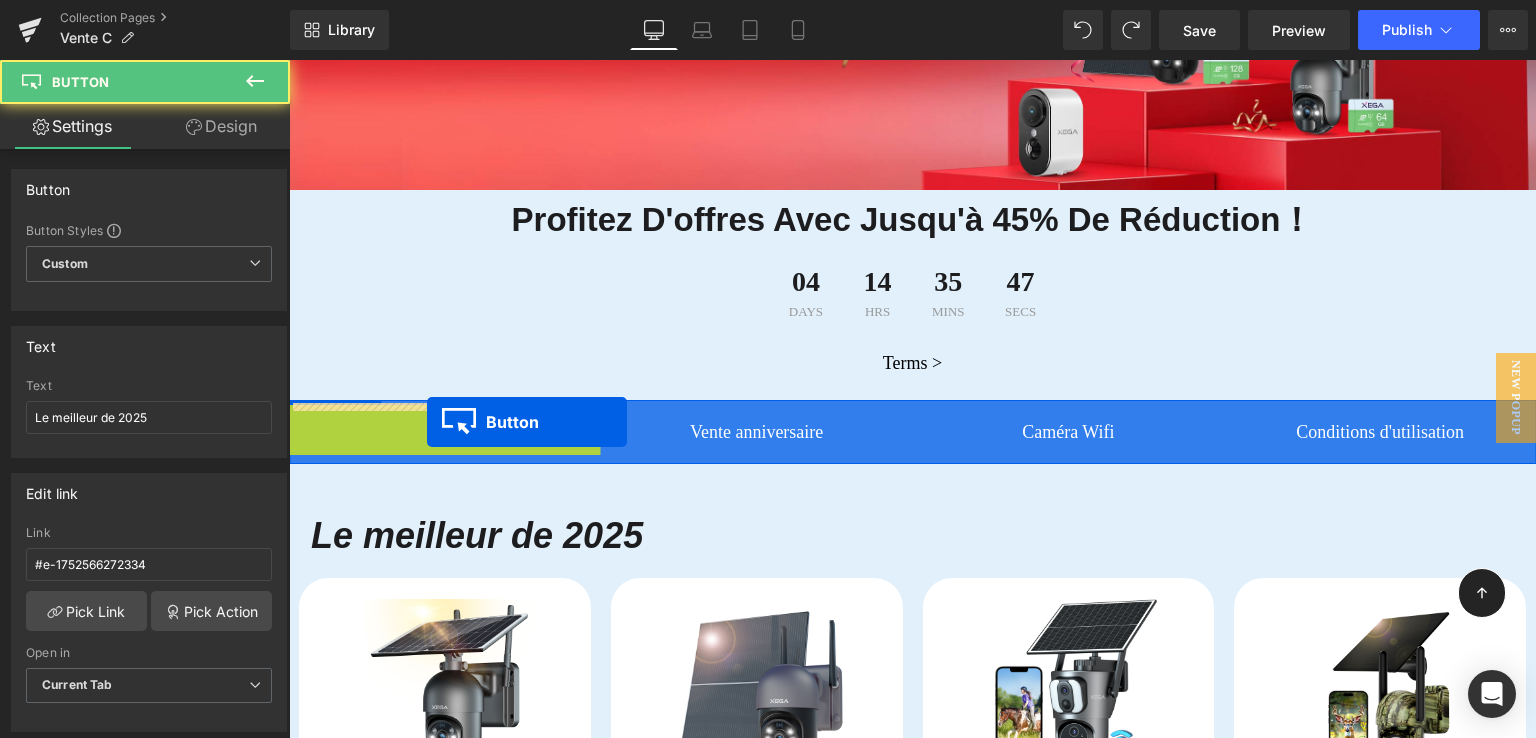 drag, startPoint x: 428, startPoint y: 441, endPoint x: 427, endPoint y: 422, distance: 19.026299 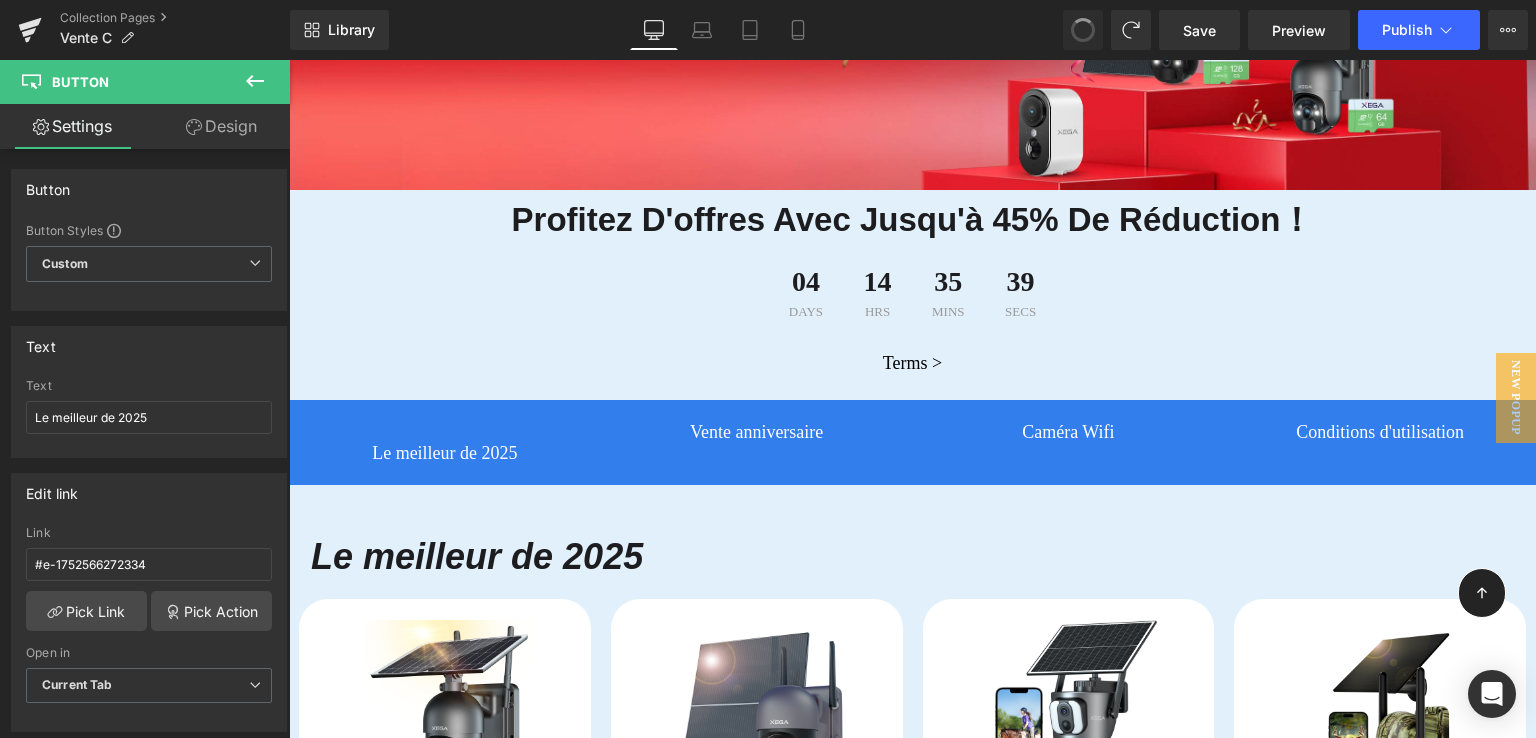 click at bounding box center [1083, 30] 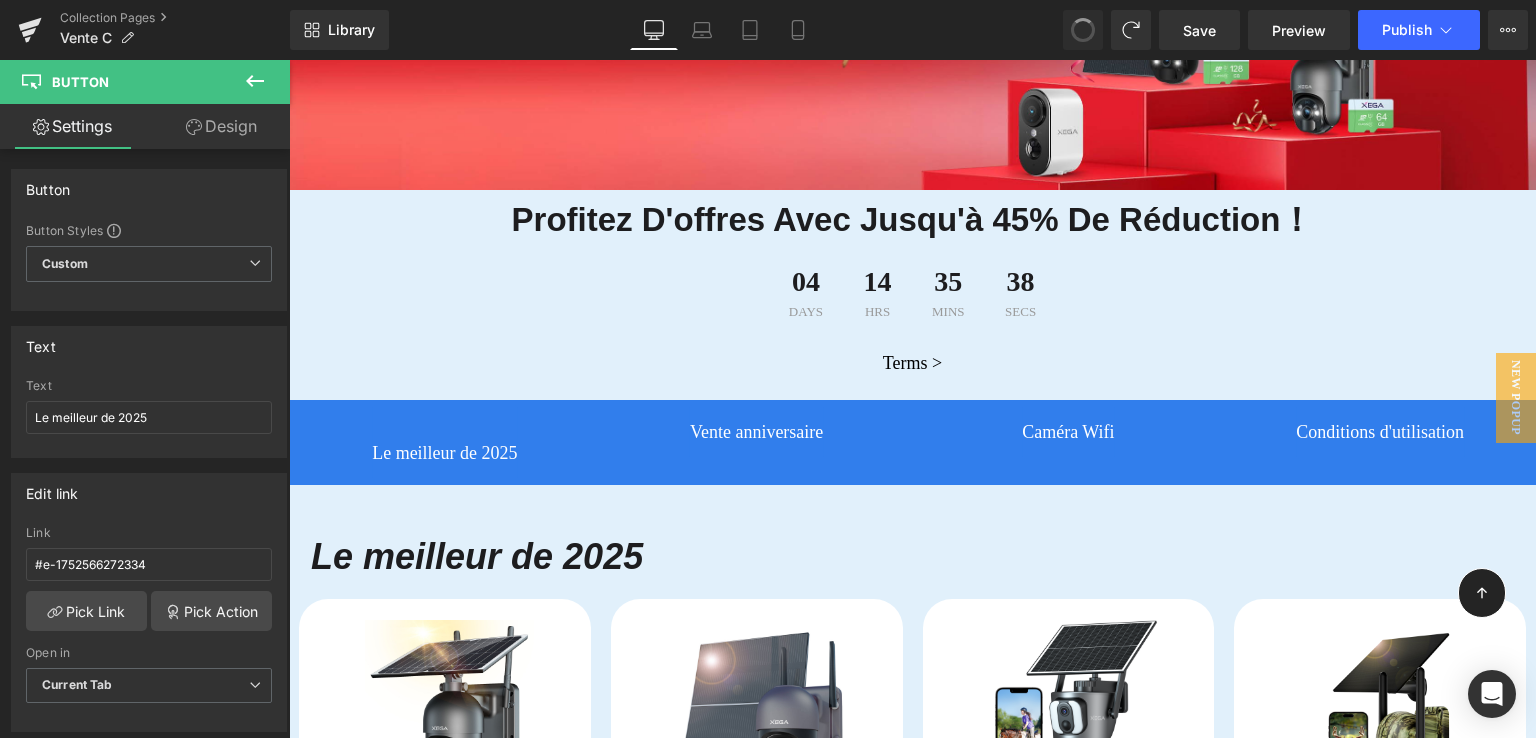 click at bounding box center (1083, 30) 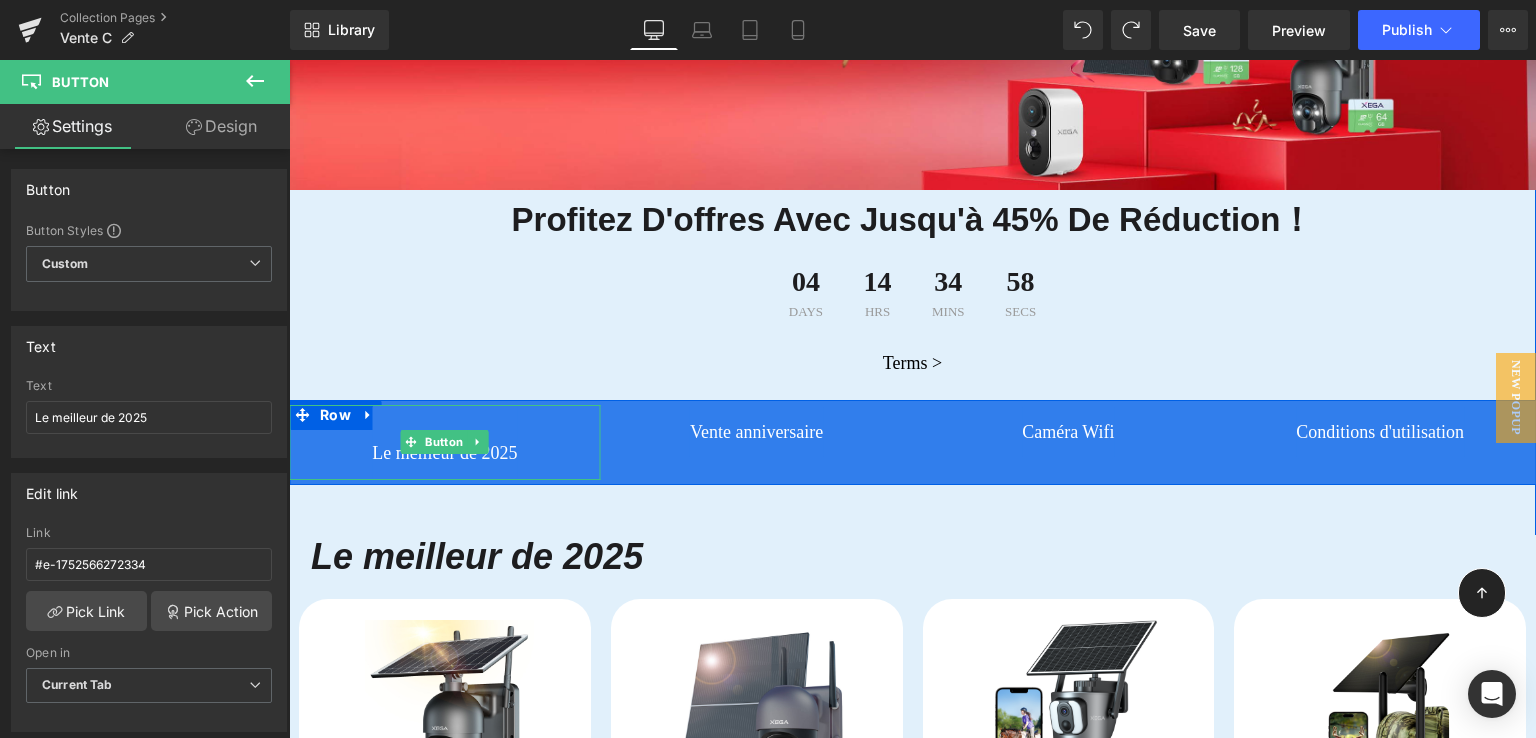 click on "Le meilleur de 2025" at bounding box center (444, 453) 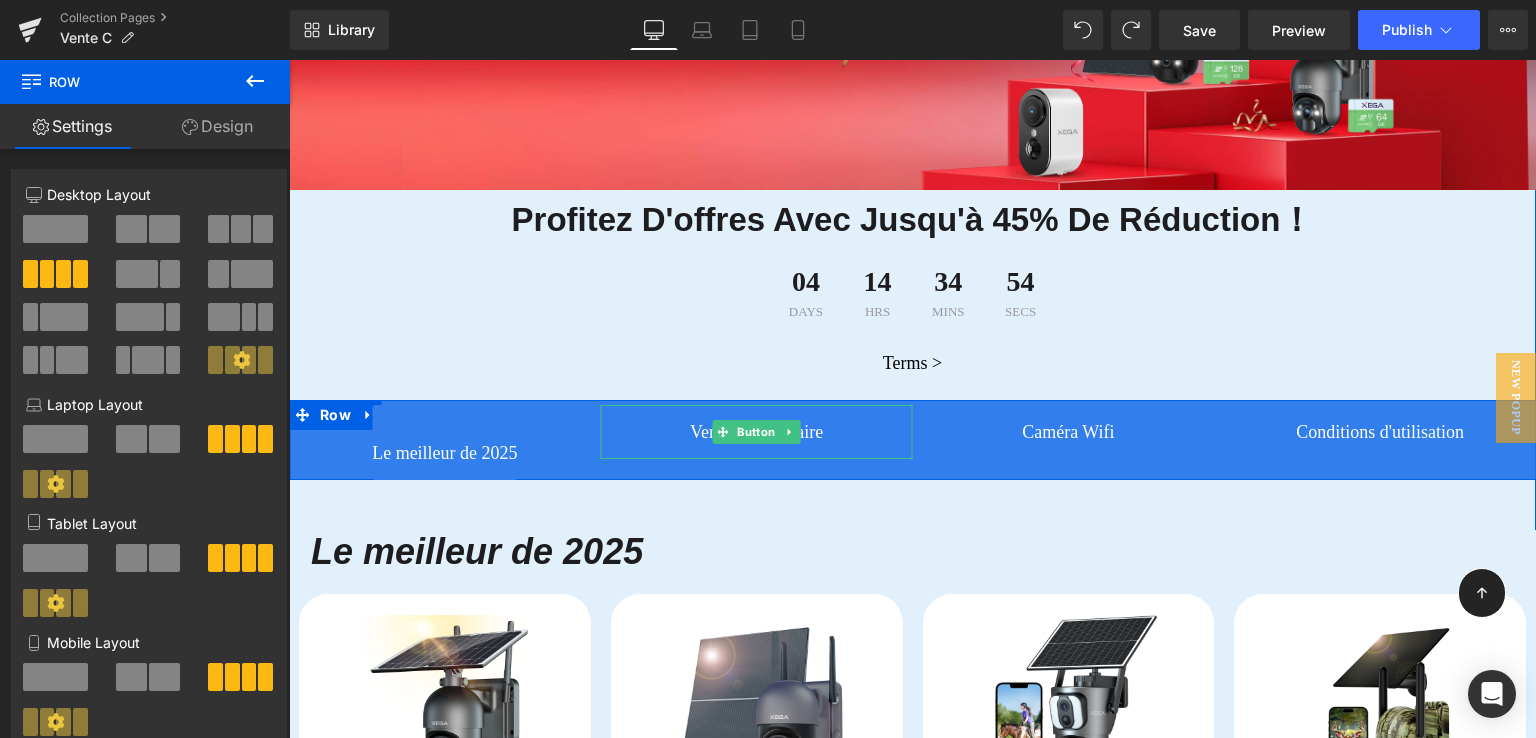 drag, startPoint x: 595, startPoint y: 481, endPoint x: 601, endPoint y: 442, distance: 39.45884 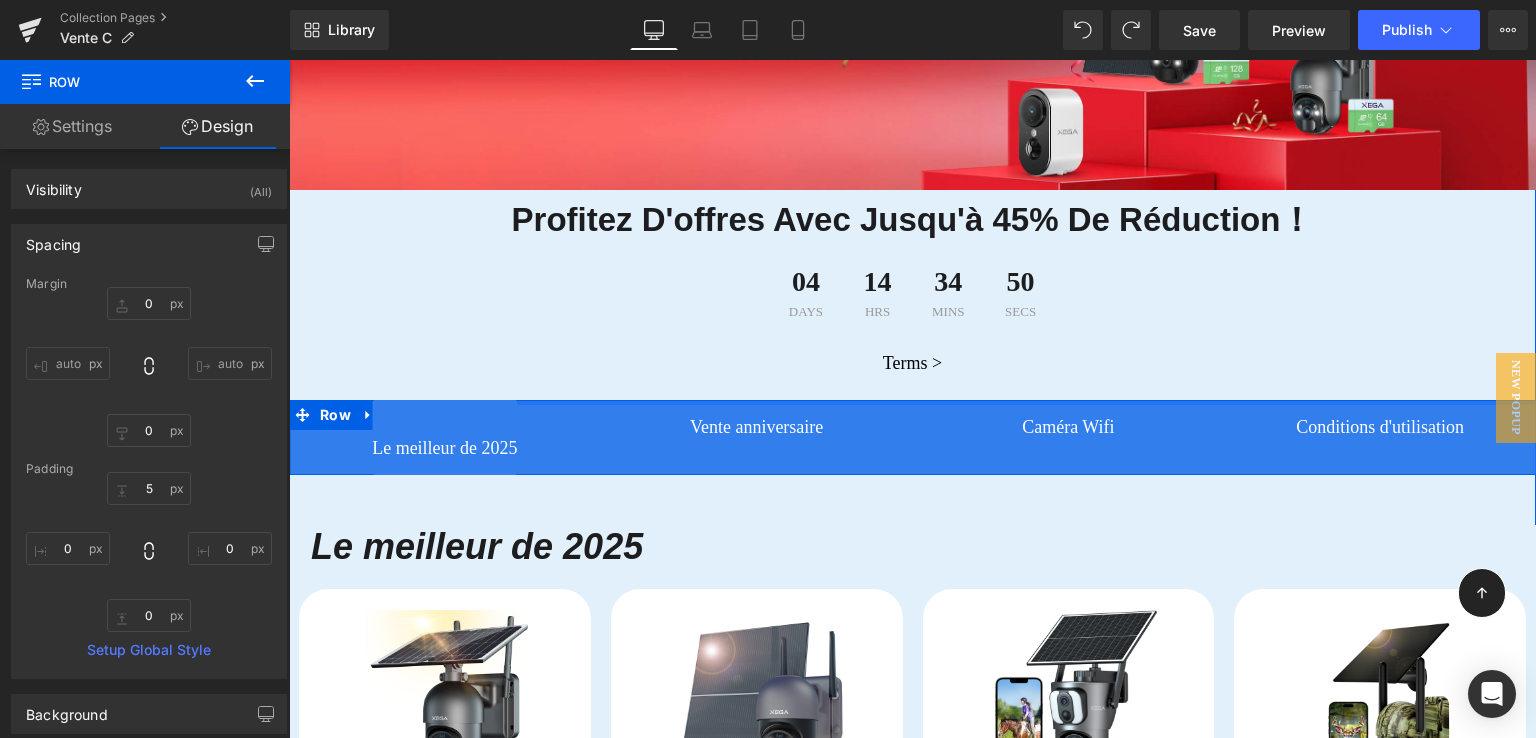 drag, startPoint x: 451, startPoint y: 398, endPoint x: 464, endPoint y: 371, distance: 29.966648 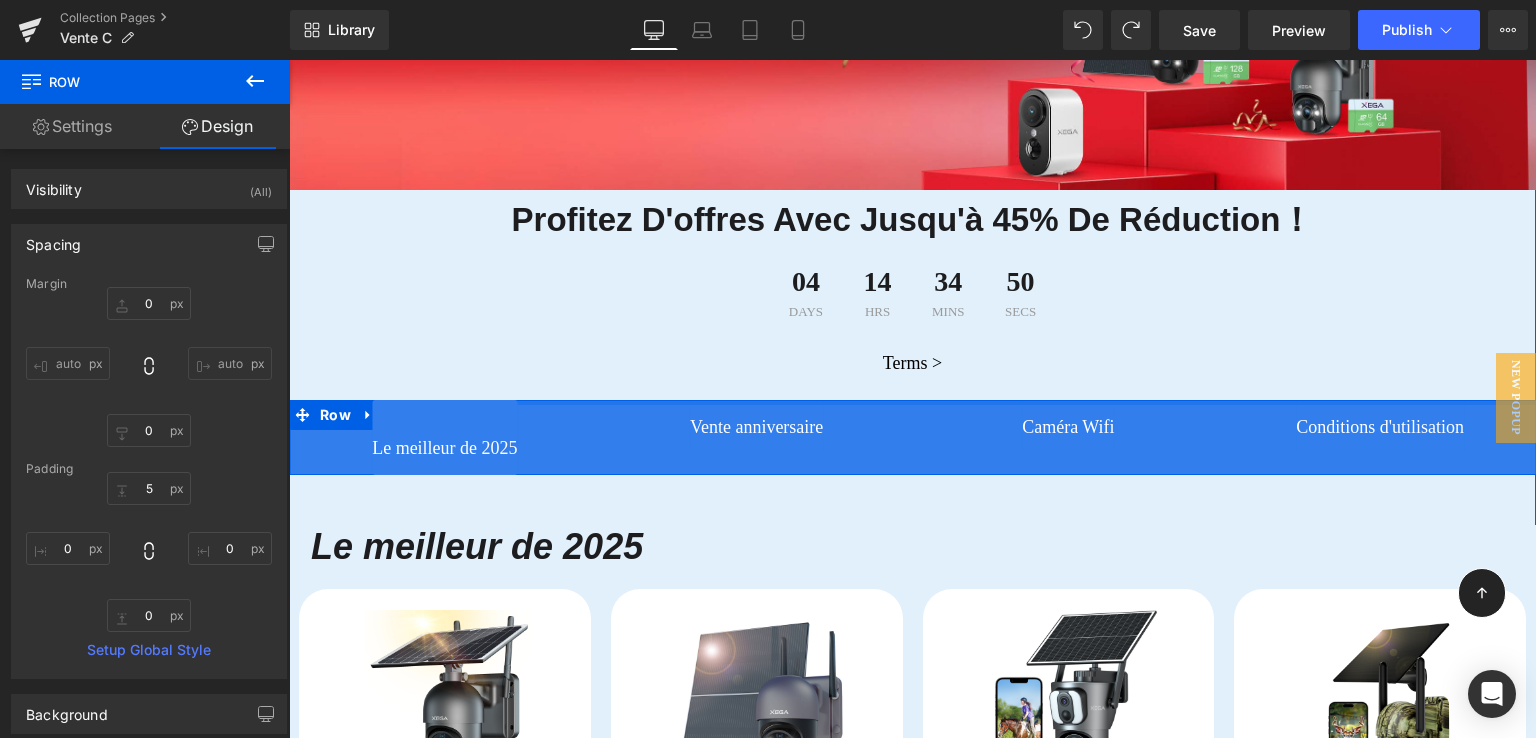 click on "Image         Profitez d'offres avec jusqu'à 45% de réduction！ Heading
04 Days
14 Hrs
34 Mins
50 Secs
Countdown Timer         Row         Terms > Button         Le meilleur de 2025 Button         Vente anniversaire Button         Caméra Wifi Button         Conditions d'utilisation Button         Row         Le meilleur de 2025 Heading
%" at bounding box center [912, 533] 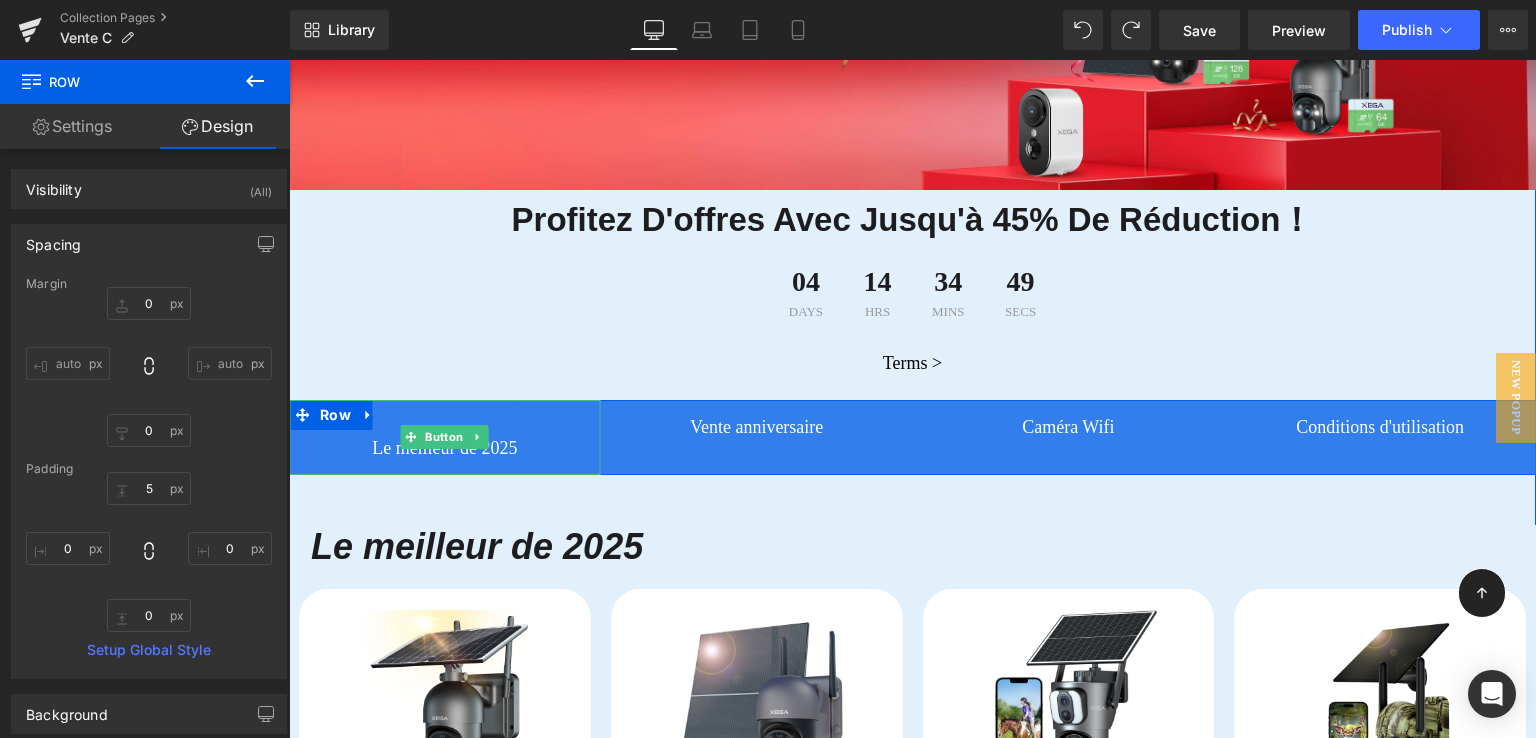 click on "Le meilleur de 2025" at bounding box center (444, 448) 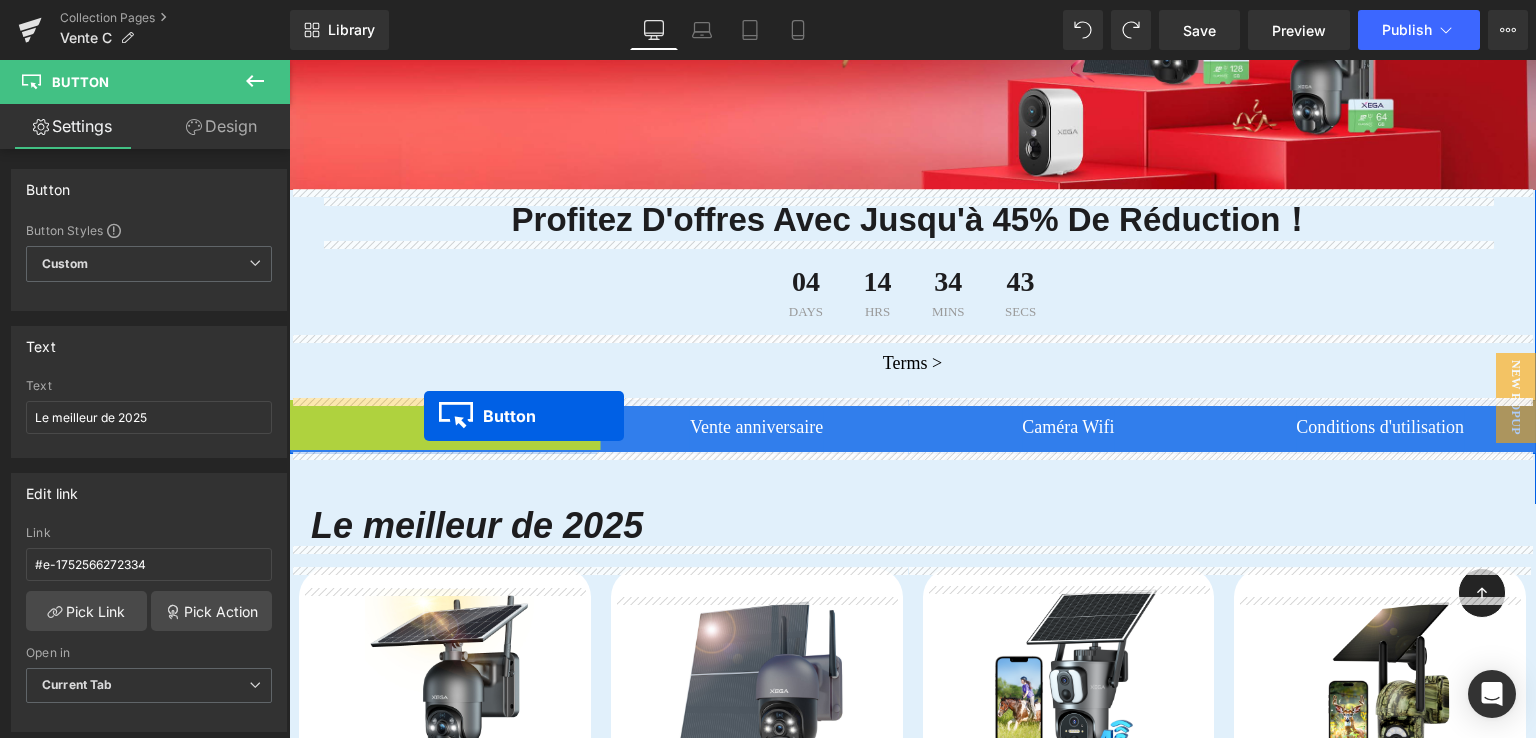 drag, startPoint x: 421, startPoint y: 436, endPoint x: 424, endPoint y: 416, distance: 20.22375 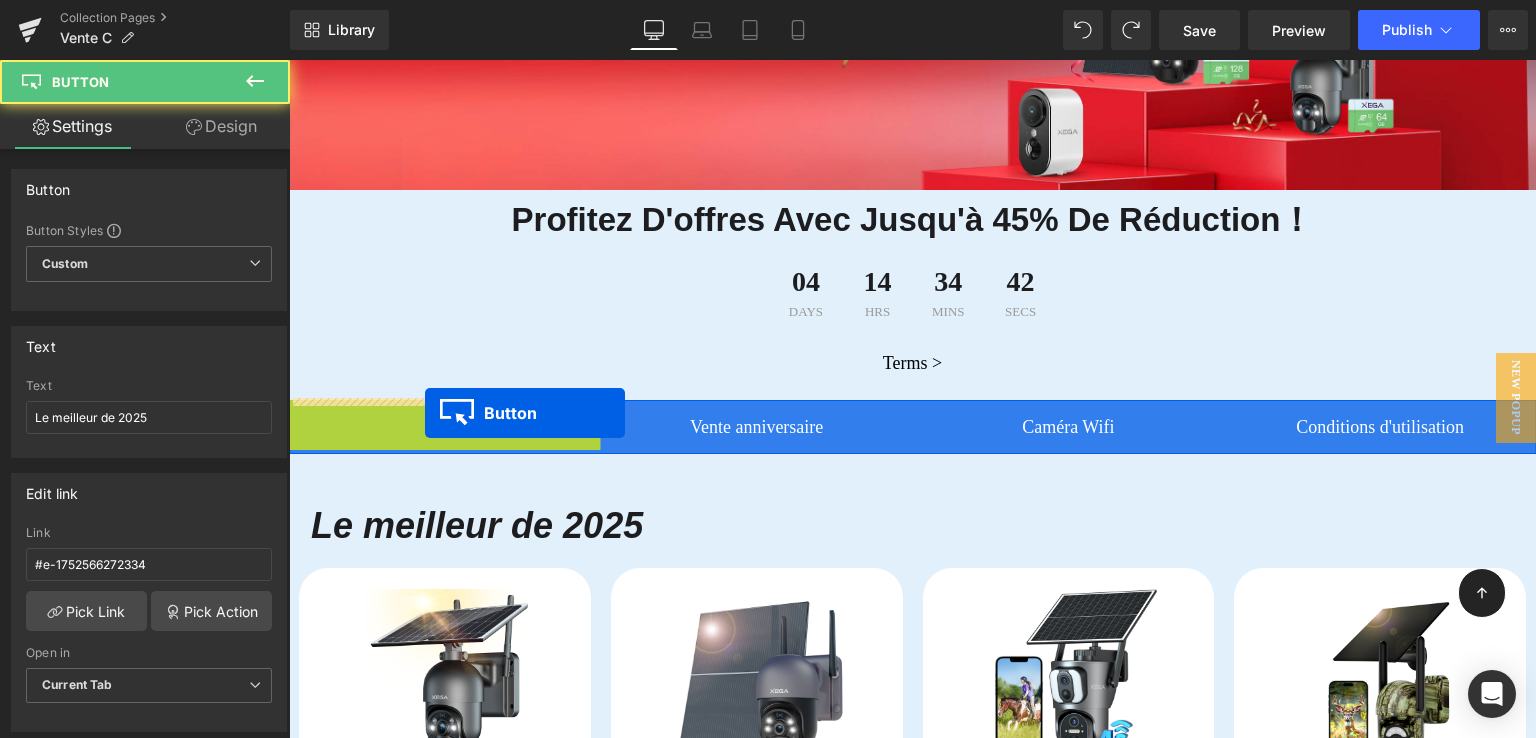 drag, startPoint x: 422, startPoint y: 437, endPoint x: 425, endPoint y: 407, distance: 30.149628 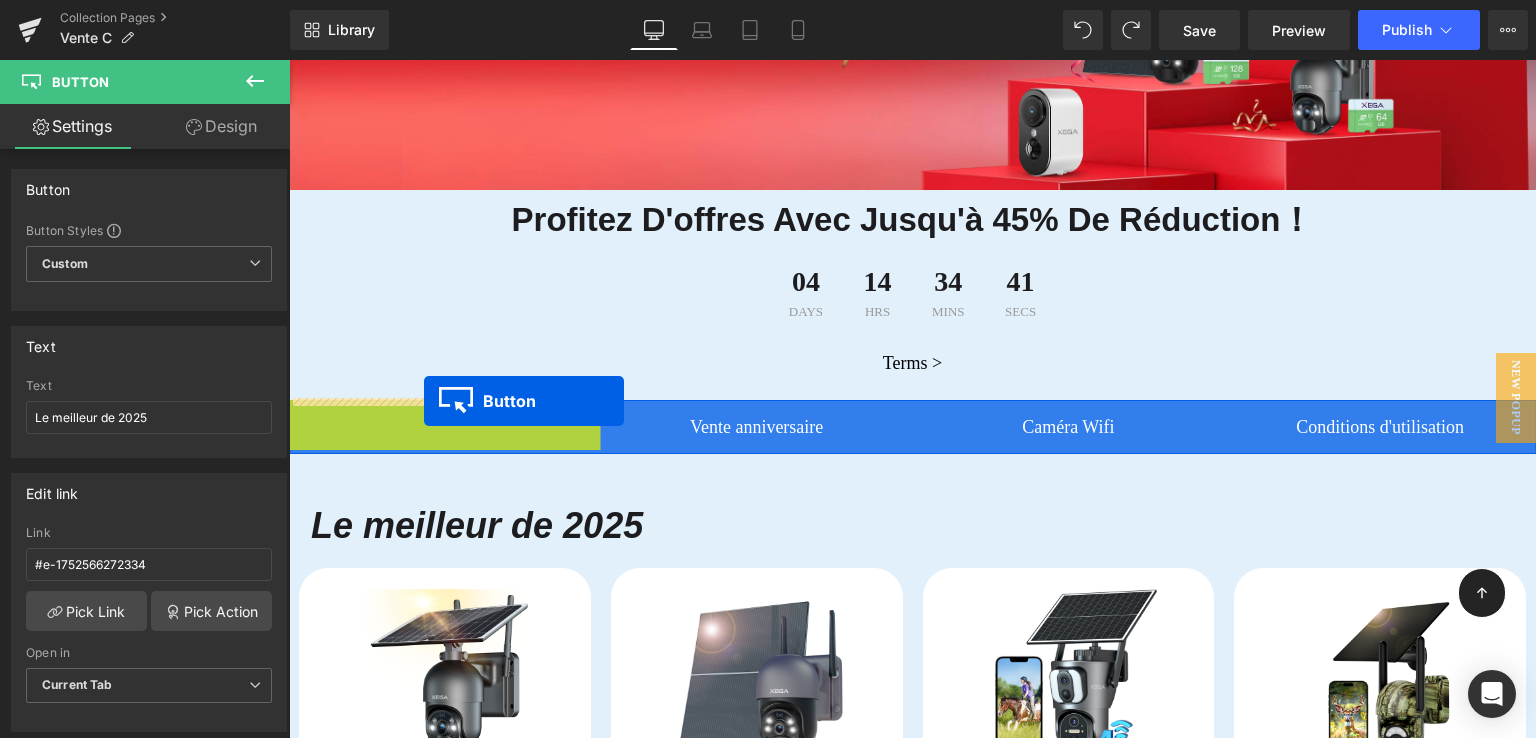 drag, startPoint x: 417, startPoint y: 439, endPoint x: 424, endPoint y: 401, distance: 38.63936 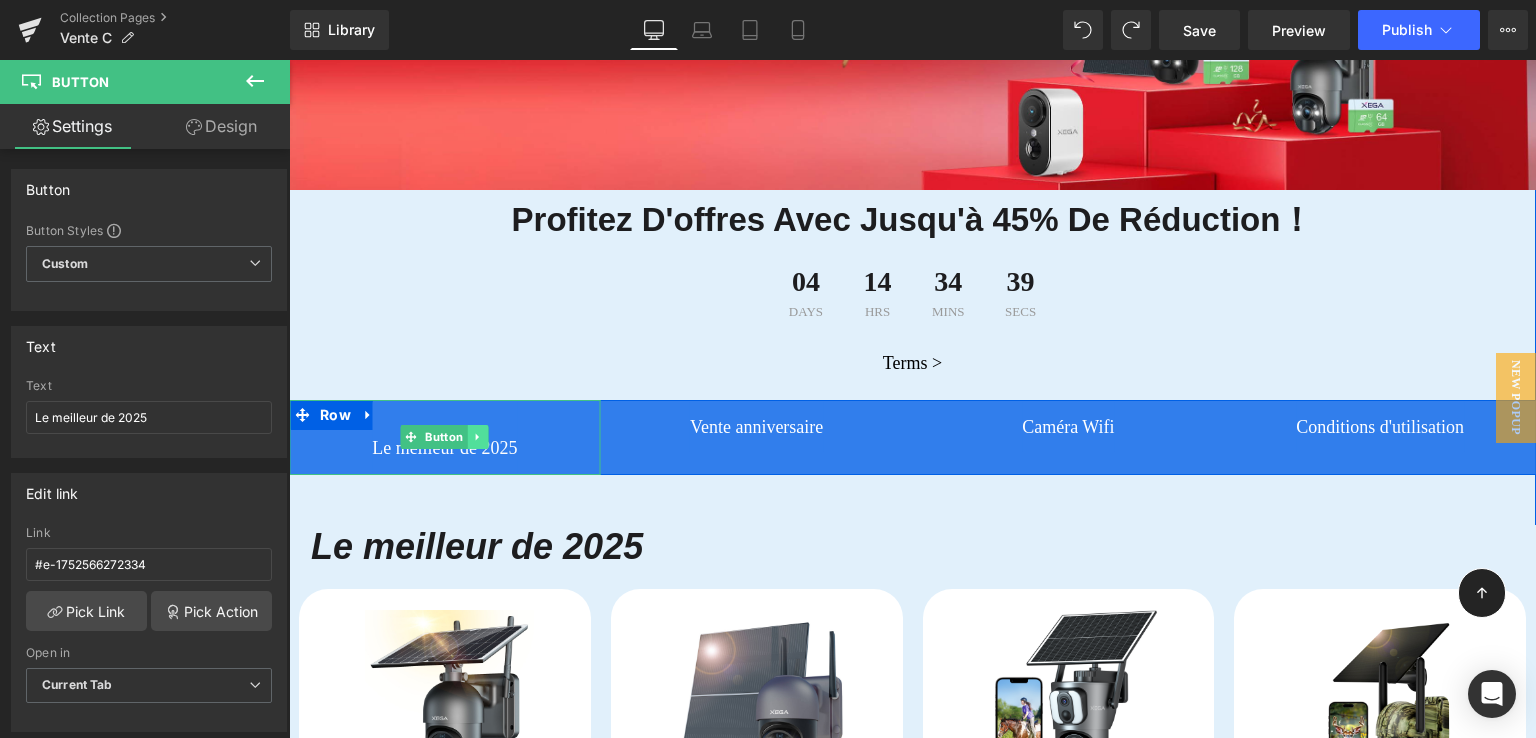 click at bounding box center [478, 437] 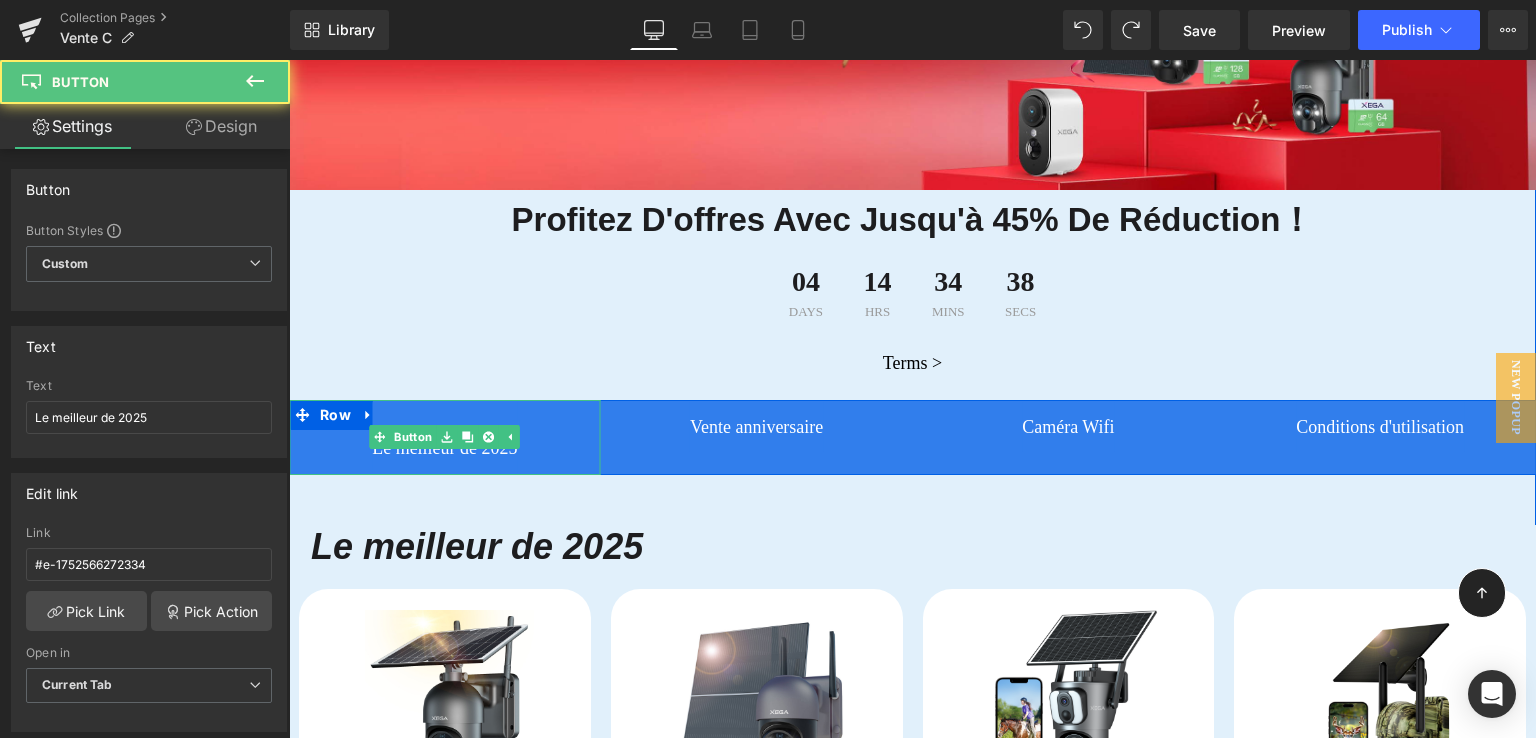click on "Le meilleur de 2025" at bounding box center [445, 437] 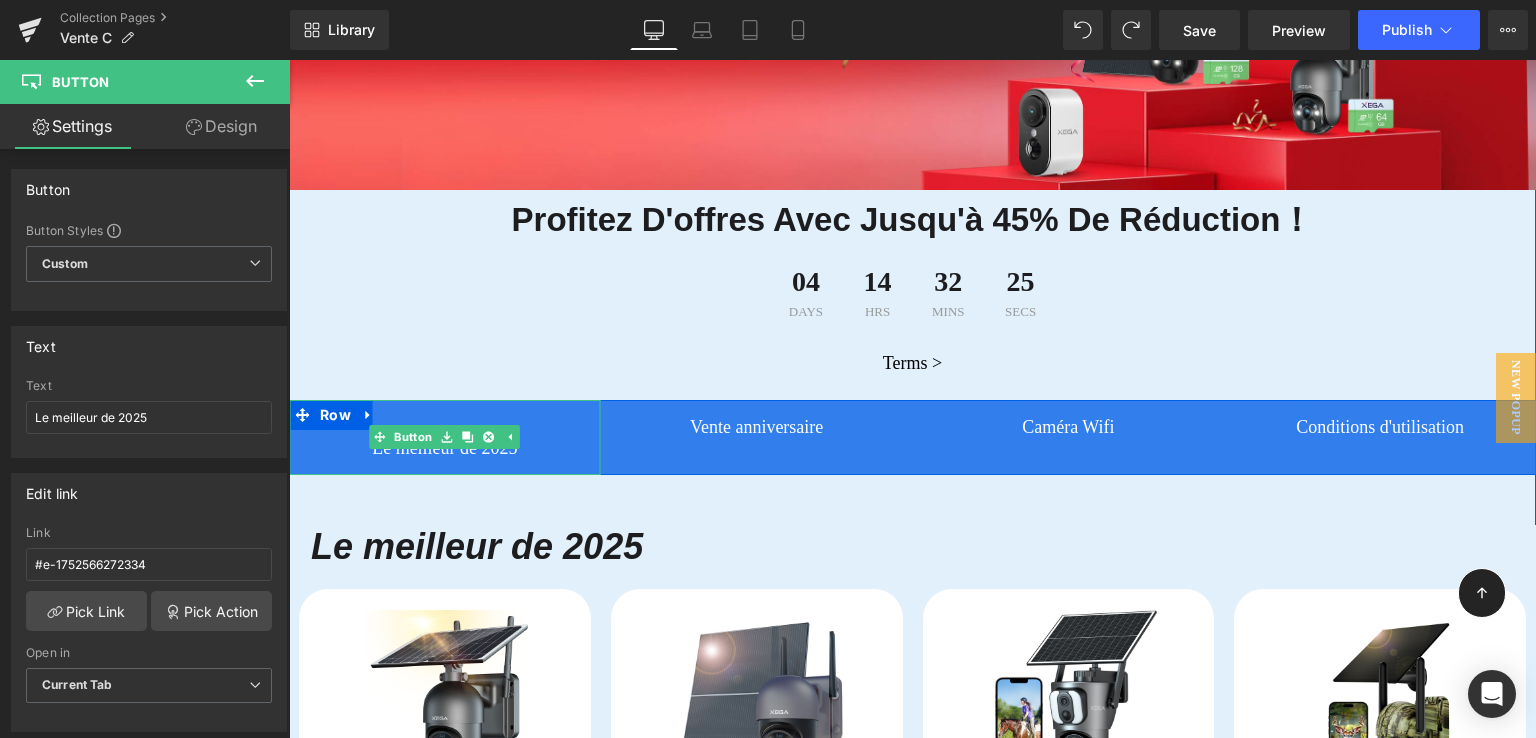 click on "Le meilleur de 2025" at bounding box center (445, 437) 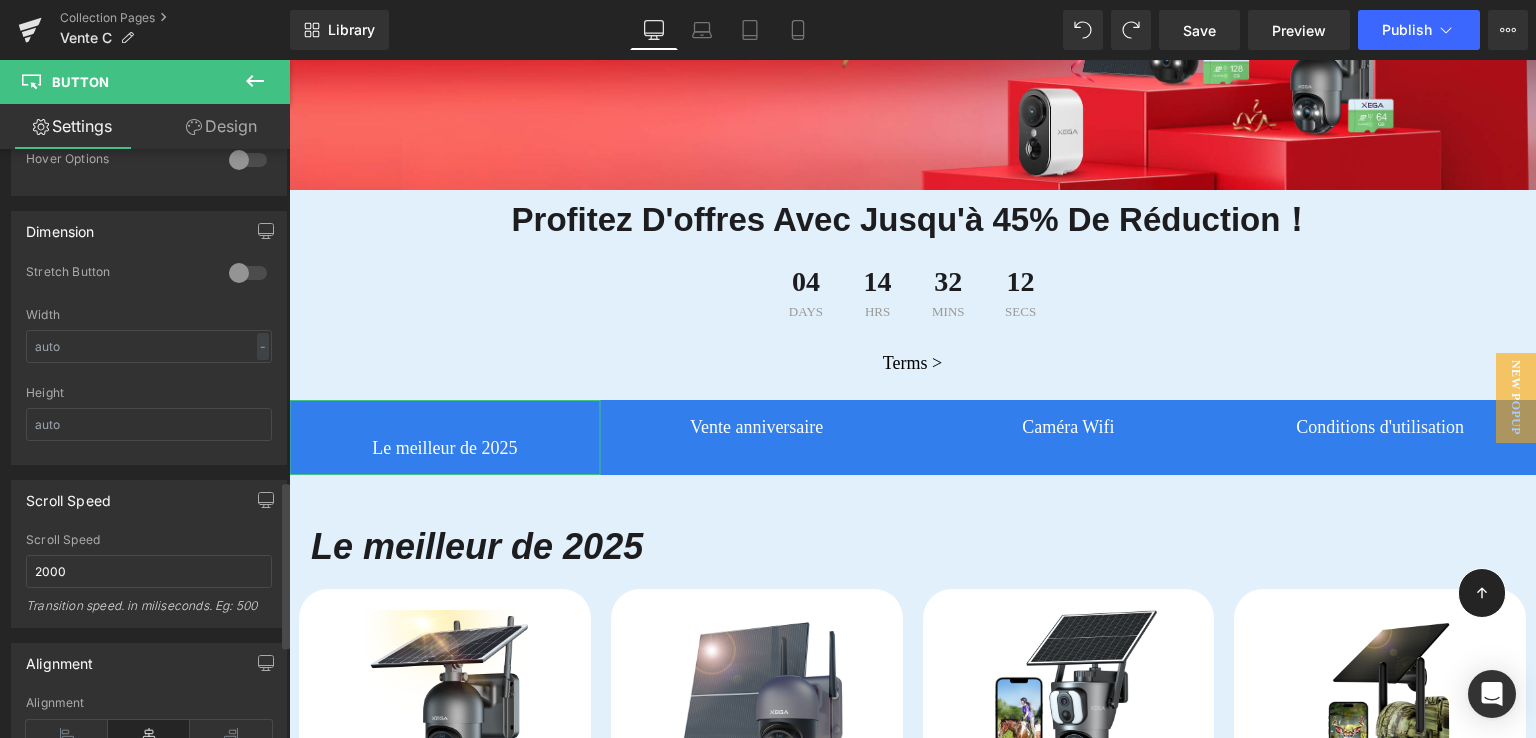 scroll, scrollTop: 1200, scrollLeft: 0, axis: vertical 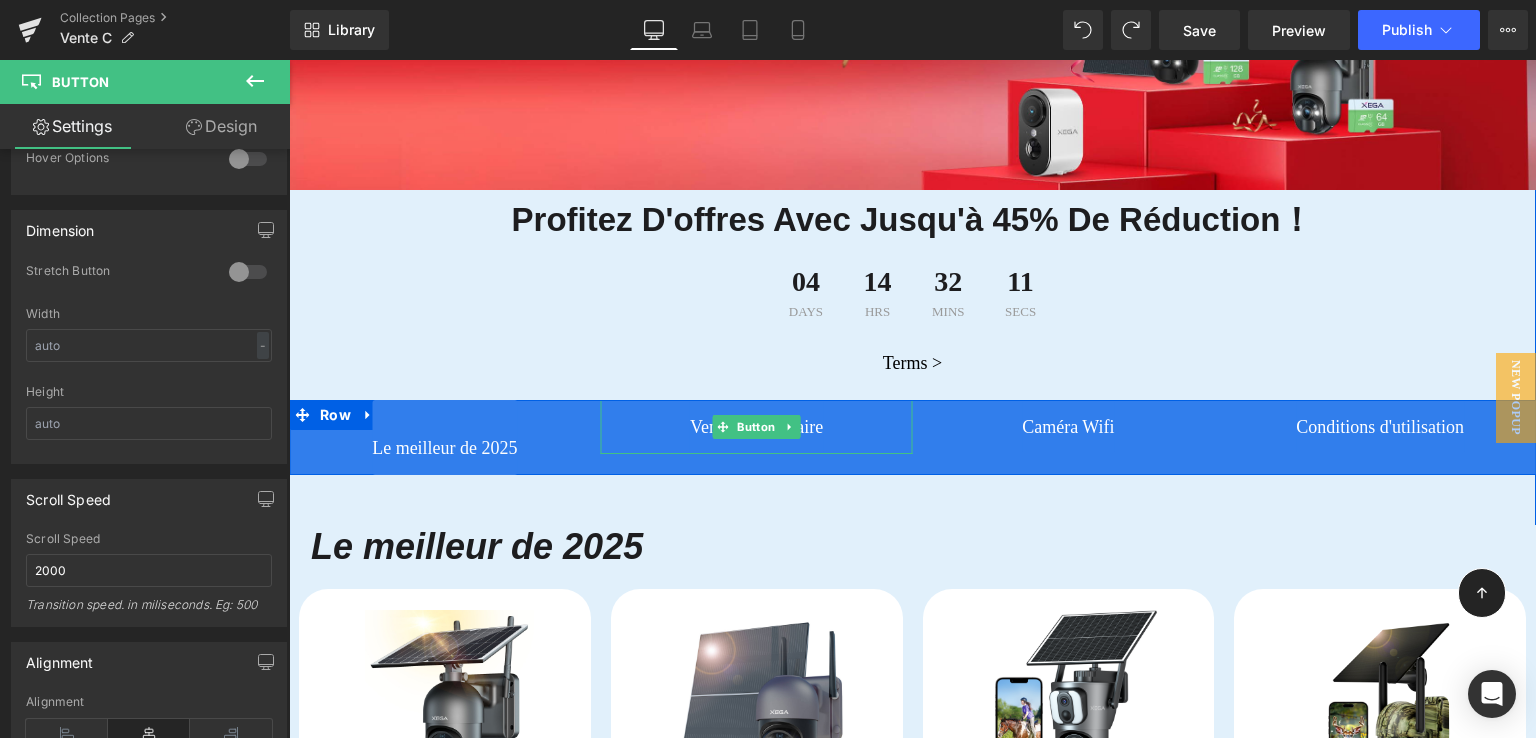click on "Vente anniversaire" at bounding box center [756, 427] 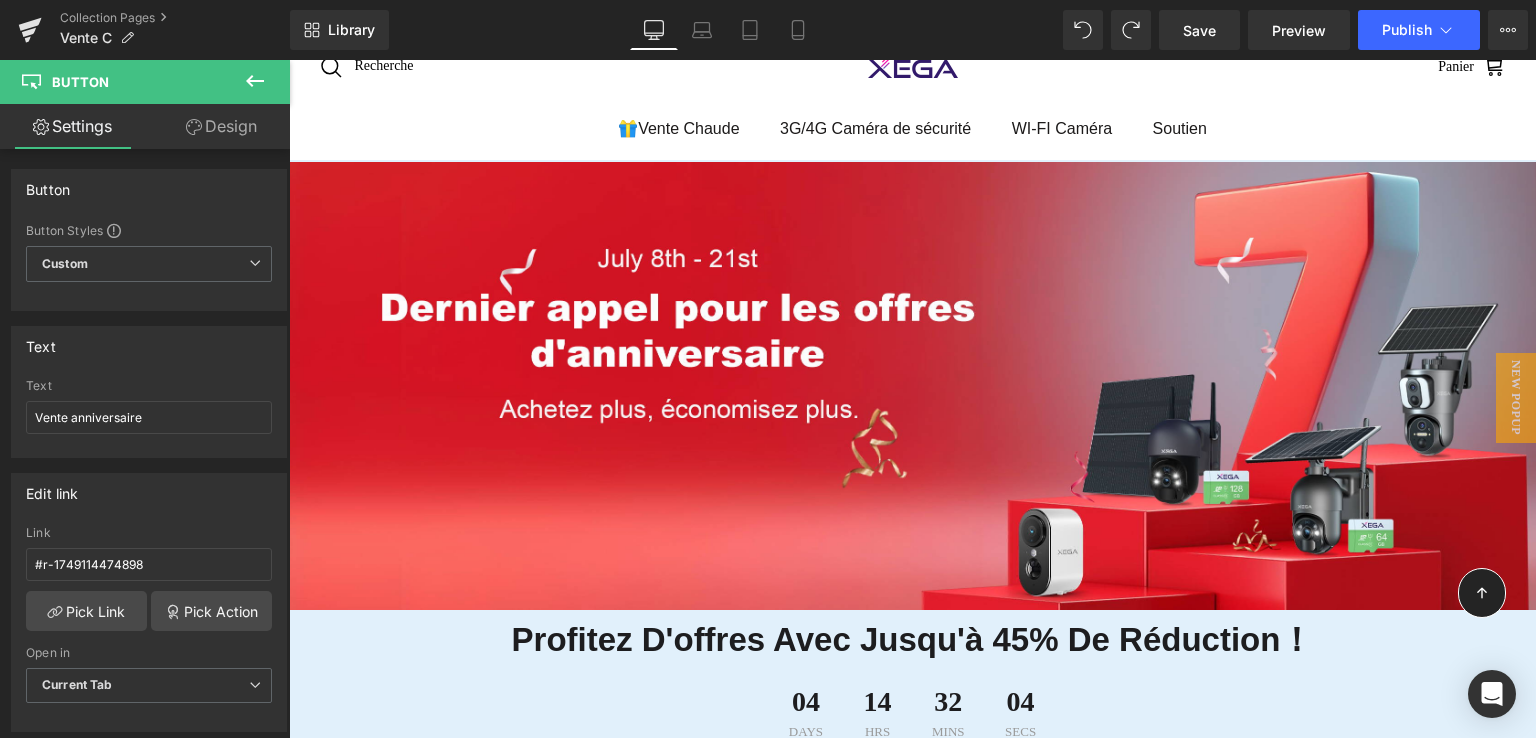 scroll, scrollTop: 0, scrollLeft: 0, axis: both 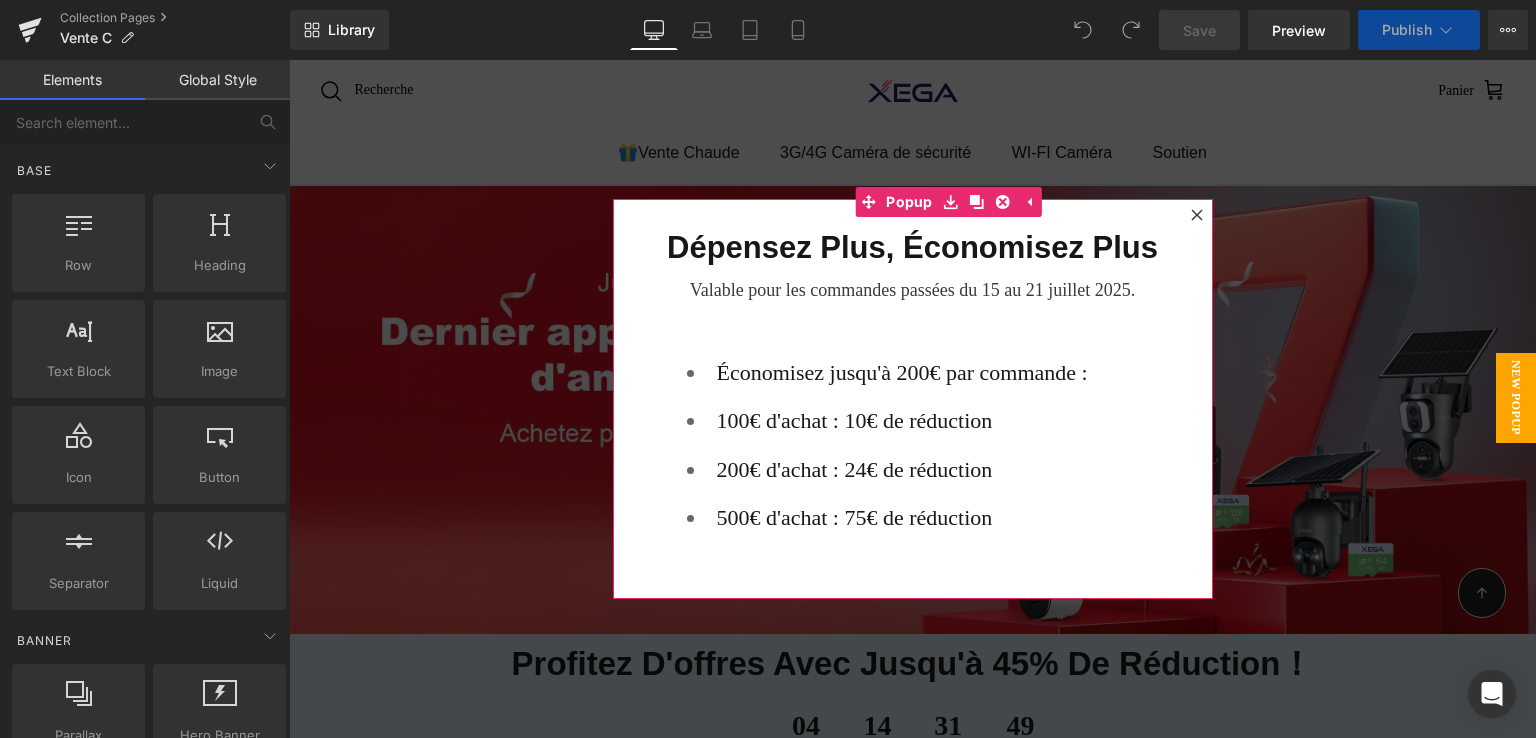 click 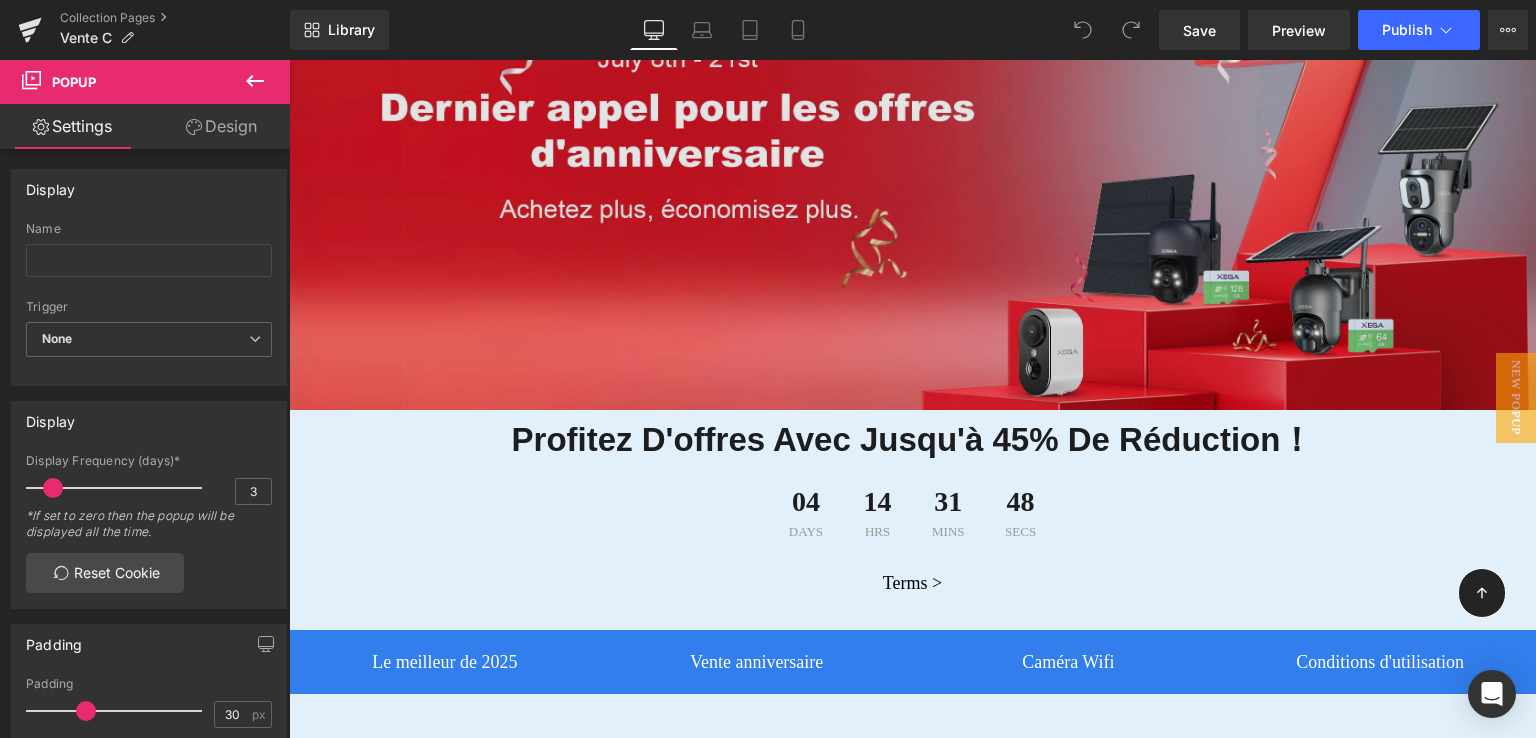 scroll, scrollTop: 500, scrollLeft: 0, axis: vertical 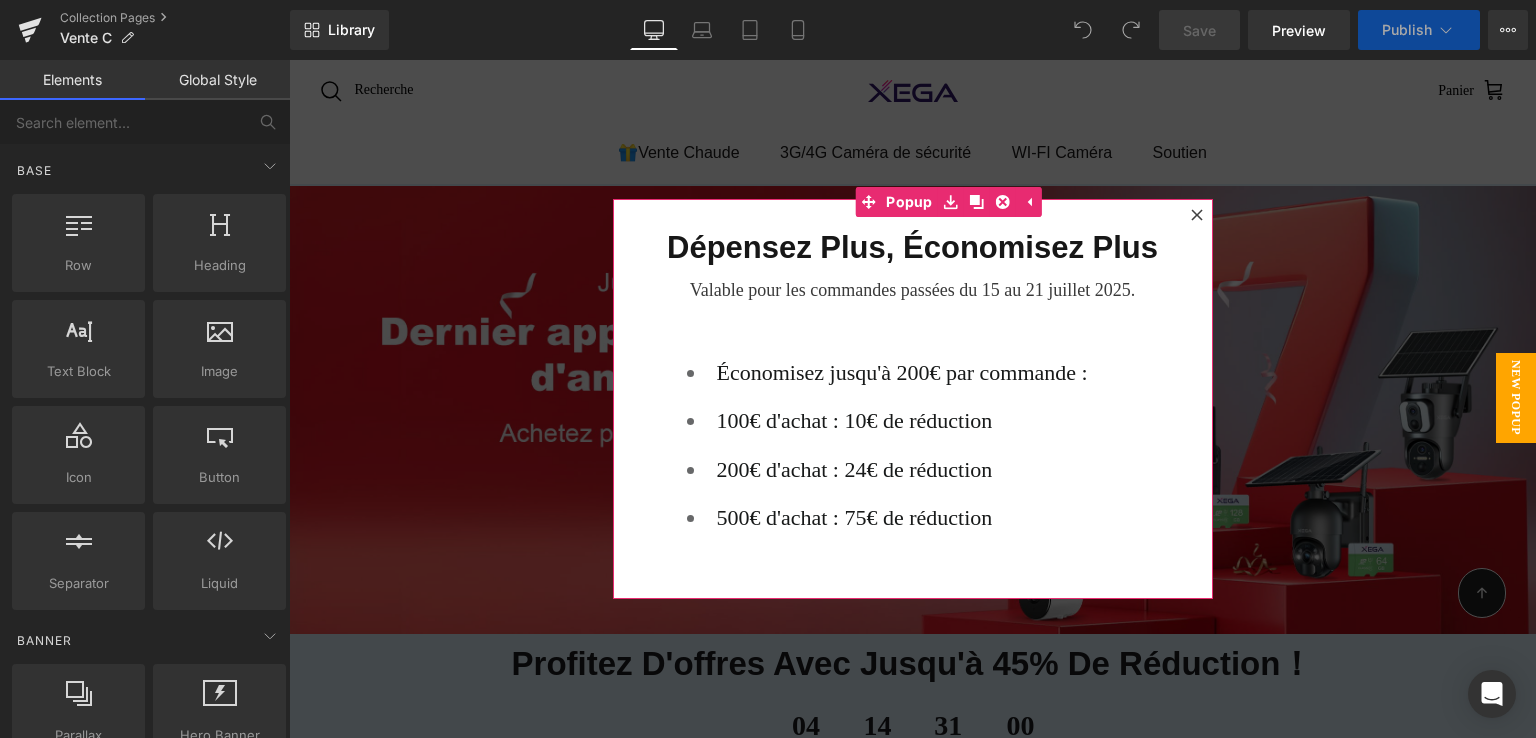 click 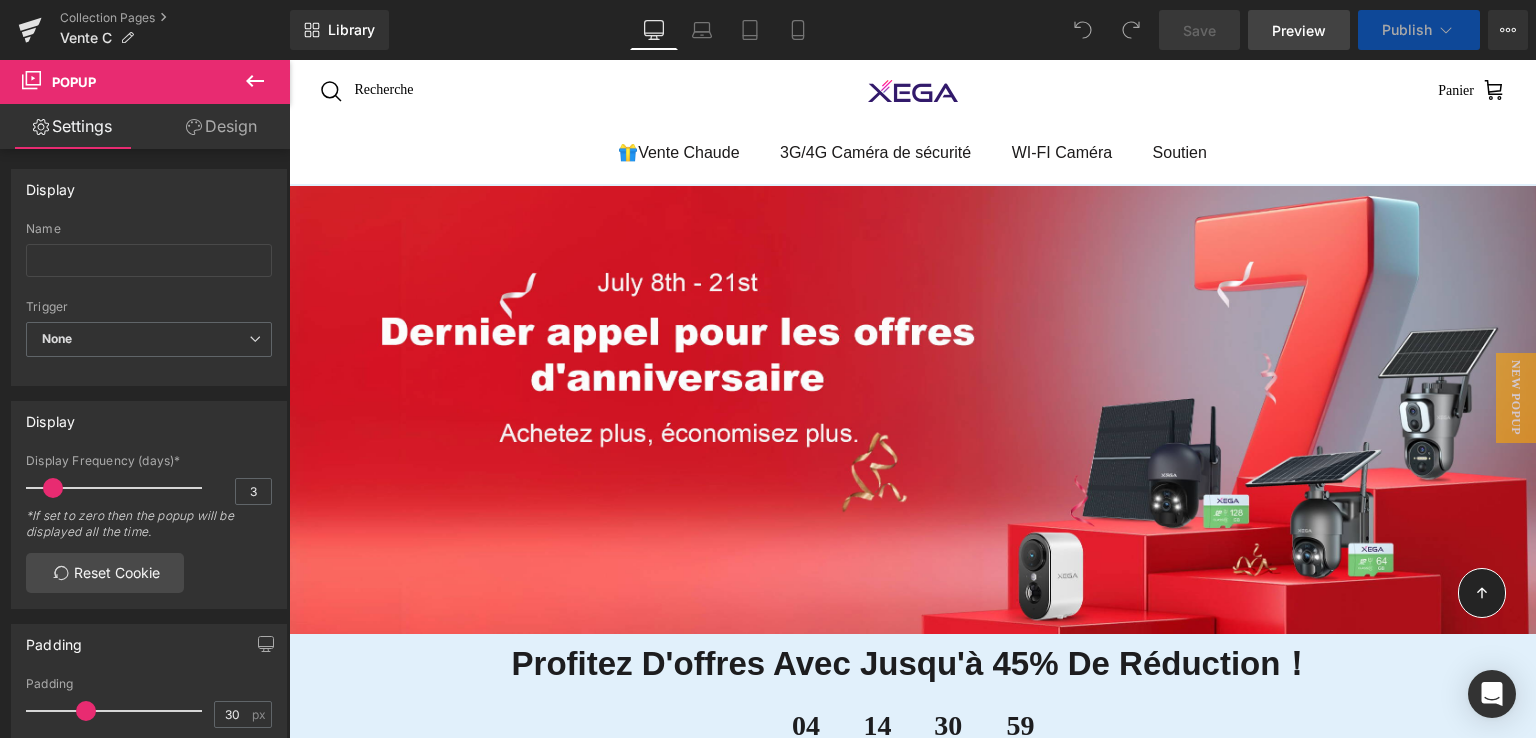 click on "Preview" at bounding box center (1299, 30) 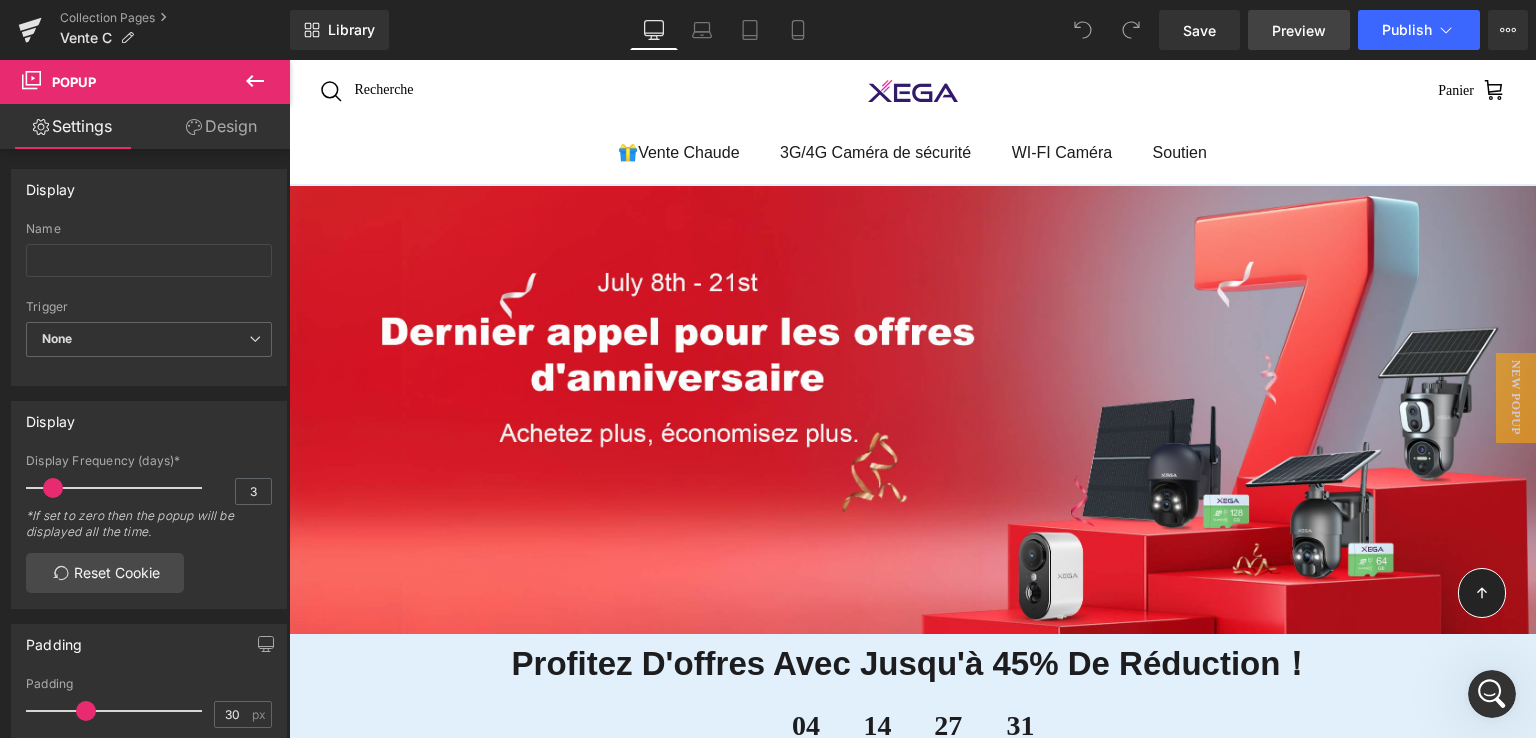 scroll, scrollTop: 0, scrollLeft: 0, axis: both 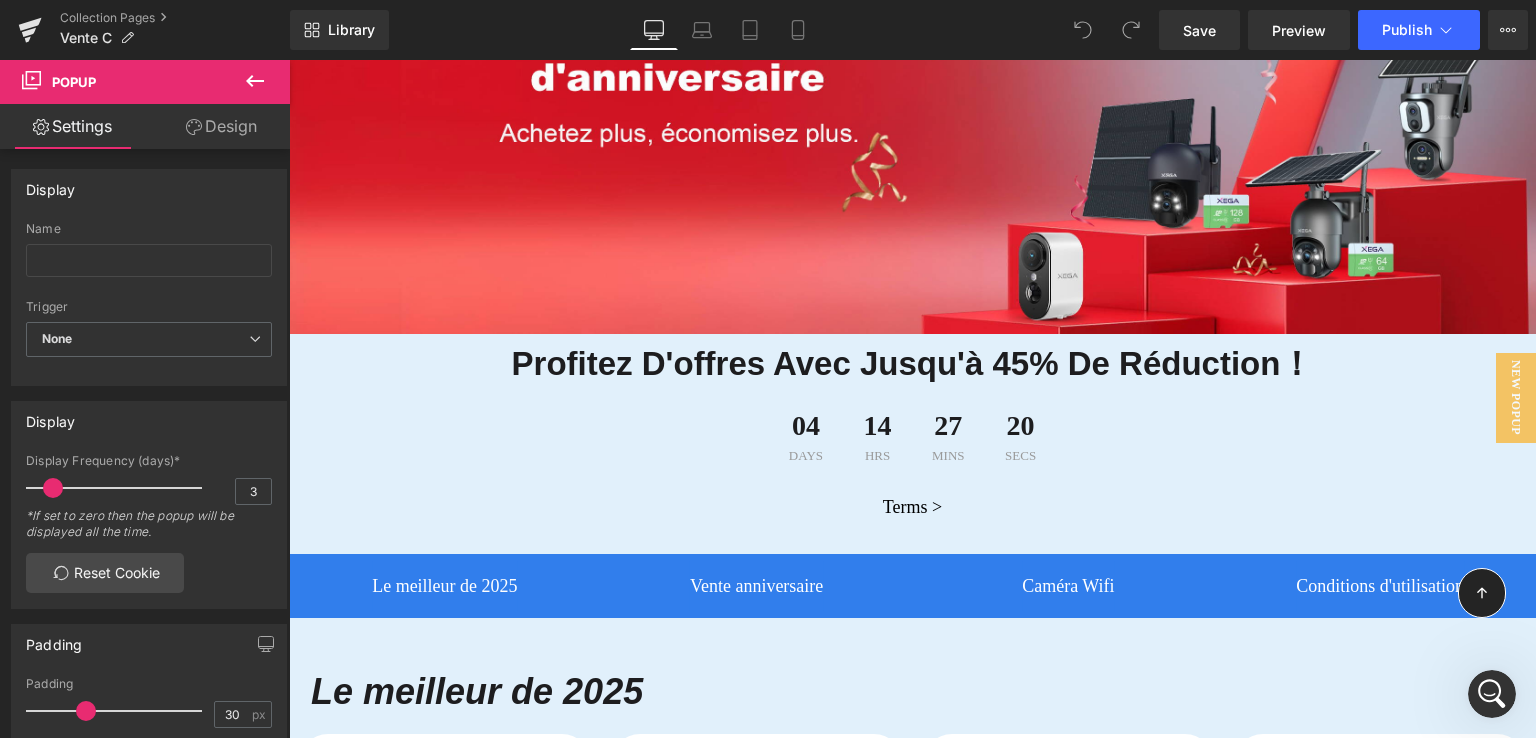 click on "Le meilleur de 2025 Button" at bounding box center [445, 586] 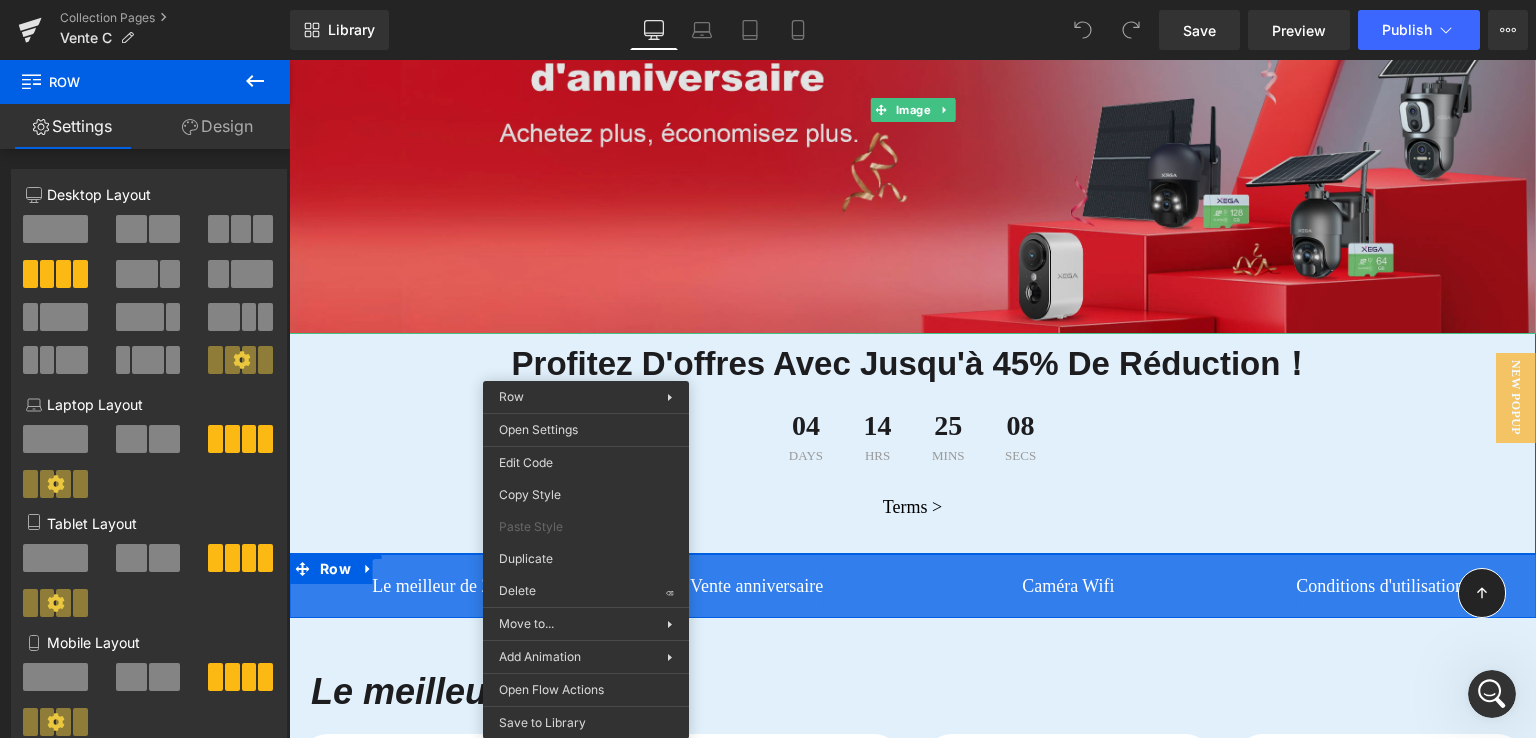 click at bounding box center [912, 110] 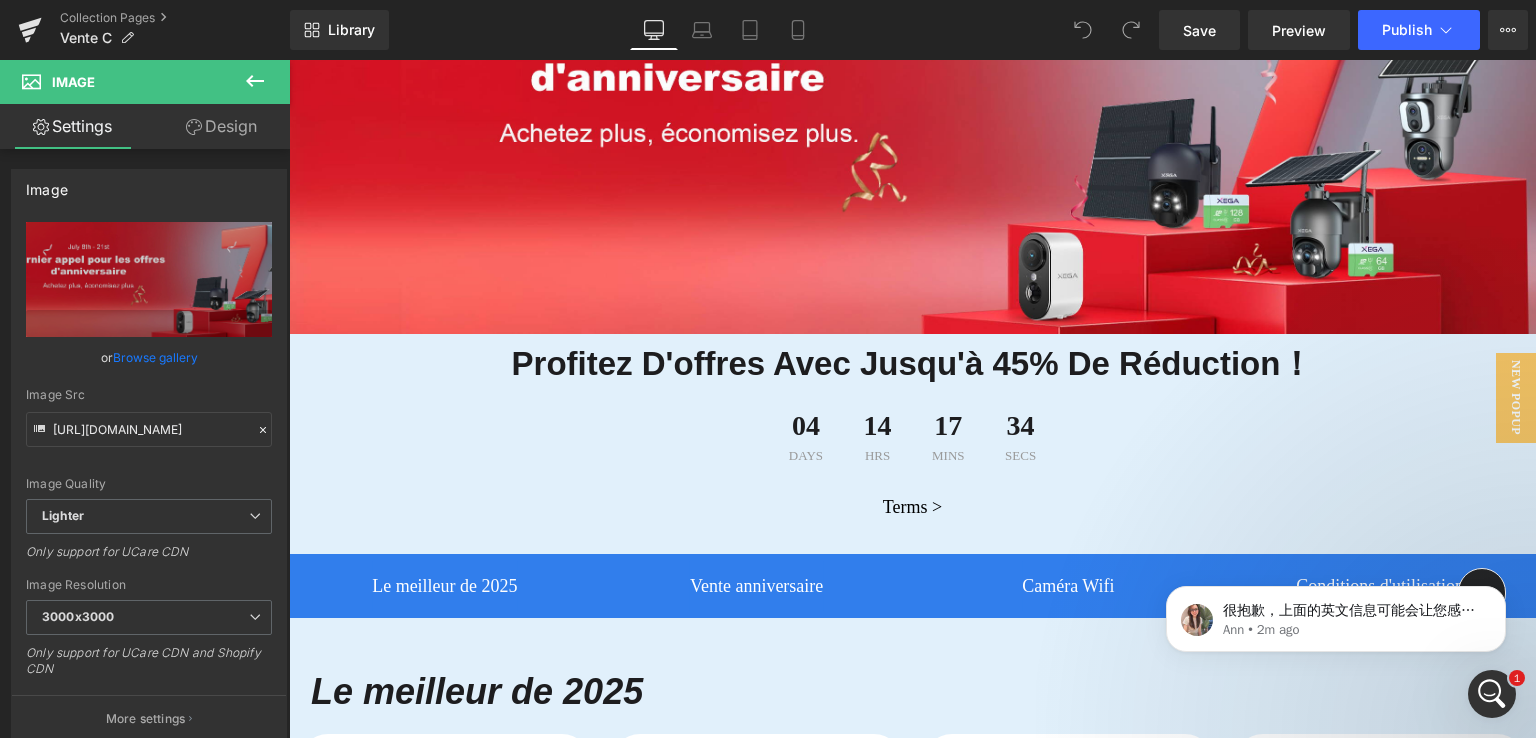 scroll, scrollTop: 0, scrollLeft: 0, axis: both 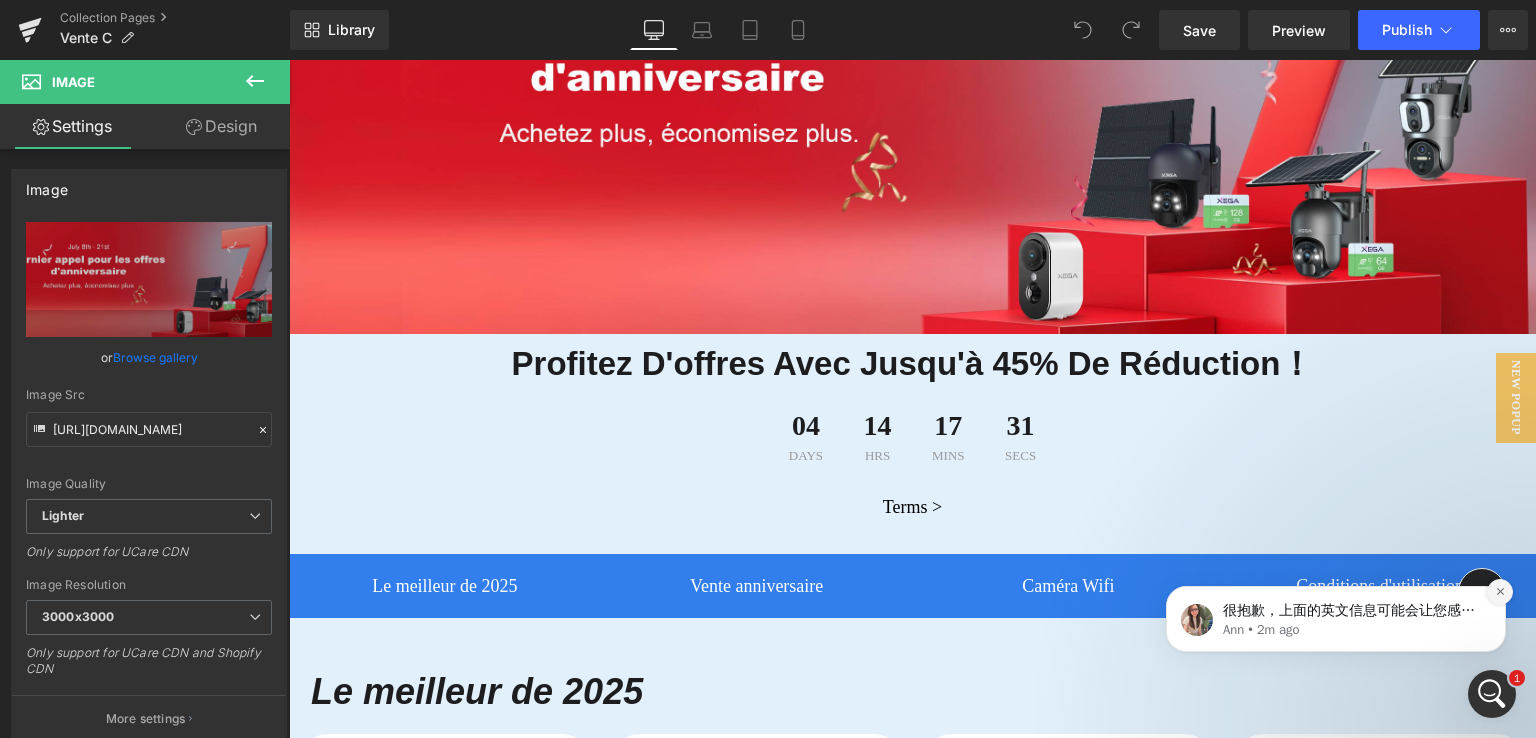 click 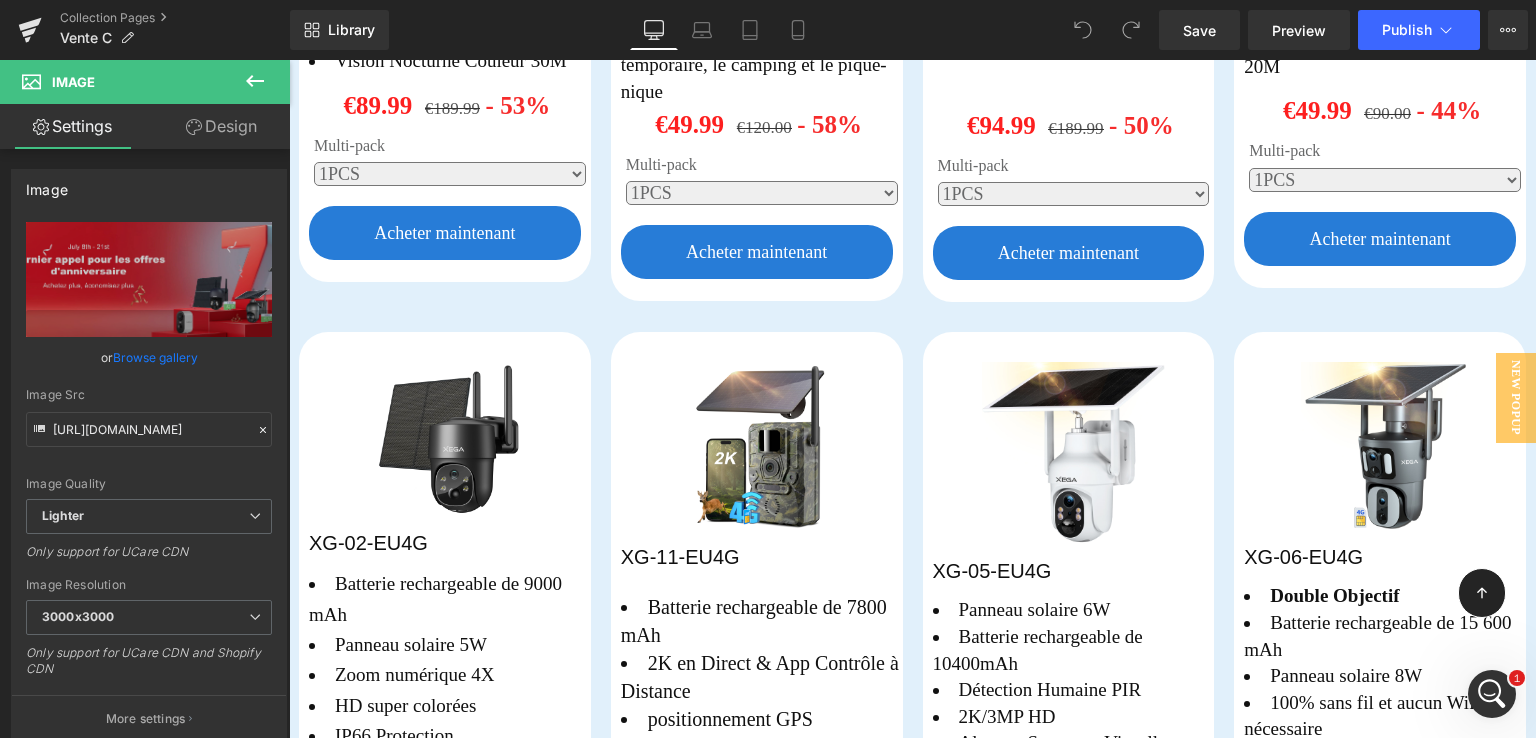 scroll, scrollTop: 2300, scrollLeft: 0, axis: vertical 